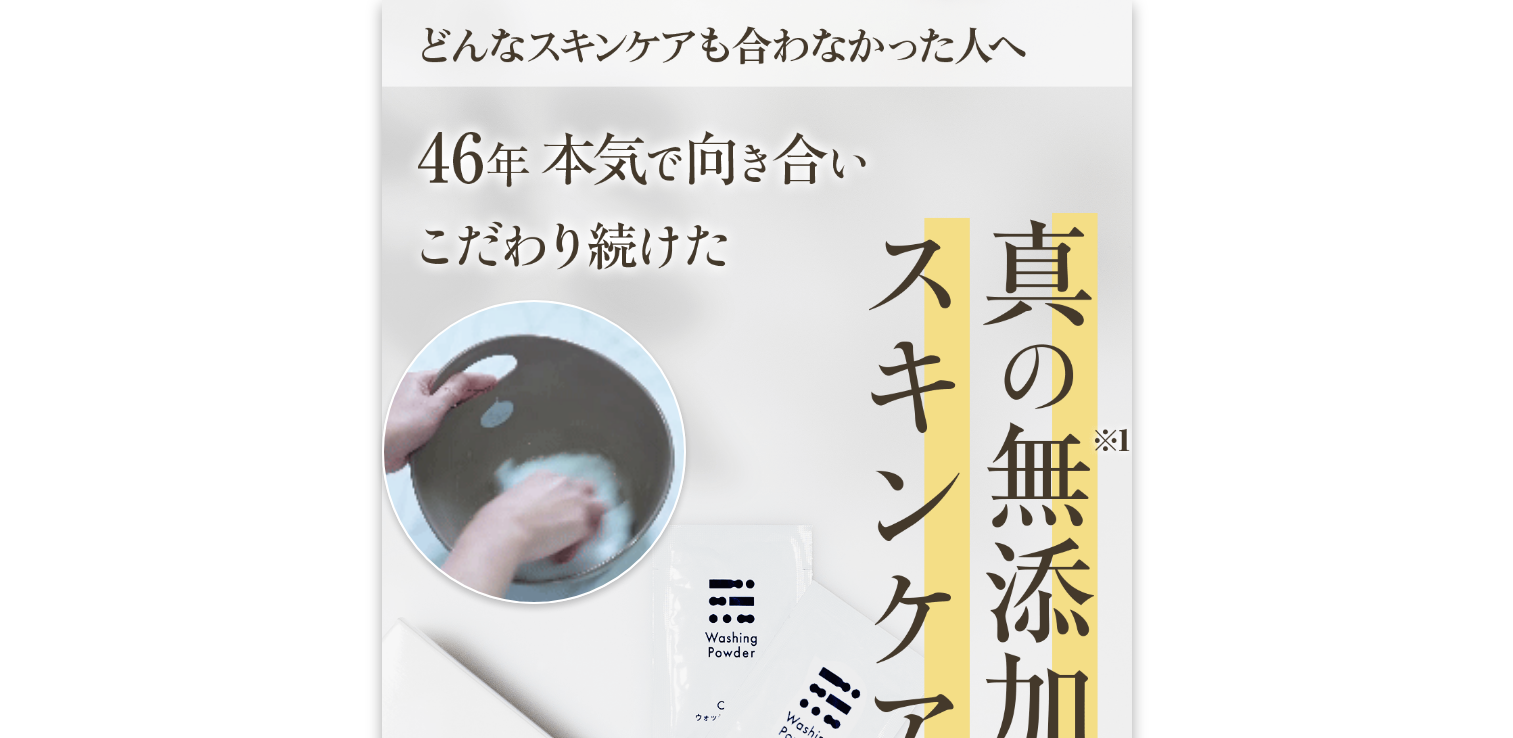 scroll, scrollTop: 300, scrollLeft: 0, axis: vertical 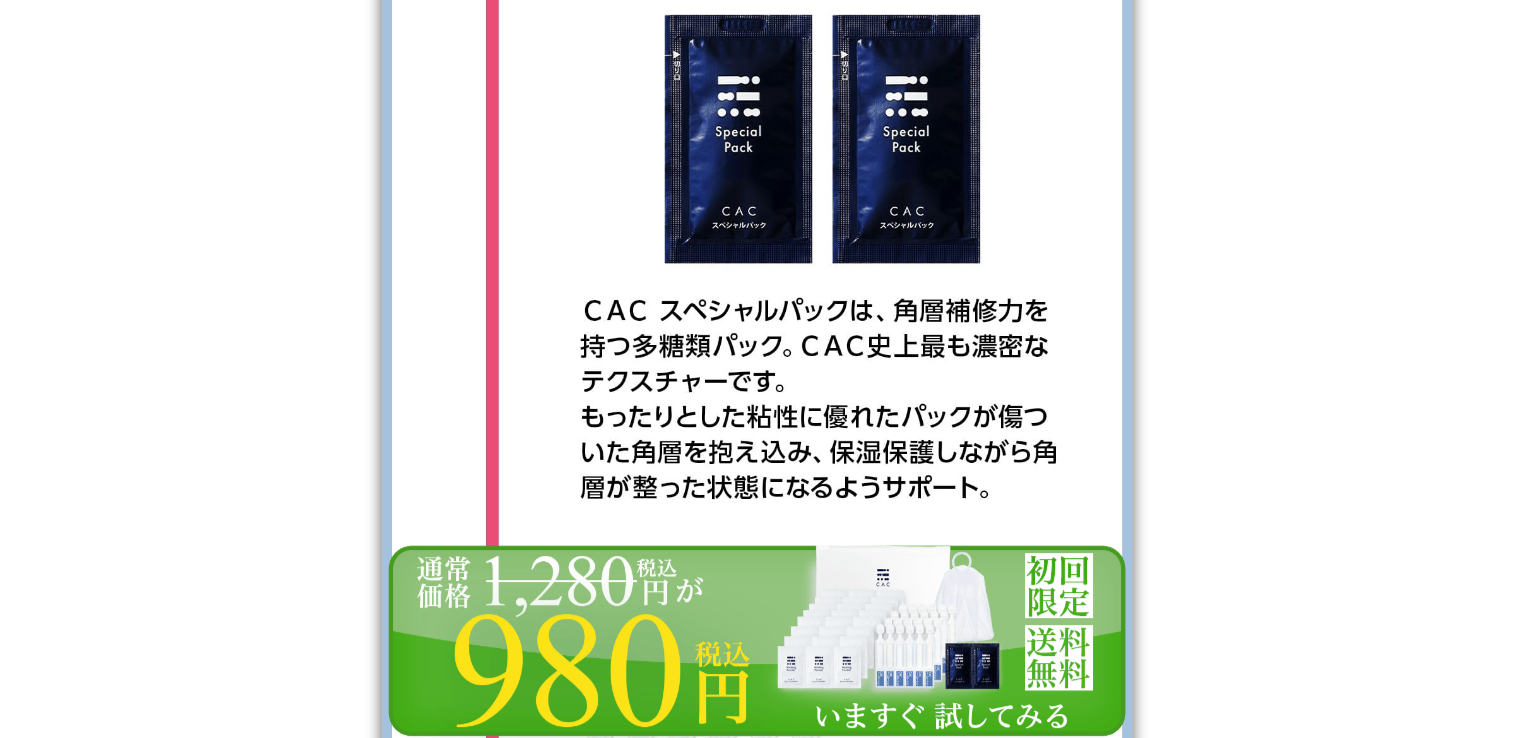 click on "無添加スキンケアの先駆者ＣＡＣ
肌に 不要な成分 は配合していません
防腐剤
保存料
アルコール
オイル" at bounding box center (756, 12588) 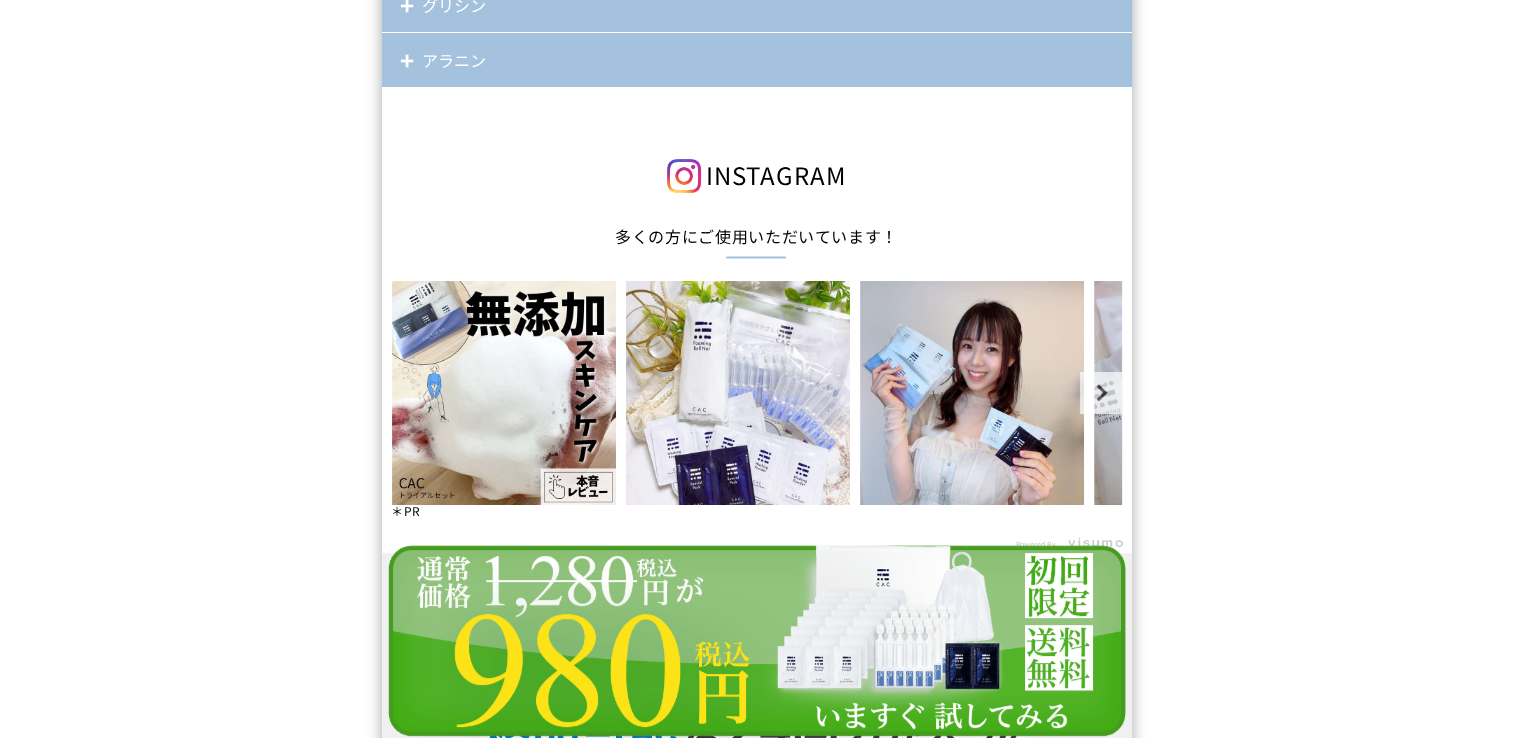 scroll, scrollTop: 18000, scrollLeft: 0, axis: vertical 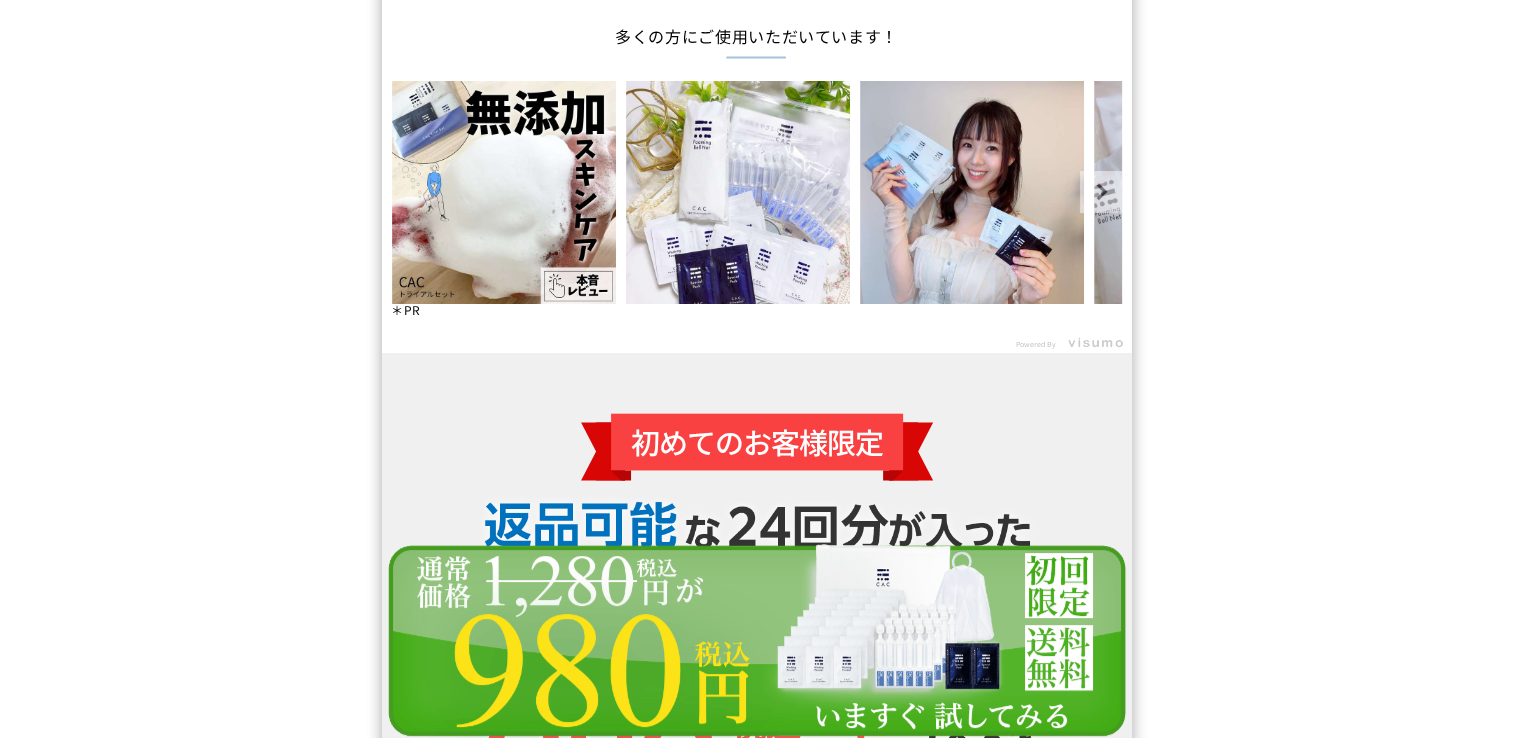 click on "Next" at bounding box center (1101, 192) 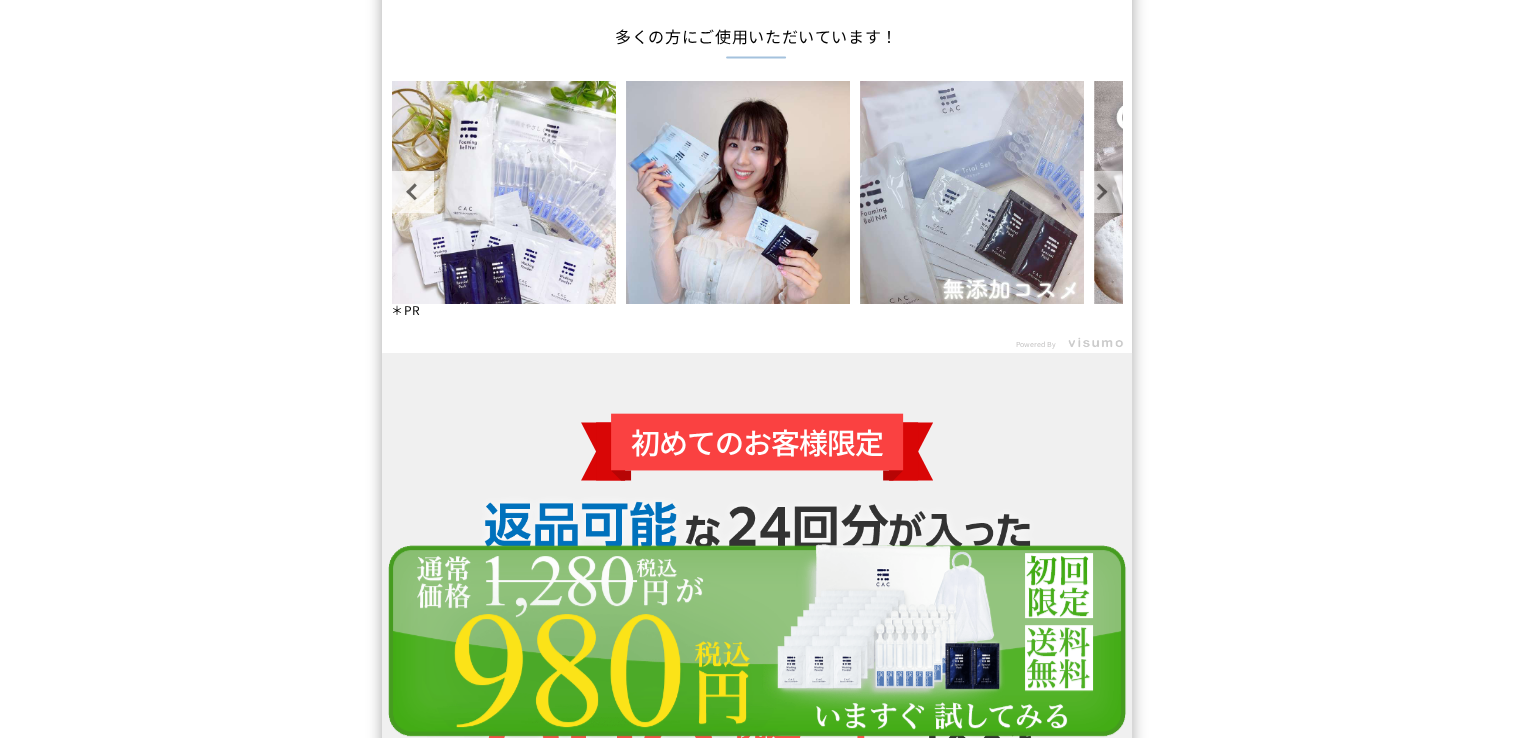 click on "Next" at bounding box center (1101, 192) 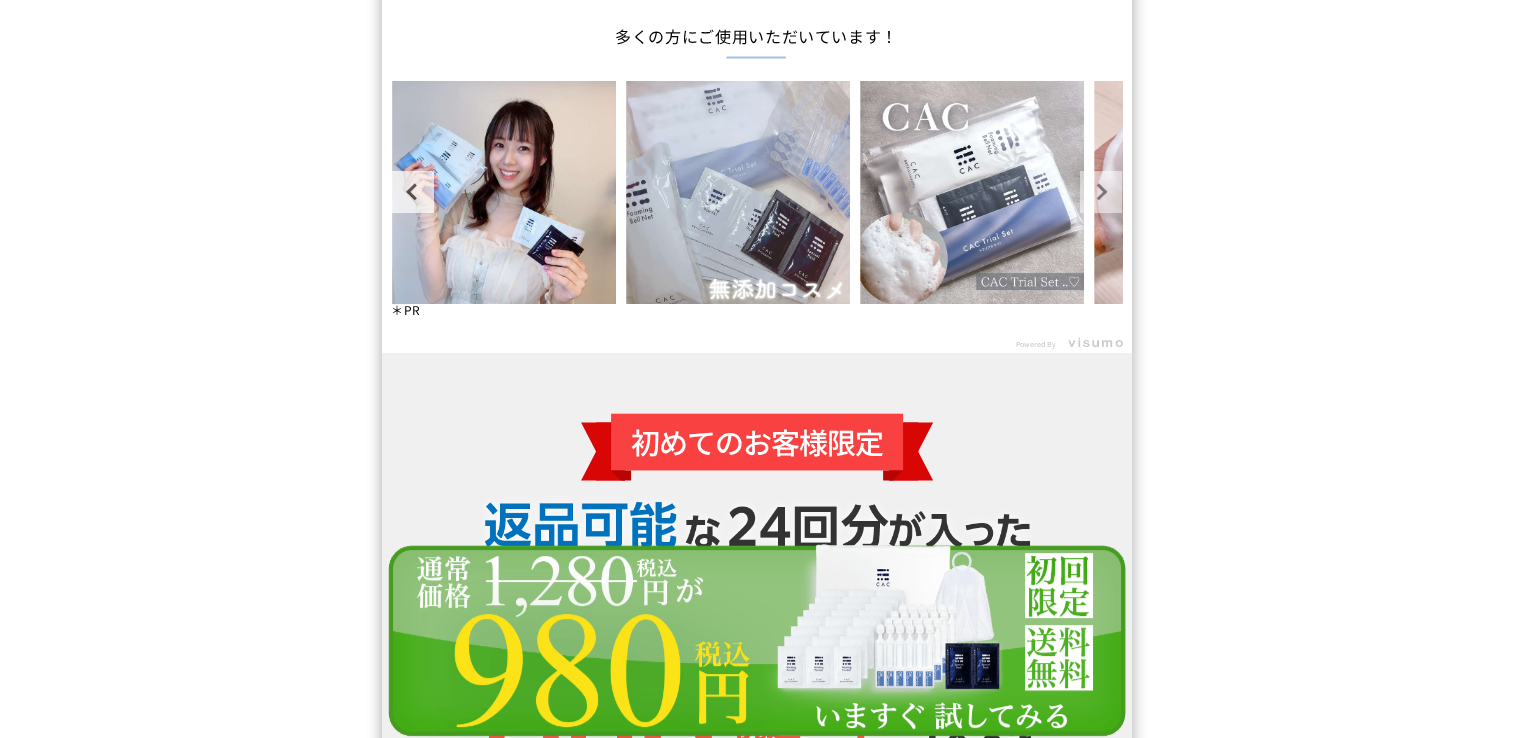click on "Next" at bounding box center (1101, 192) 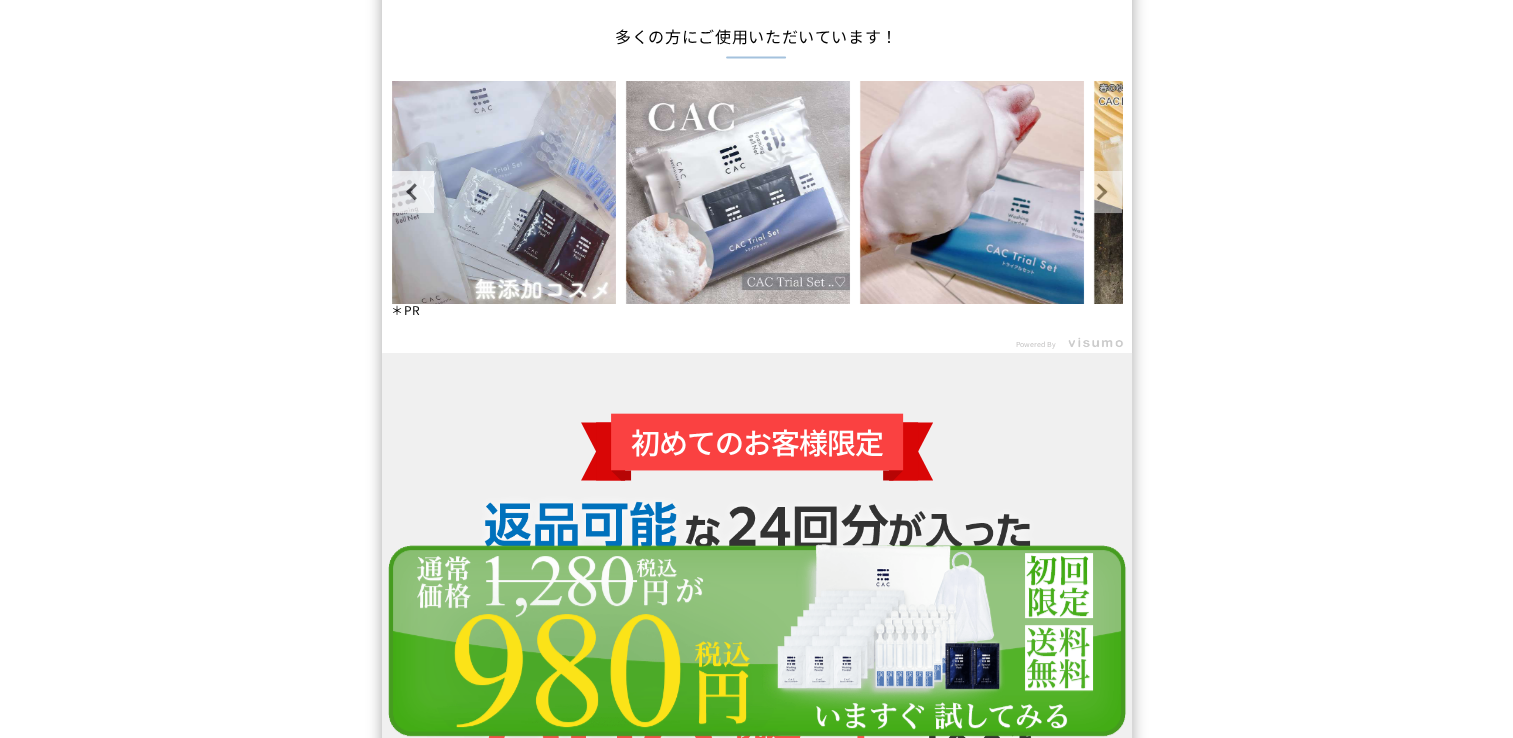 click on "Next" at bounding box center [1101, 192] 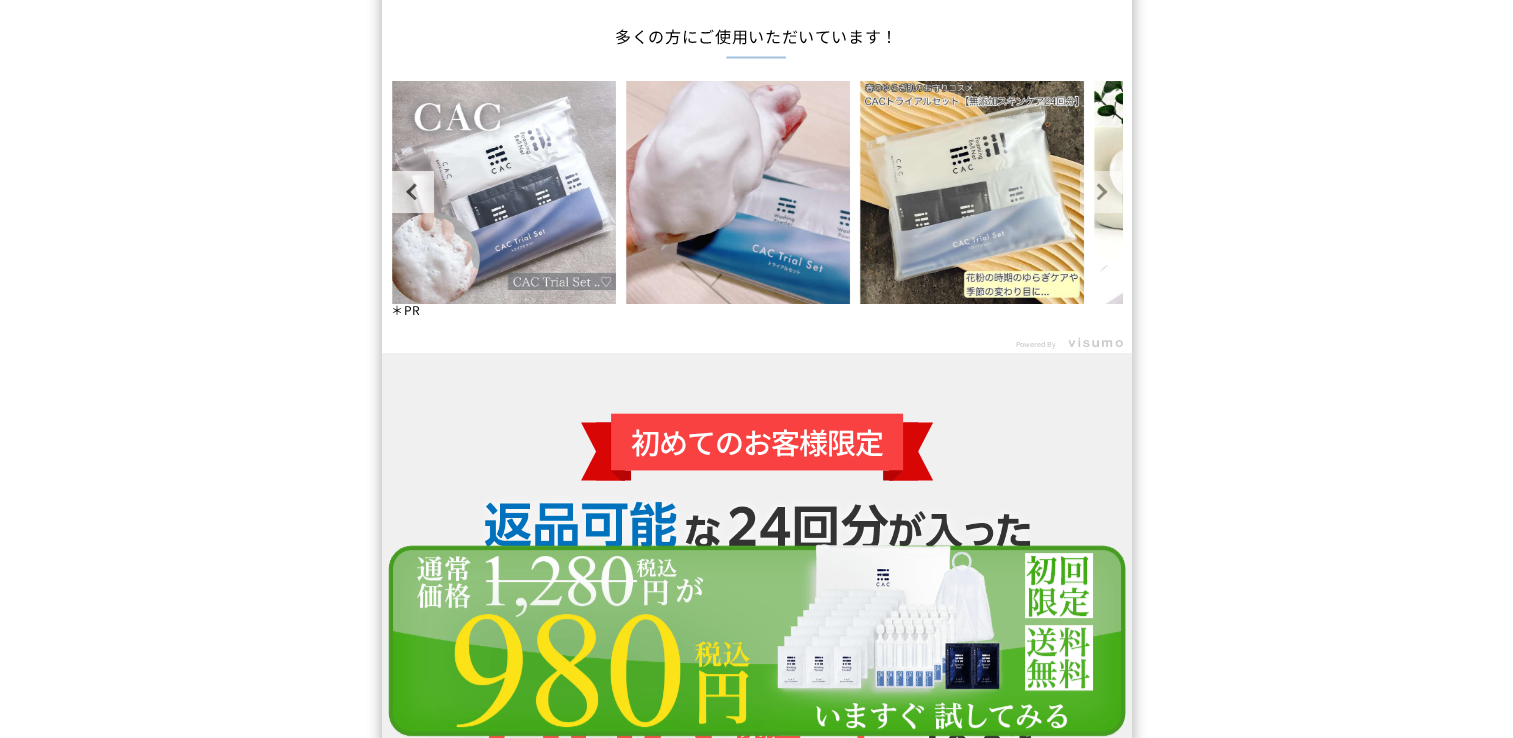 click on "Next" at bounding box center (1101, 192) 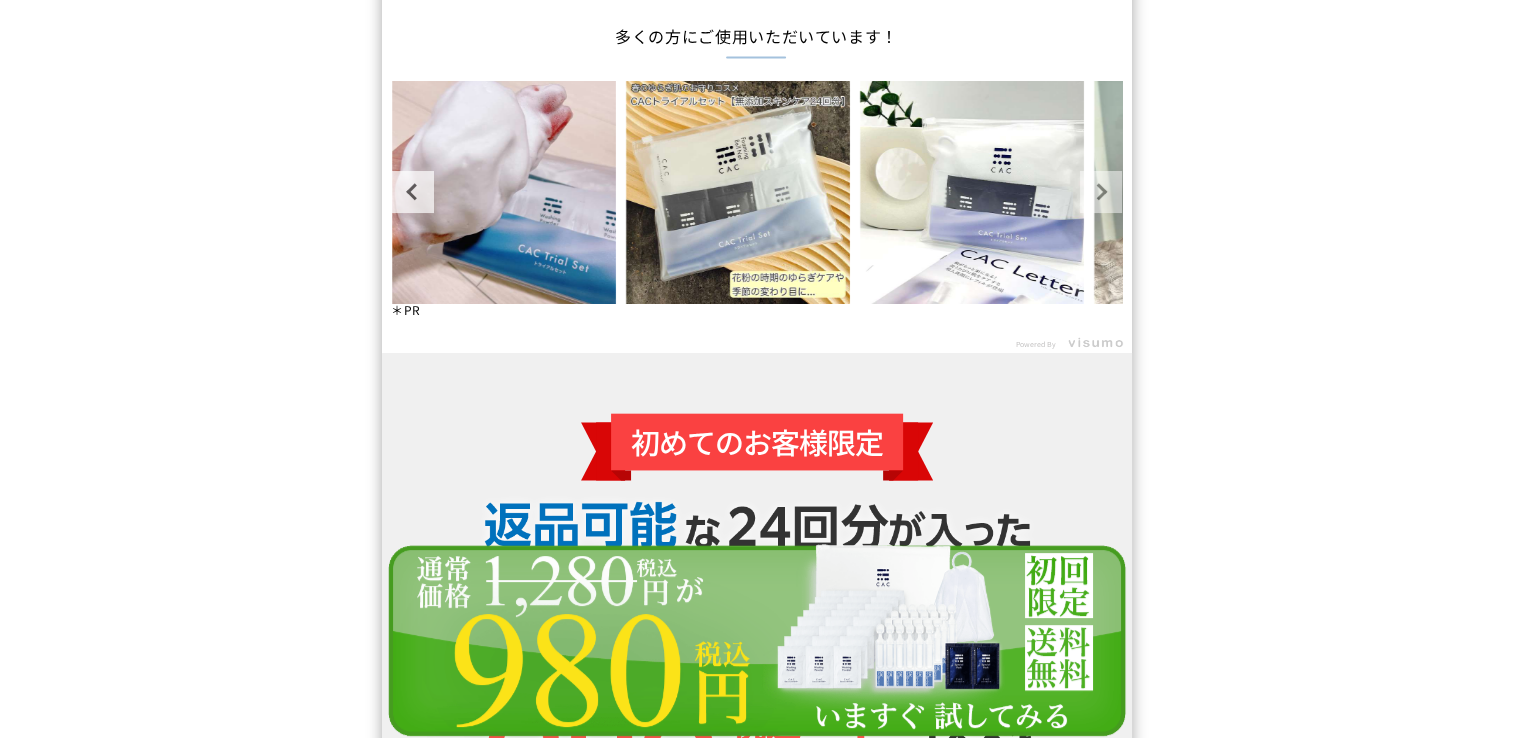 click on "Next" at bounding box center (1101, 192) 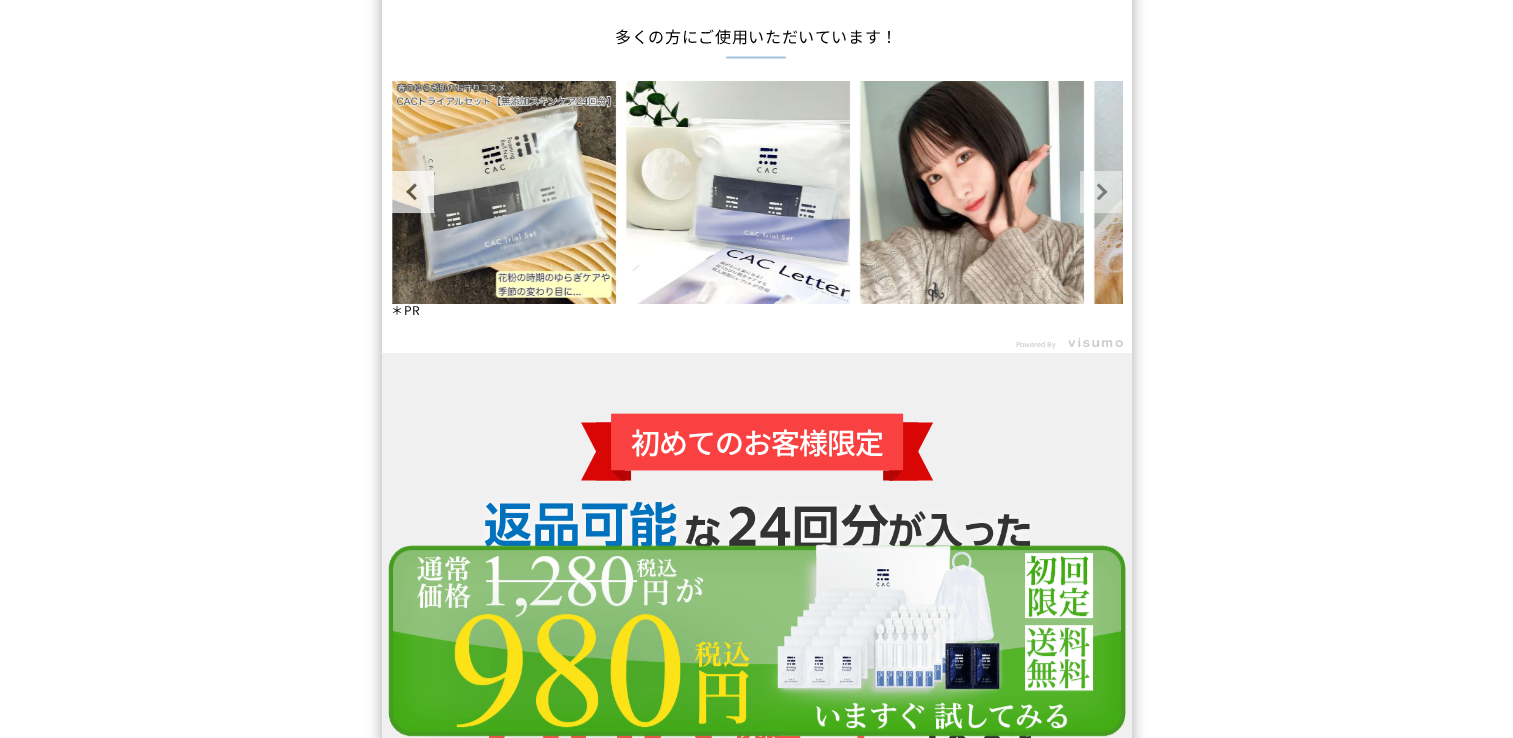 click on "Next" at bounding box center [1101, 192] 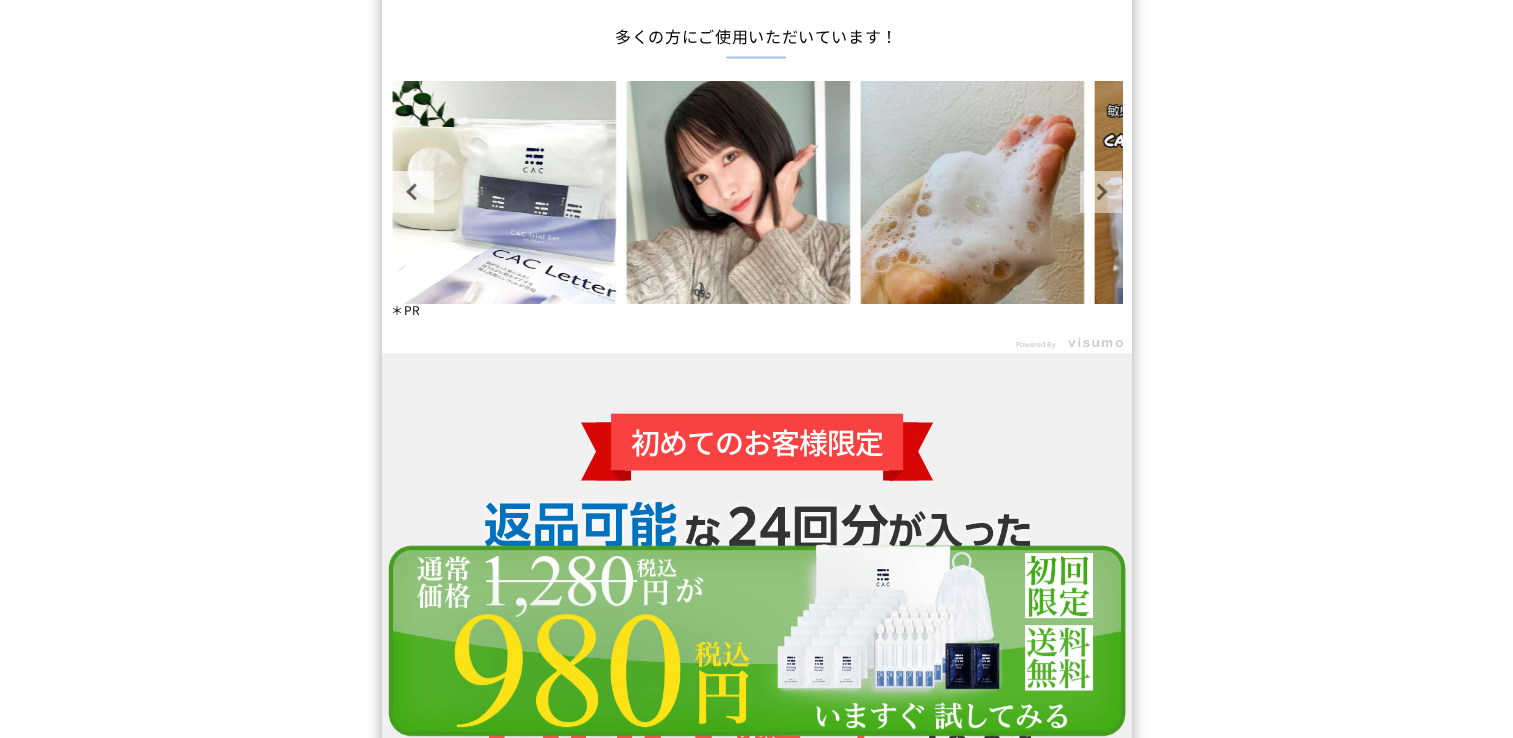 click on "Next" at bounding box center [1101, 192] 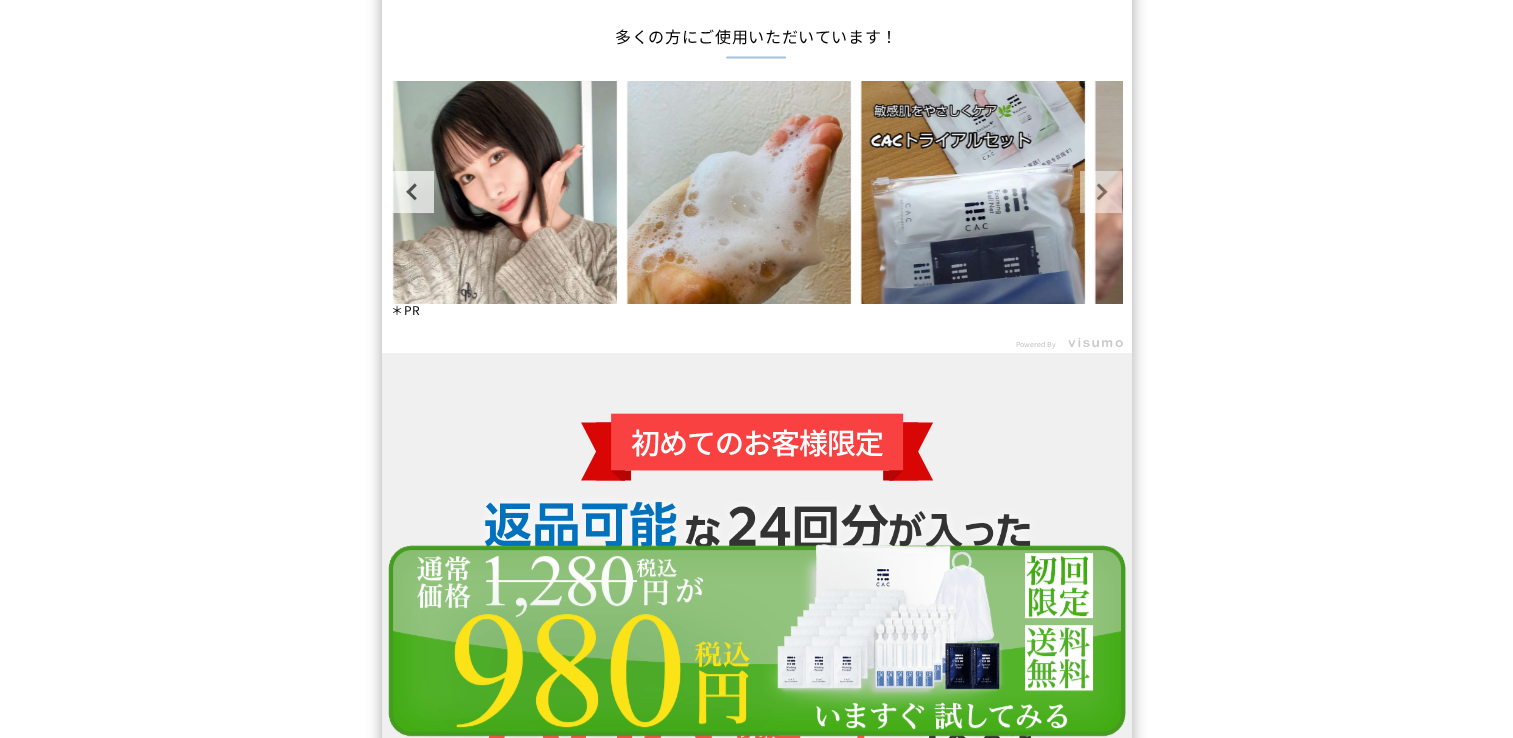 click on "Next" at bounding box center (1101, 192) 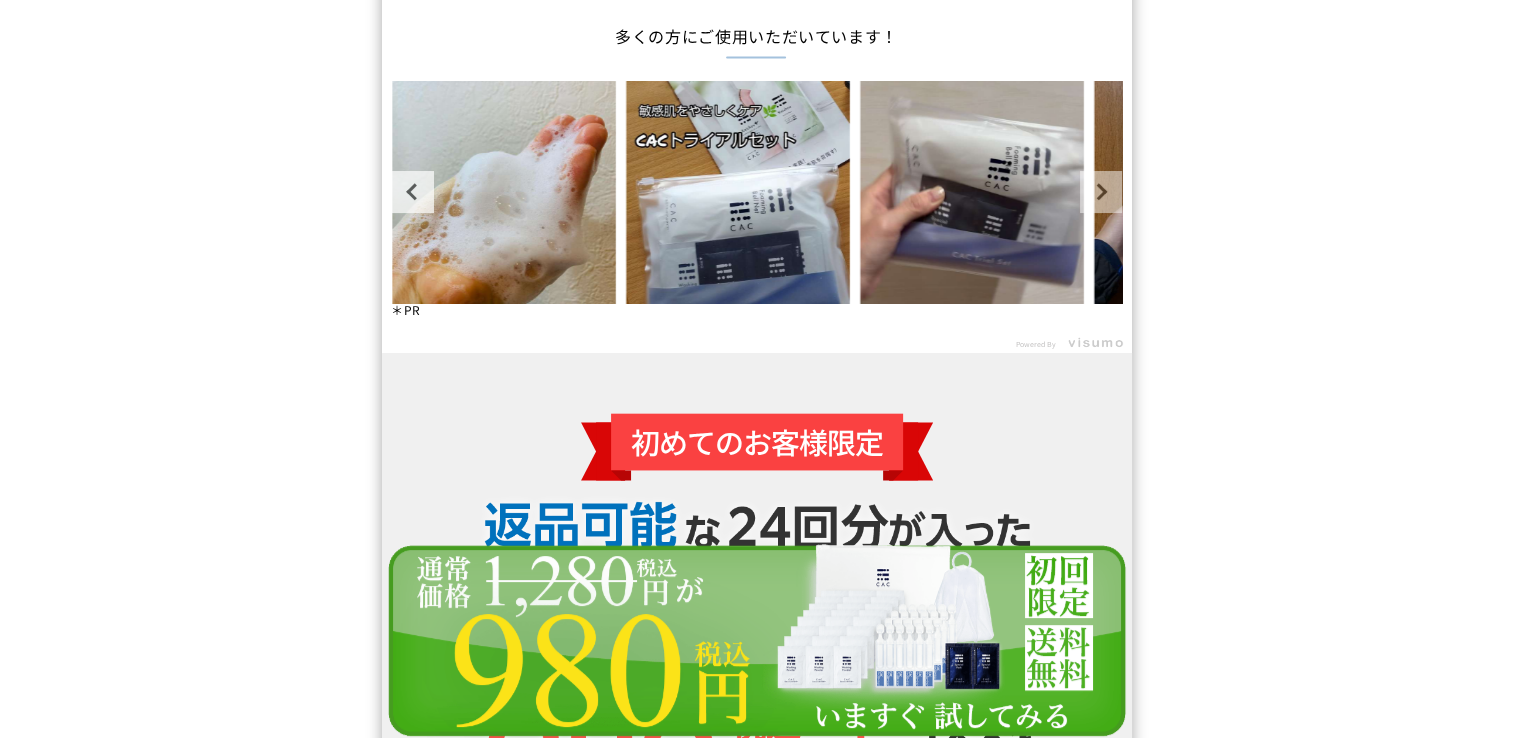 click on "Next" at bounding box center [1101, 192] 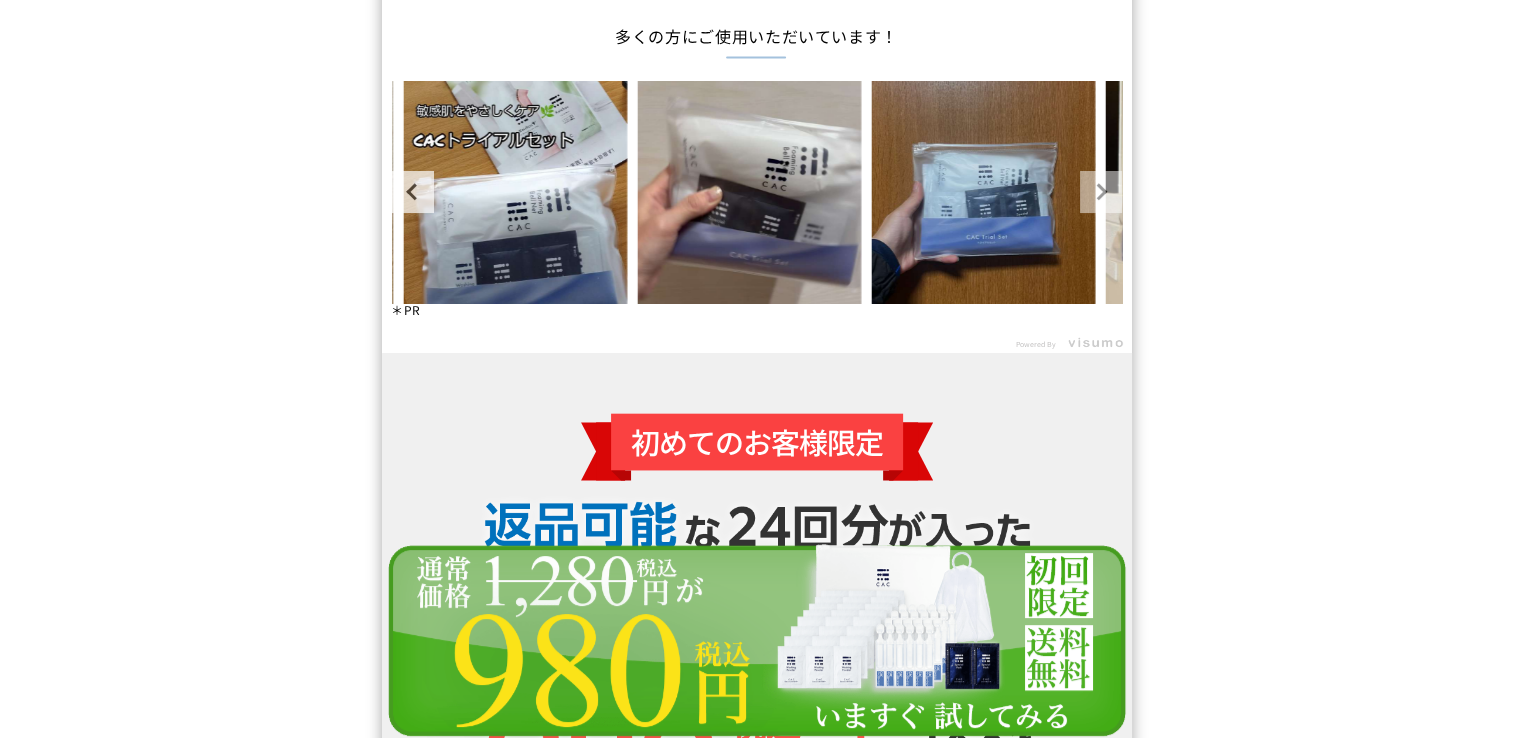 click on "Next" at bounding box center (1101, 192) 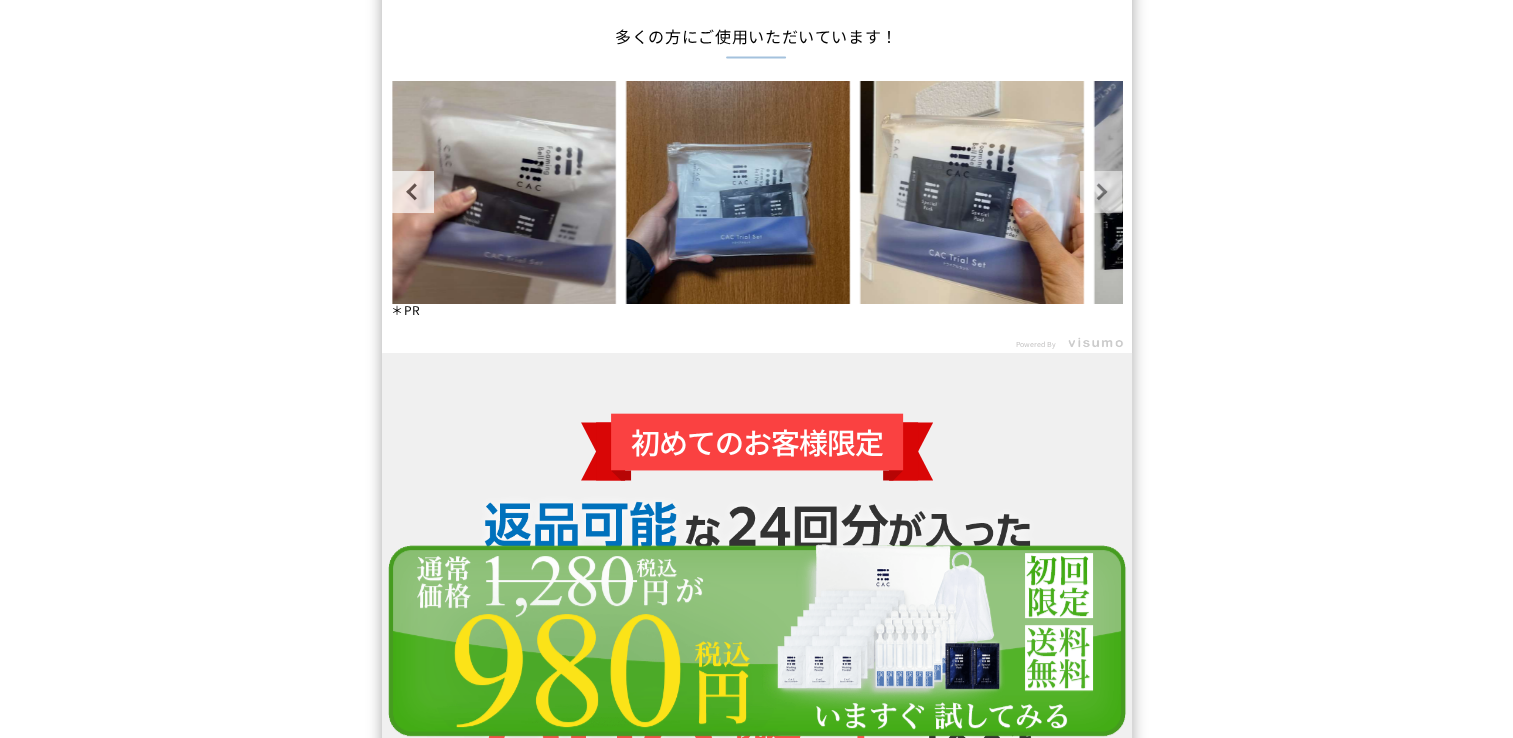 click on "Next" at bounding box center [1101, 192] 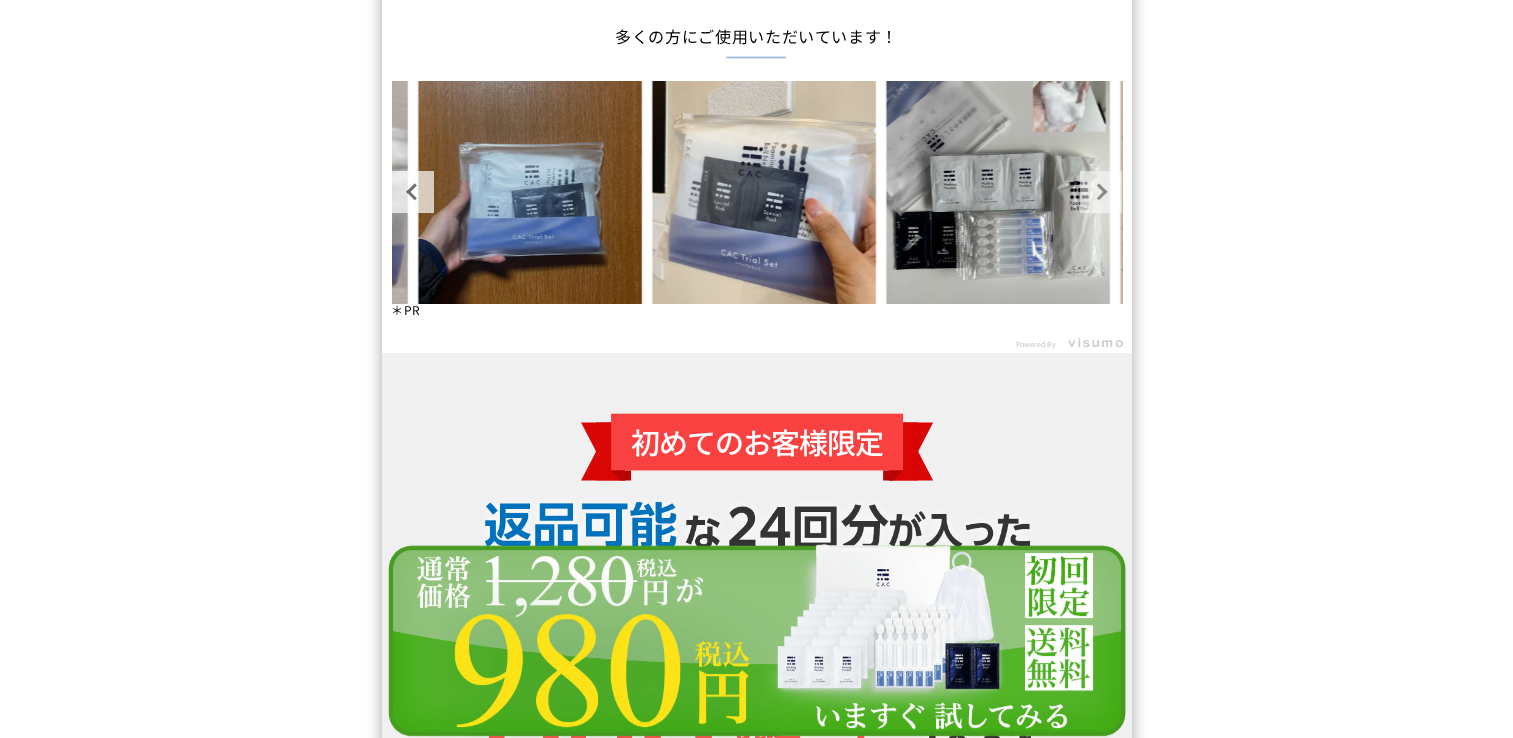 click on "Next" at bounding box center [1101, 192] 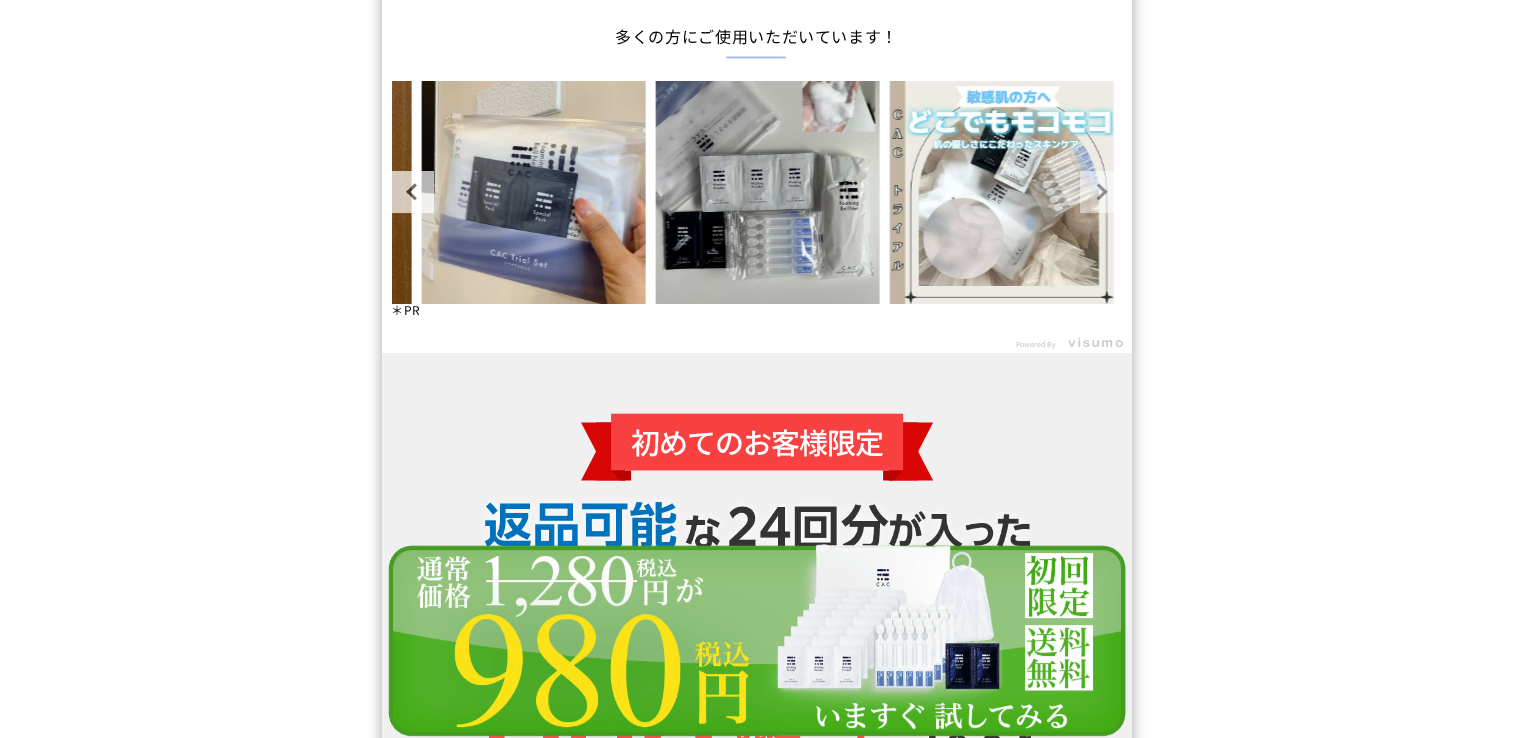 click on "Next" at bounding box center [1101, 192] 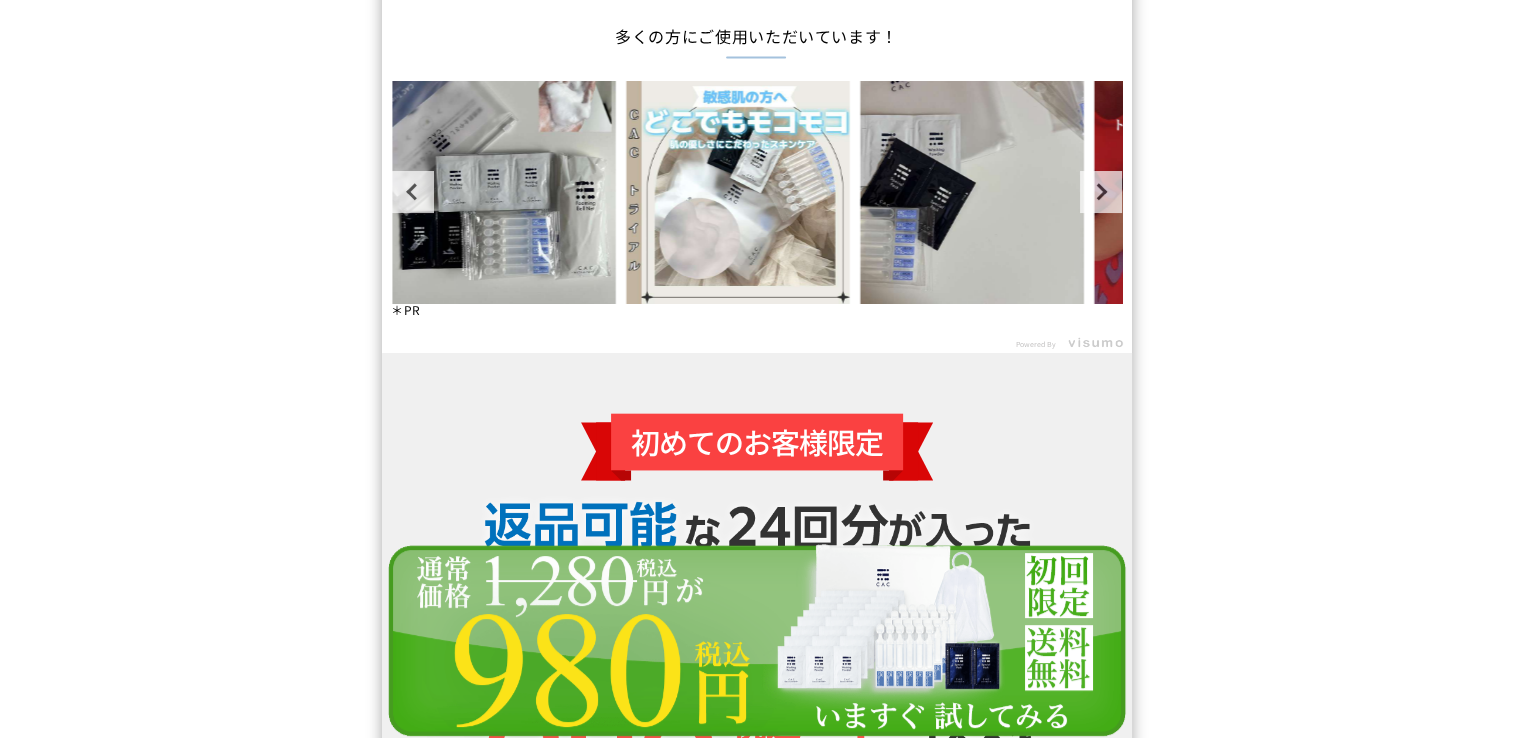 scroll, scrollTop: 0, scrollLeft: 0, axis: both 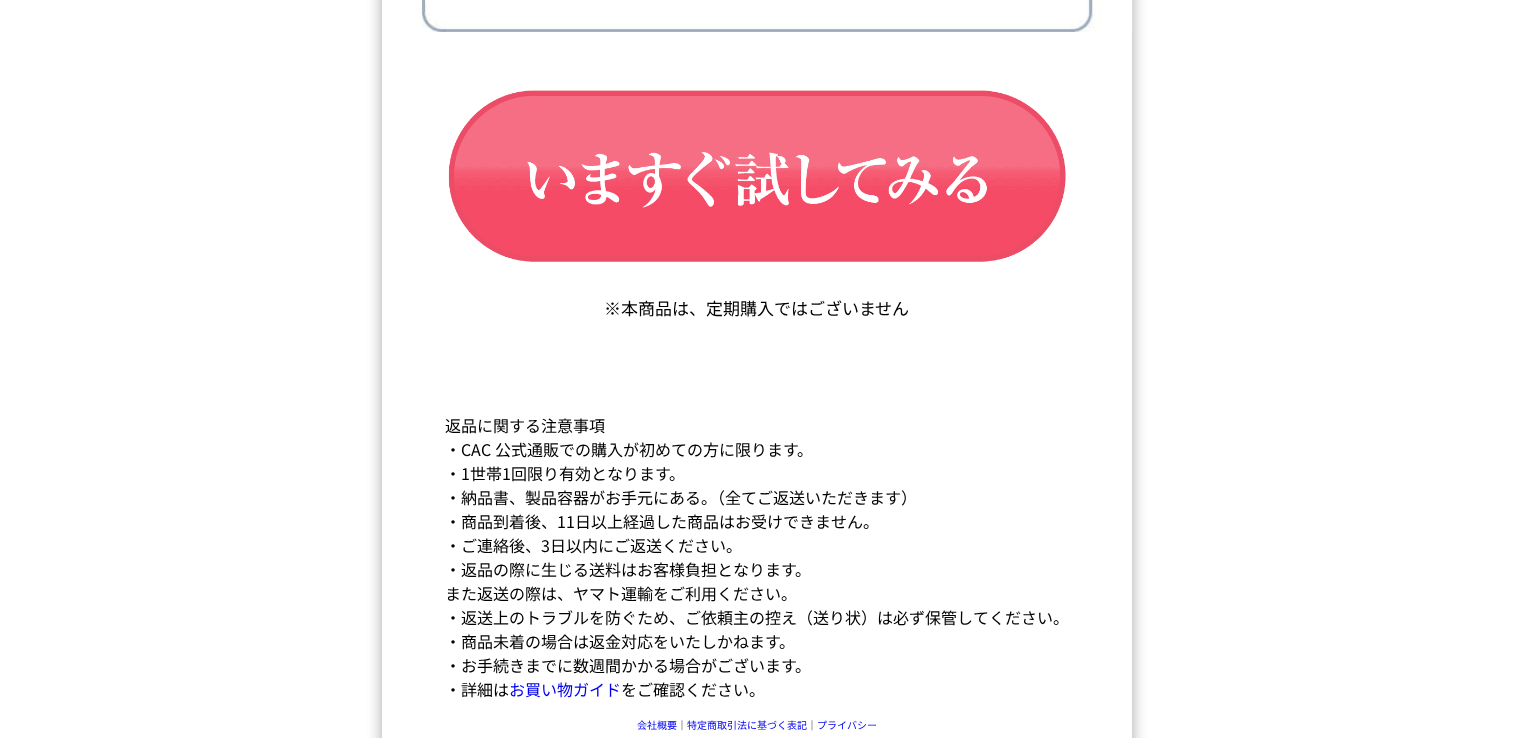click at bounding box center [757, 178] 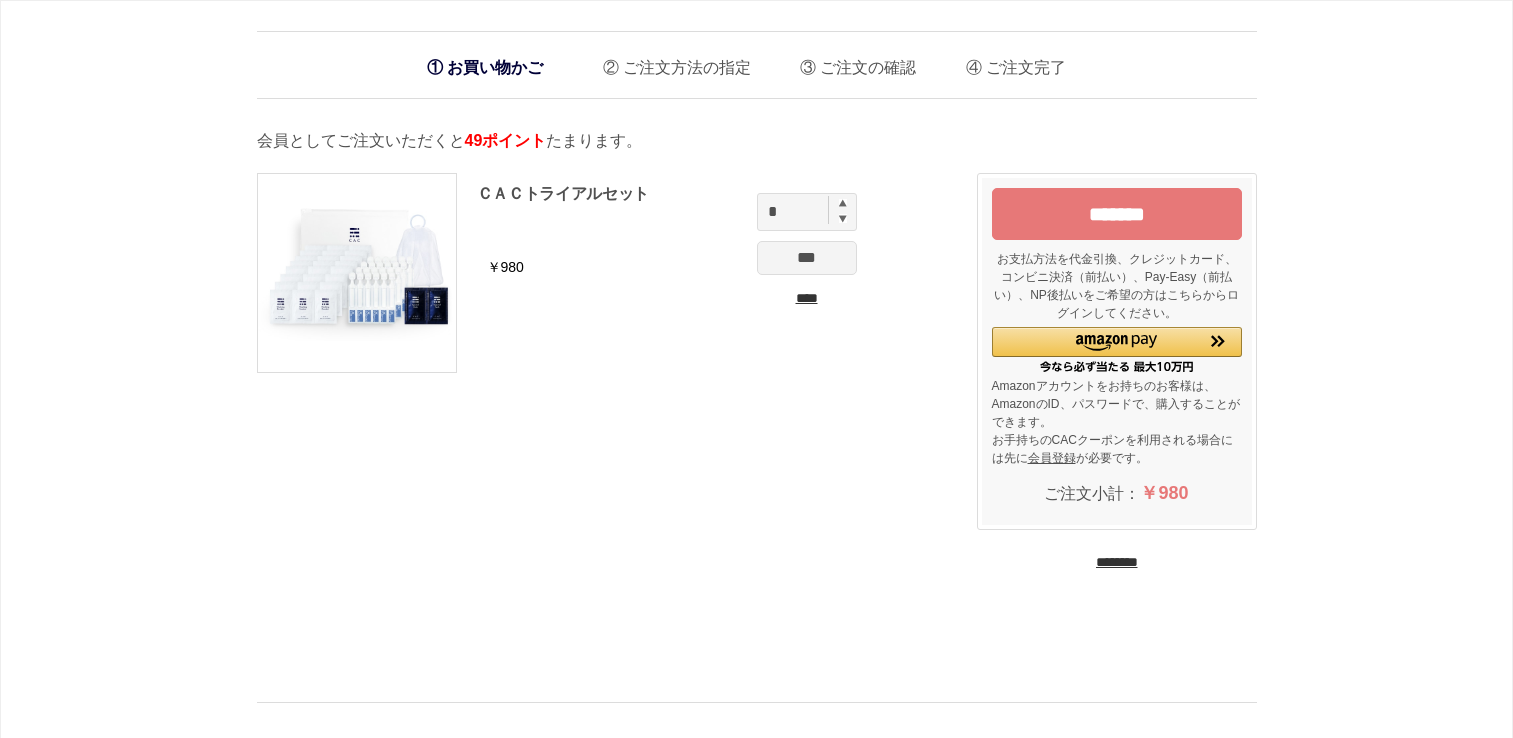 scroll, scrollTop: 0, scrollLeft: 0, axis: both 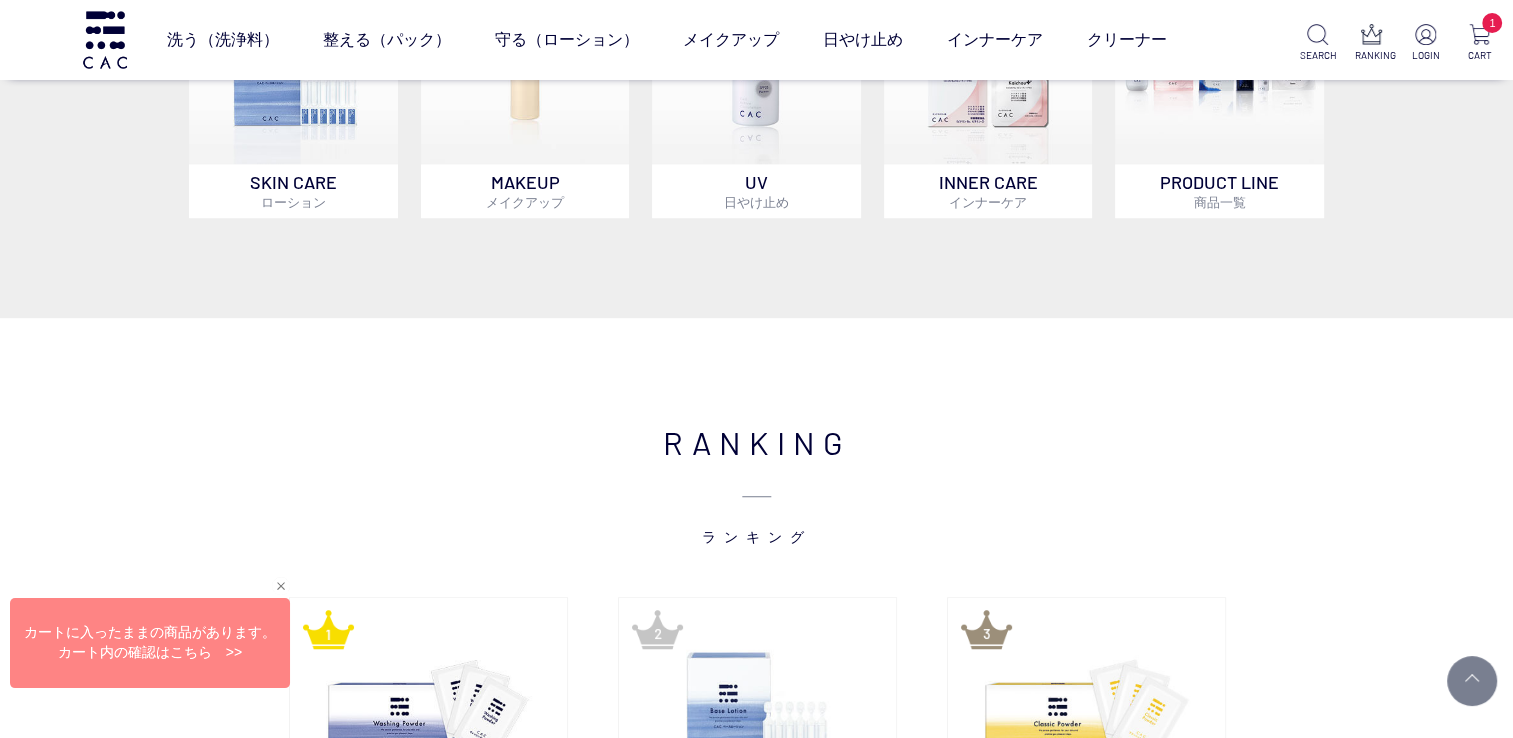 click at bounding box center [147, 647] 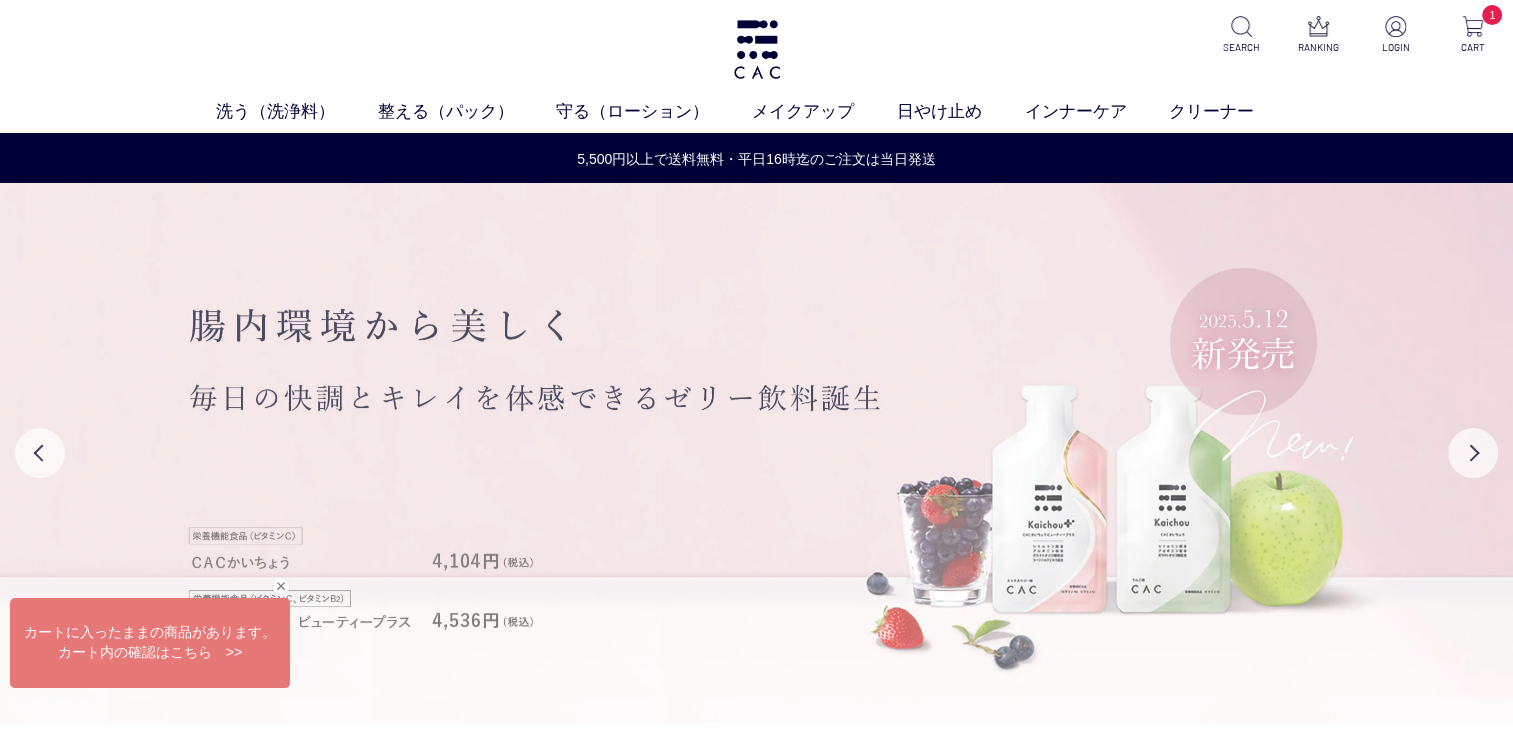 scroll, scrollTop: 100, scrollLeft: 0, axis: vertical 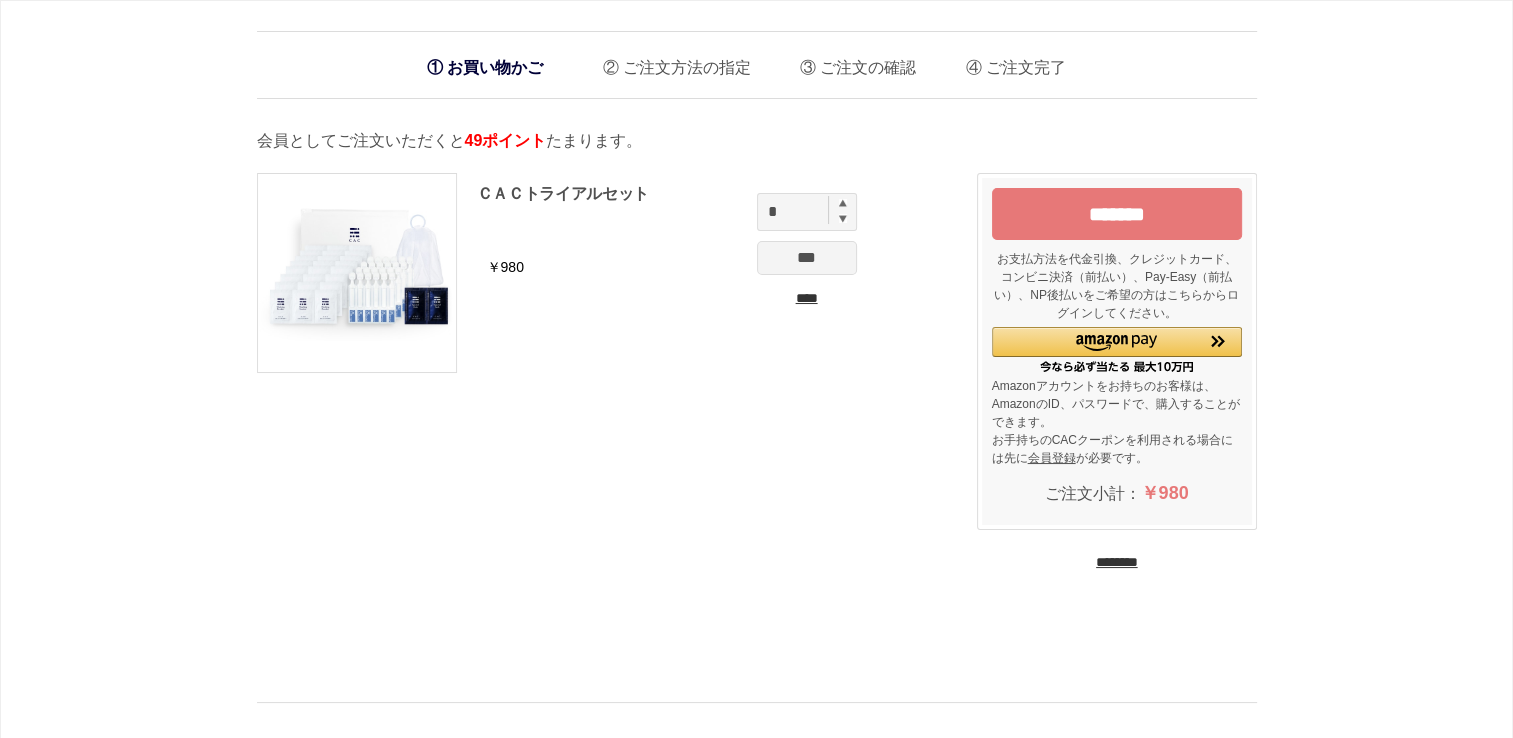 click on "****" at bounding box center (807, 298) 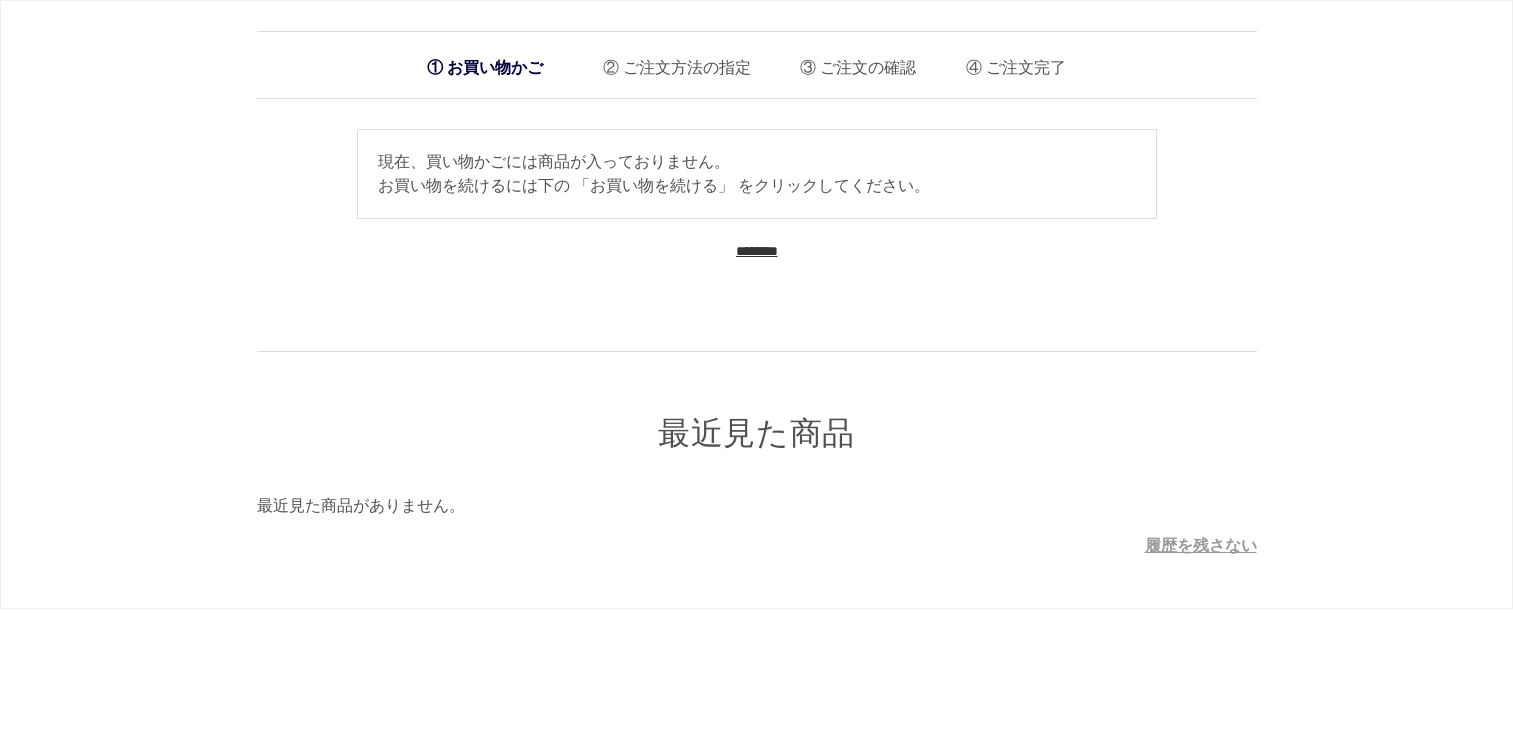 scroll, scrollTop: 0, scrollLeft: 0, axis: both 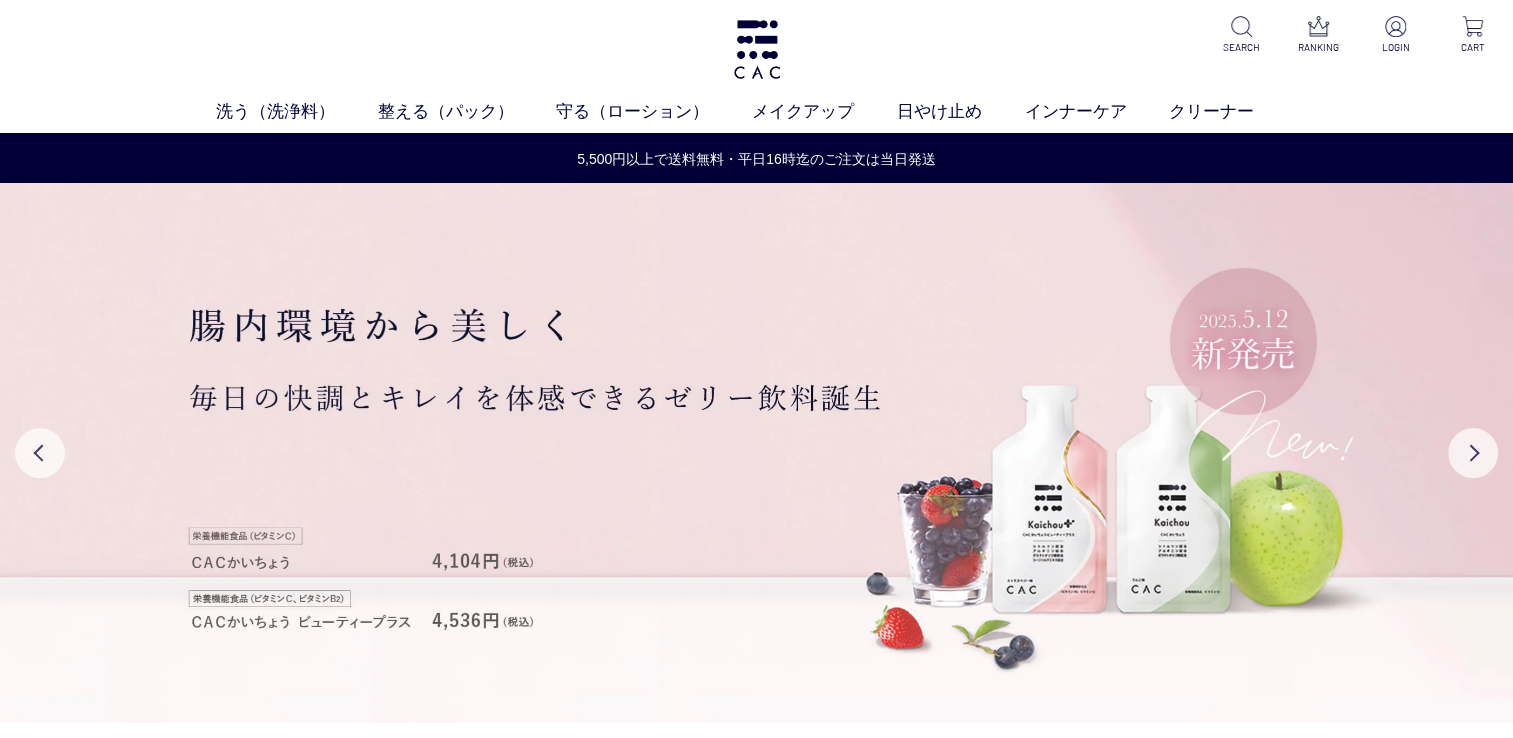 click on "洗う（洗浄料）
液体洗浄料
パウダー洗浄料
泡洗顔料
グッズ
整える（パック）
フェイスパック
ヘアパック
守る（ローション）
保湿化粧水
柔軟化粧水
美容液
ジェル
メイクアップ
ベース
アイ
フェイスカラー
リップ
日やけ止め
インナーケア
クリーナー
SEARCH
RANKING
LOGIN
CART" at bounding box center [756, 66] 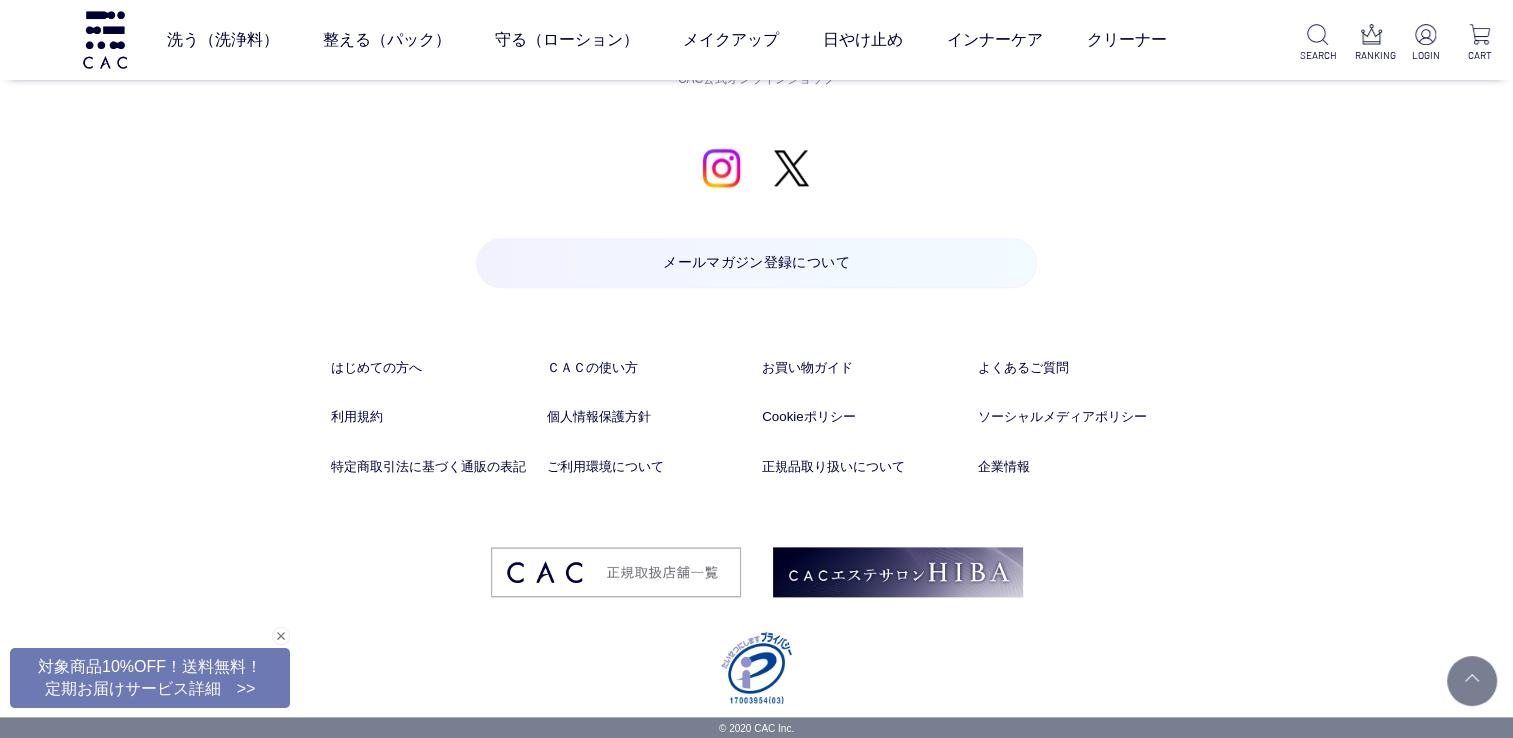 scroll, scrollTop: 9900, scrollLeft: 0, axis: vertical 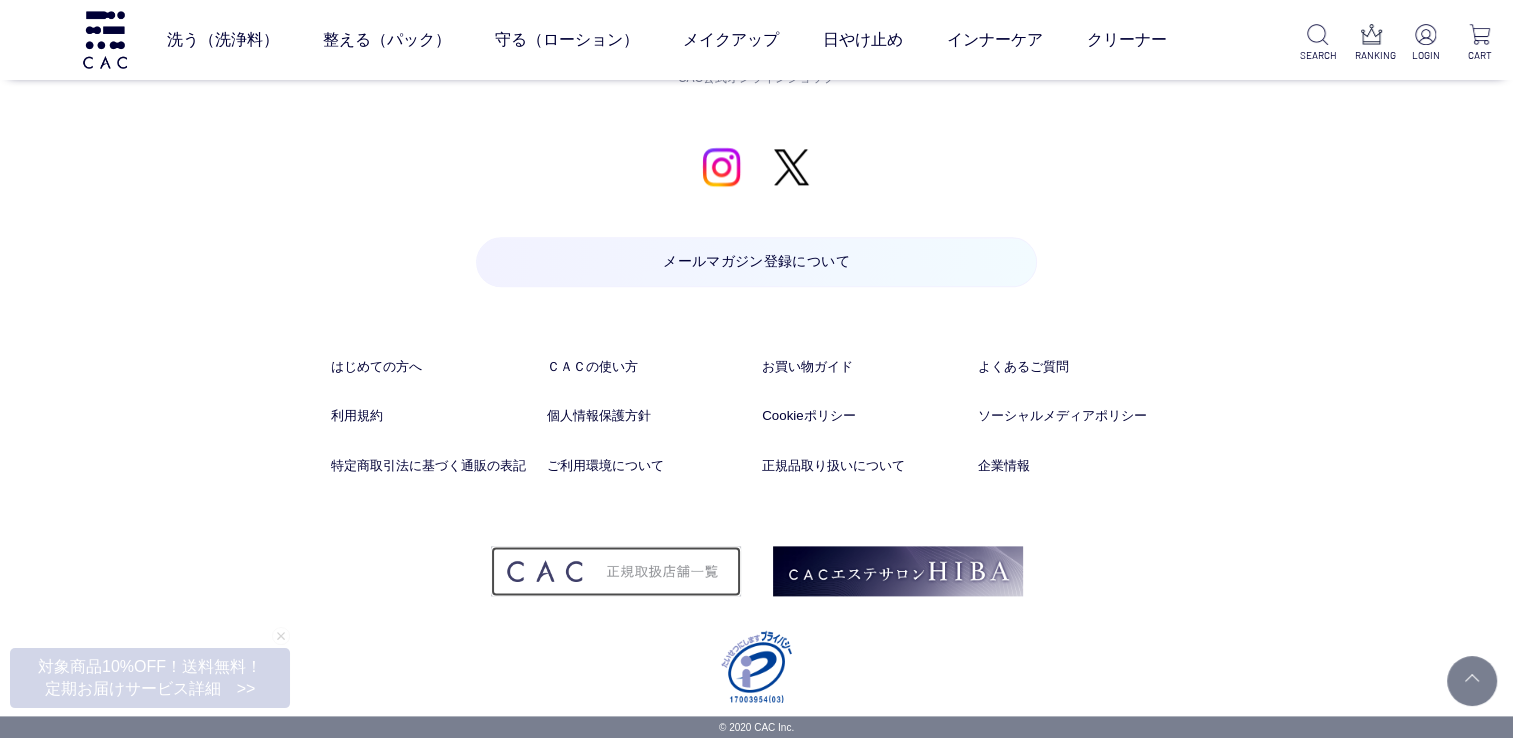 click at bounding box center (616, 571) 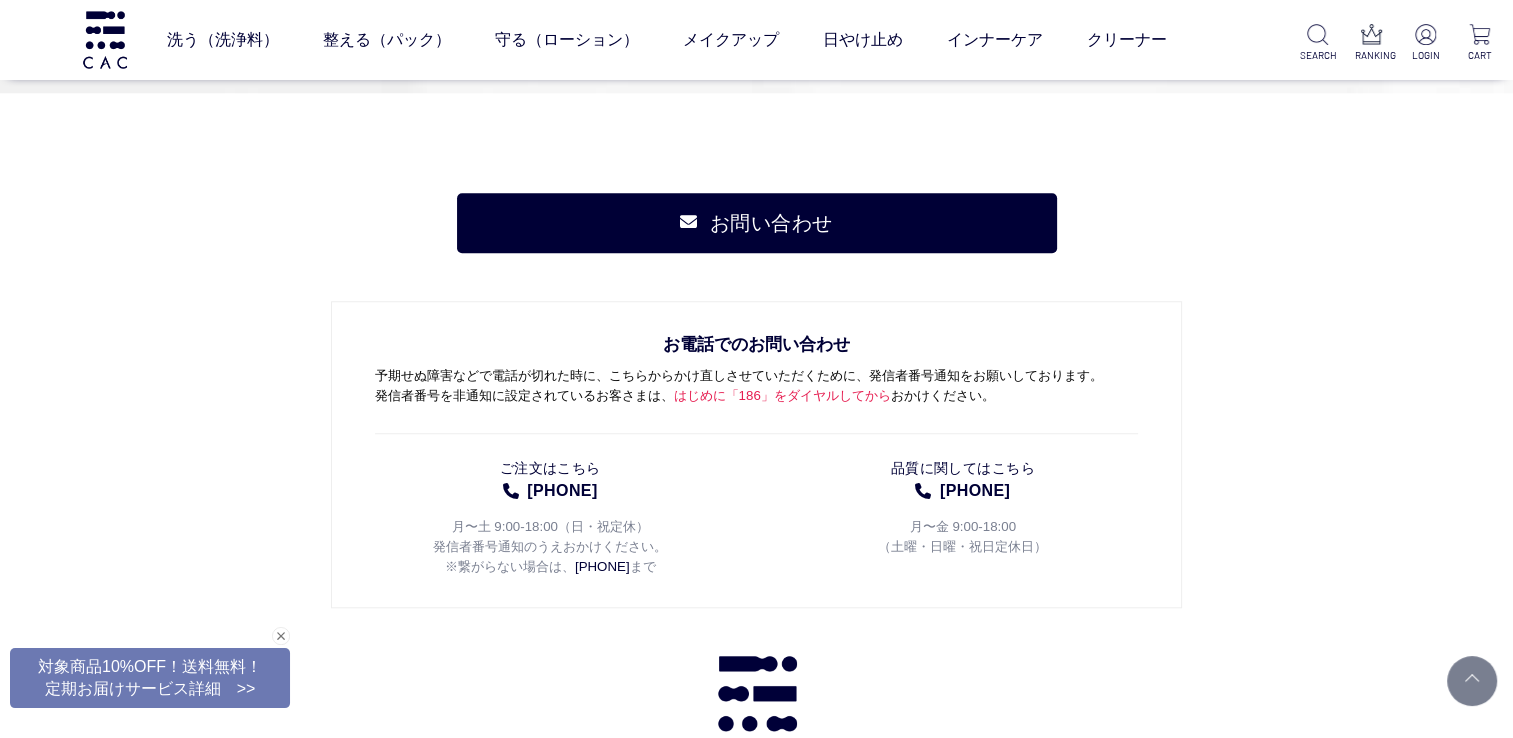 scroll, scrollTop: 9000, scrollLeft: 0, axis: vertical 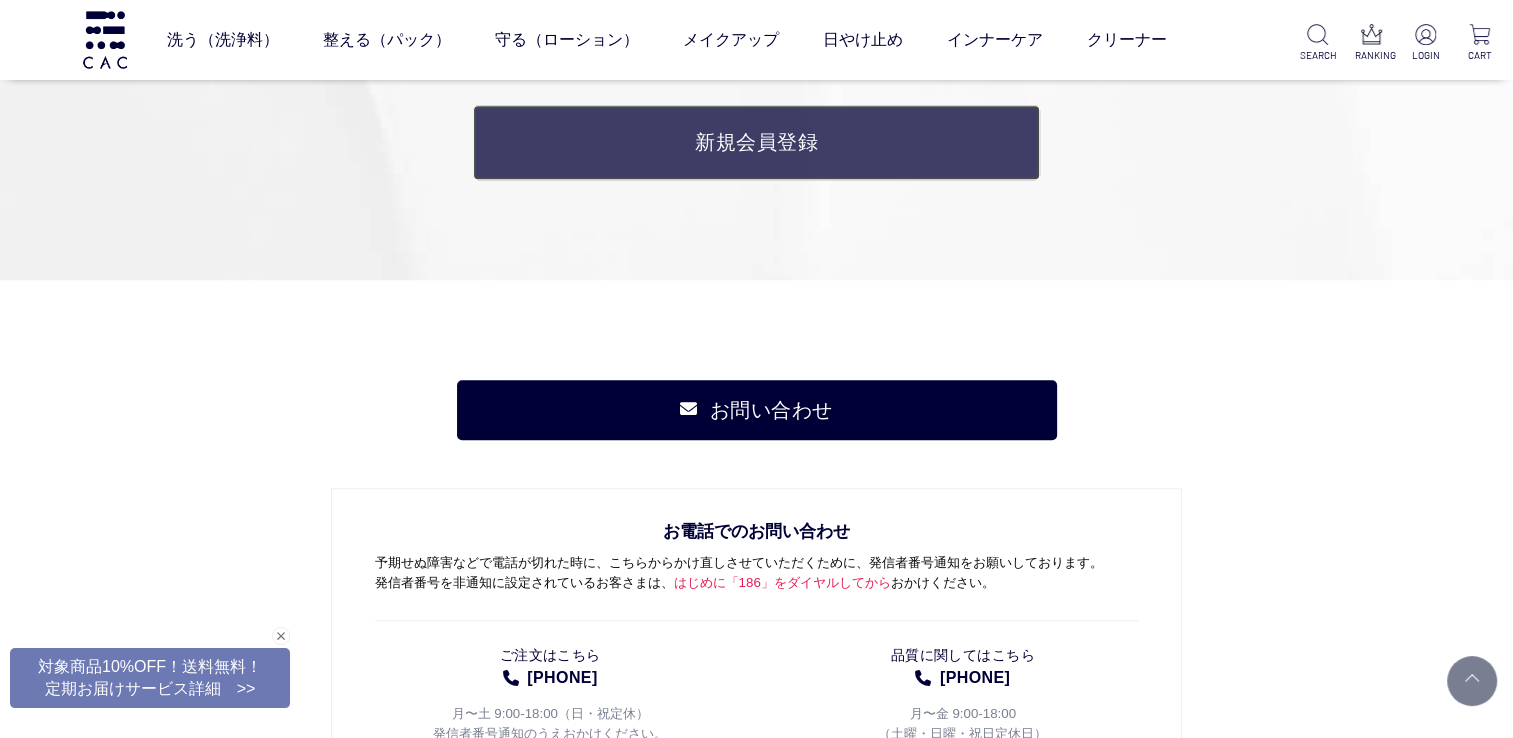 click on "新規会員登録" at bounding box center (756, 142) 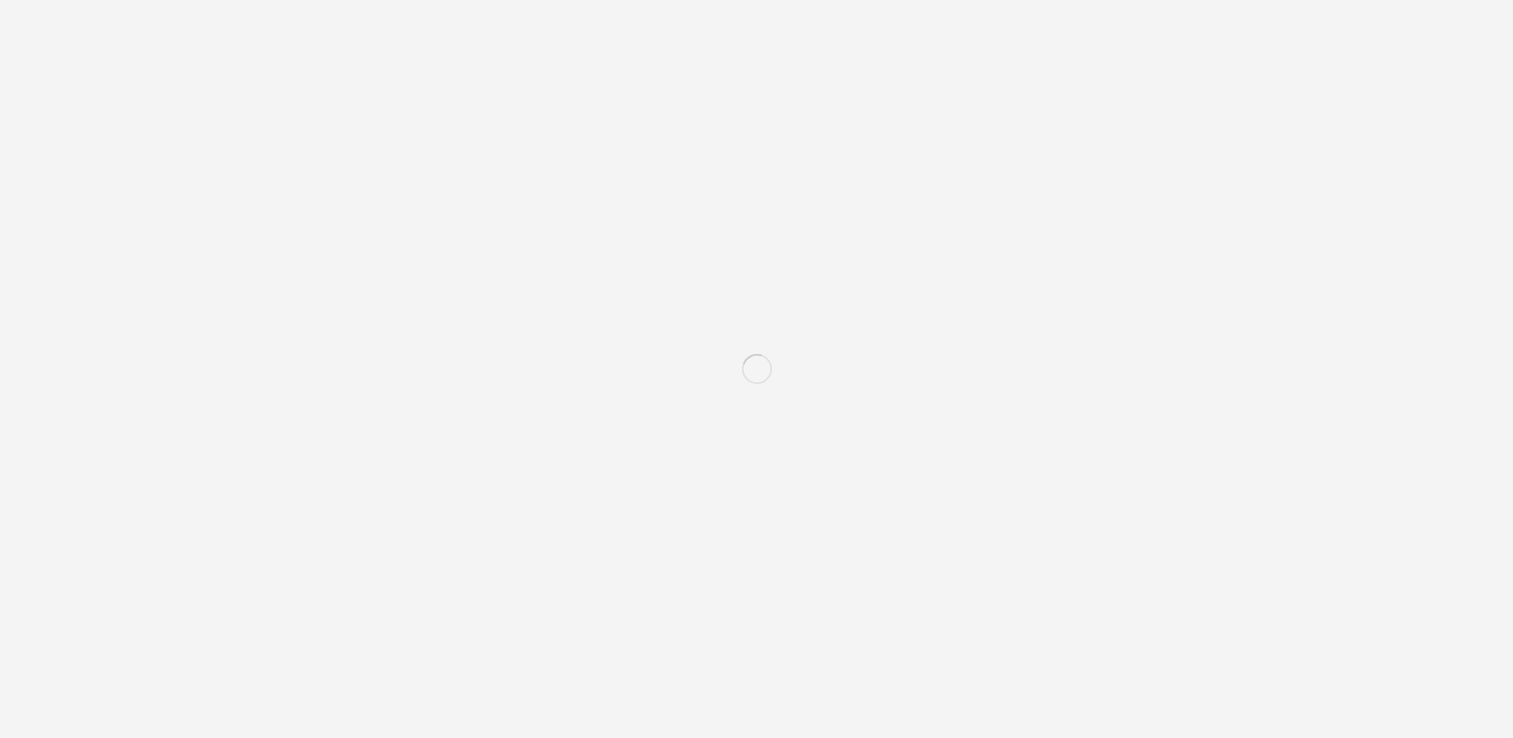 scroll, scrollTop: 0, scrollLeft: 0, axis: both 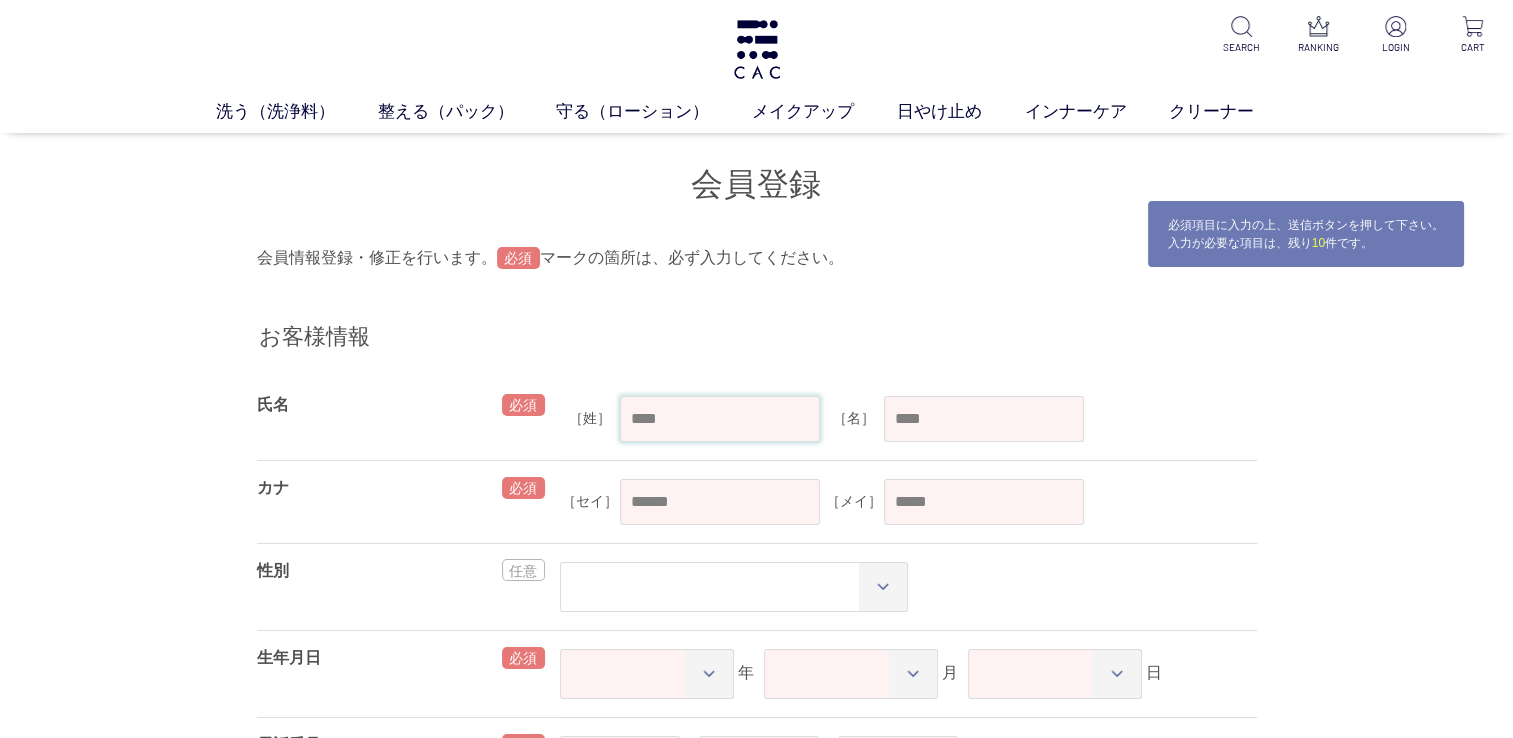 click at bounding box center [720, 419] 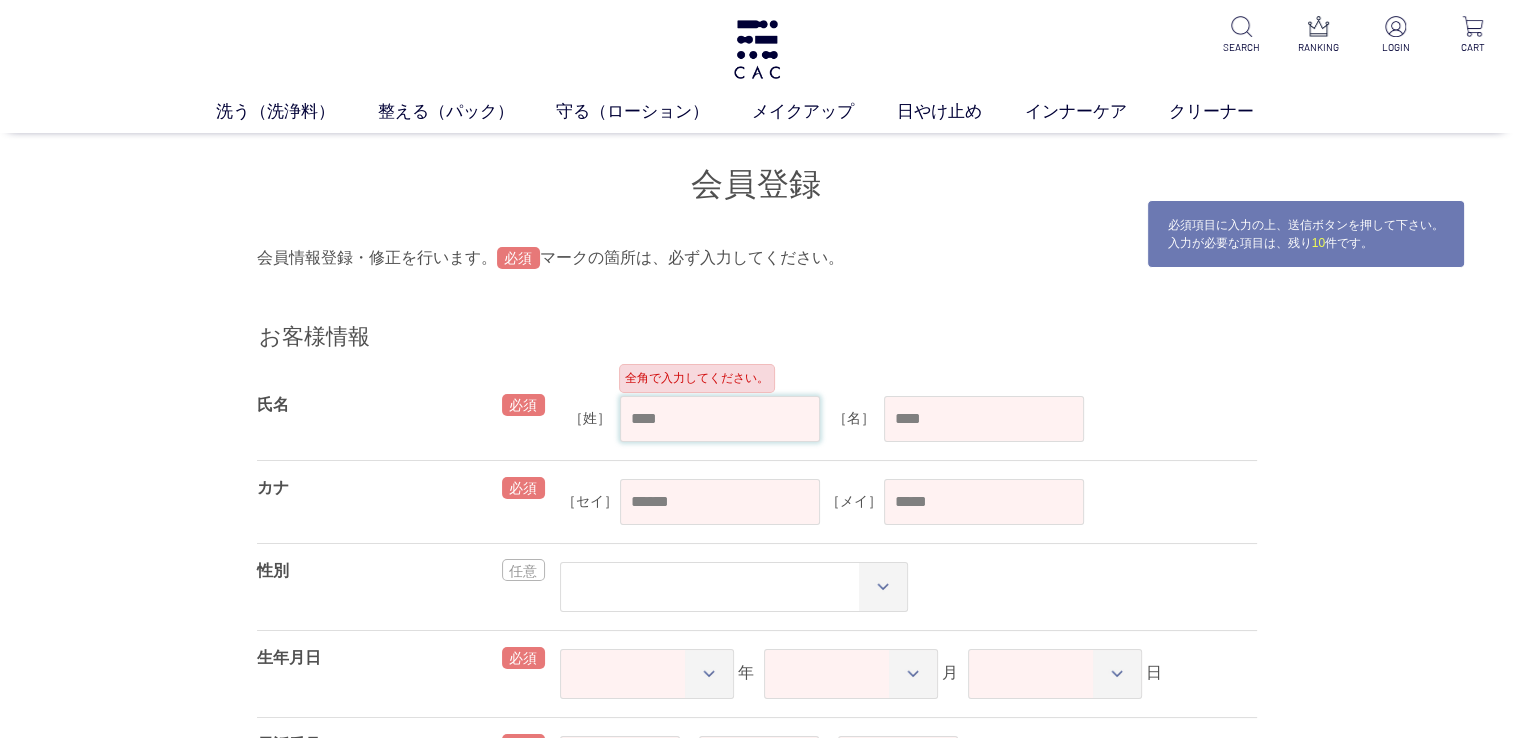type on "**" 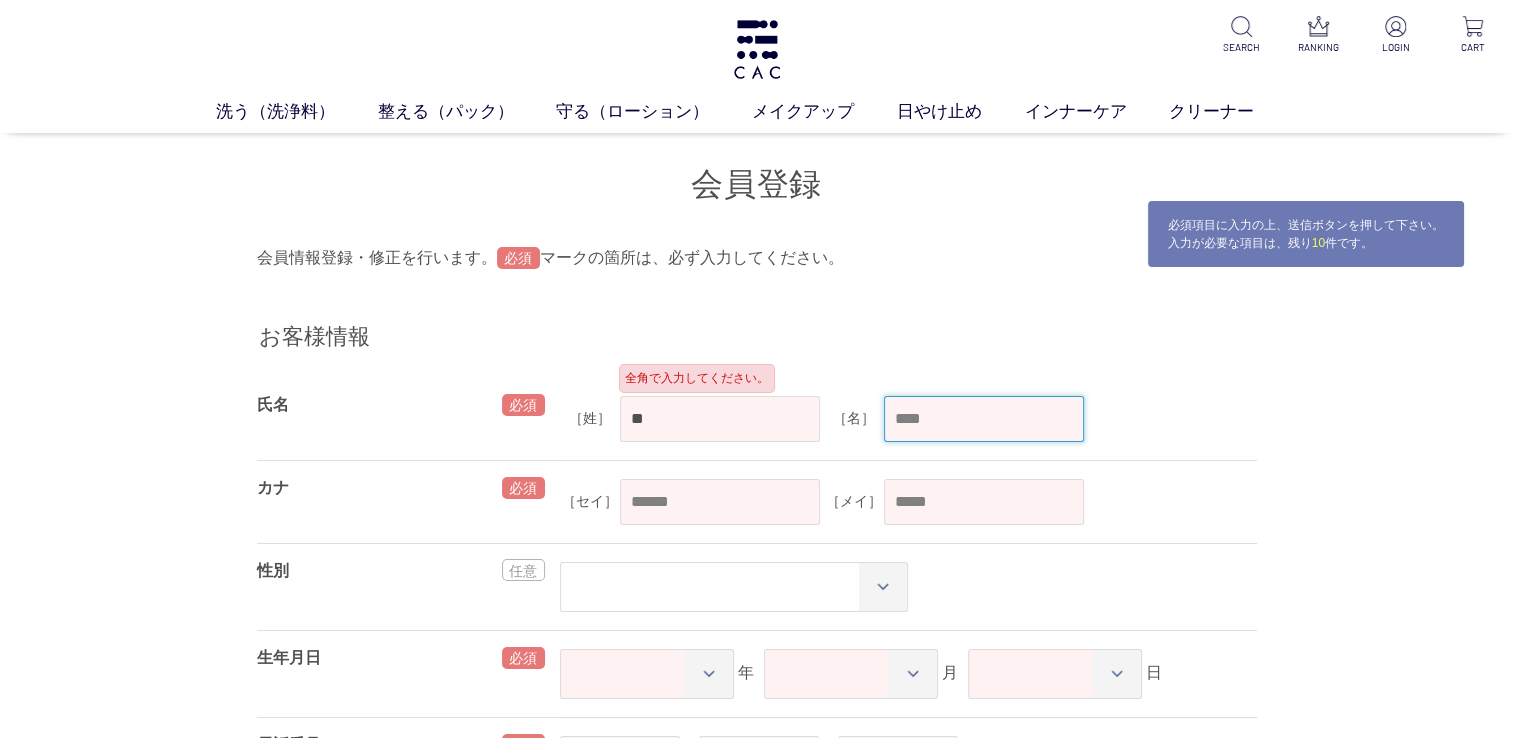 type on "**" 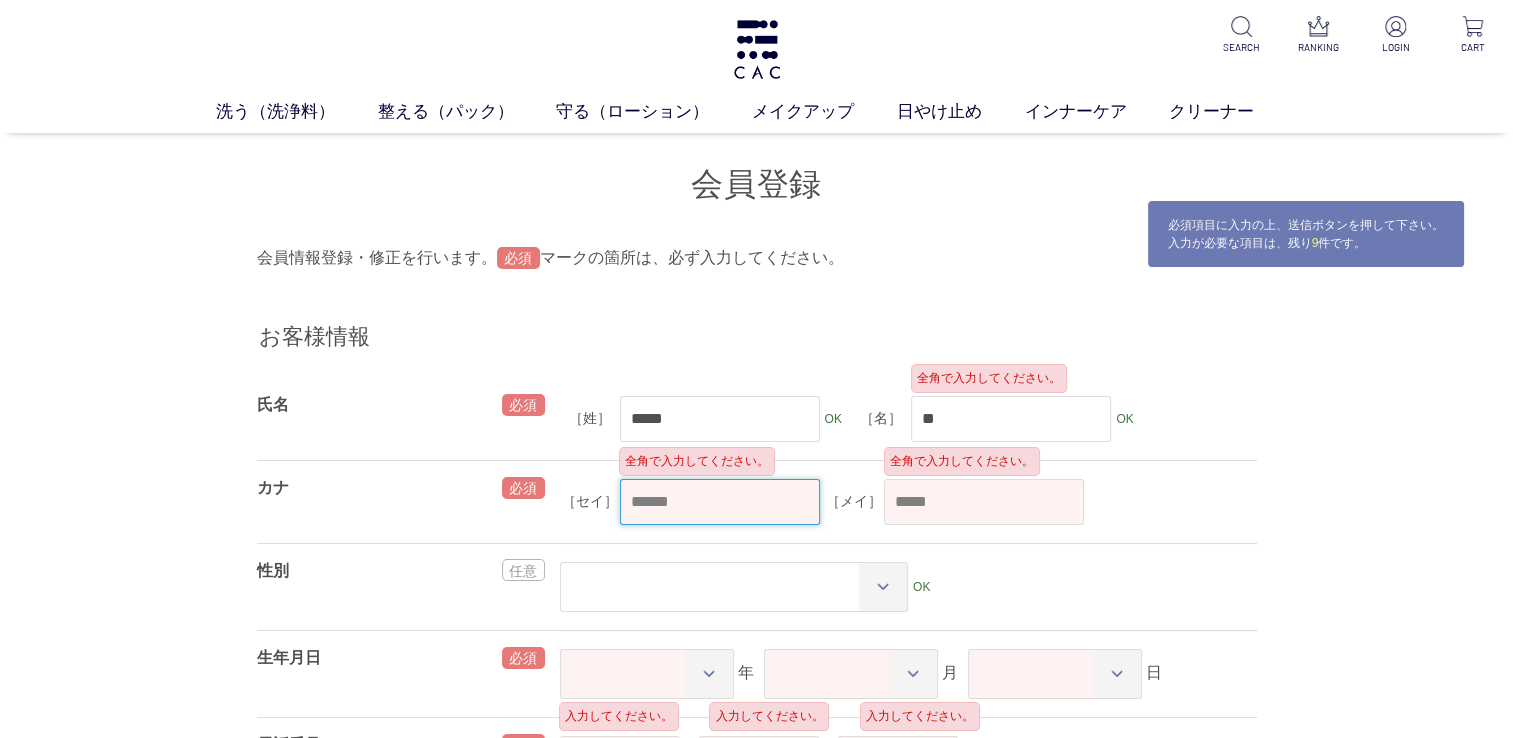 type on "*****" 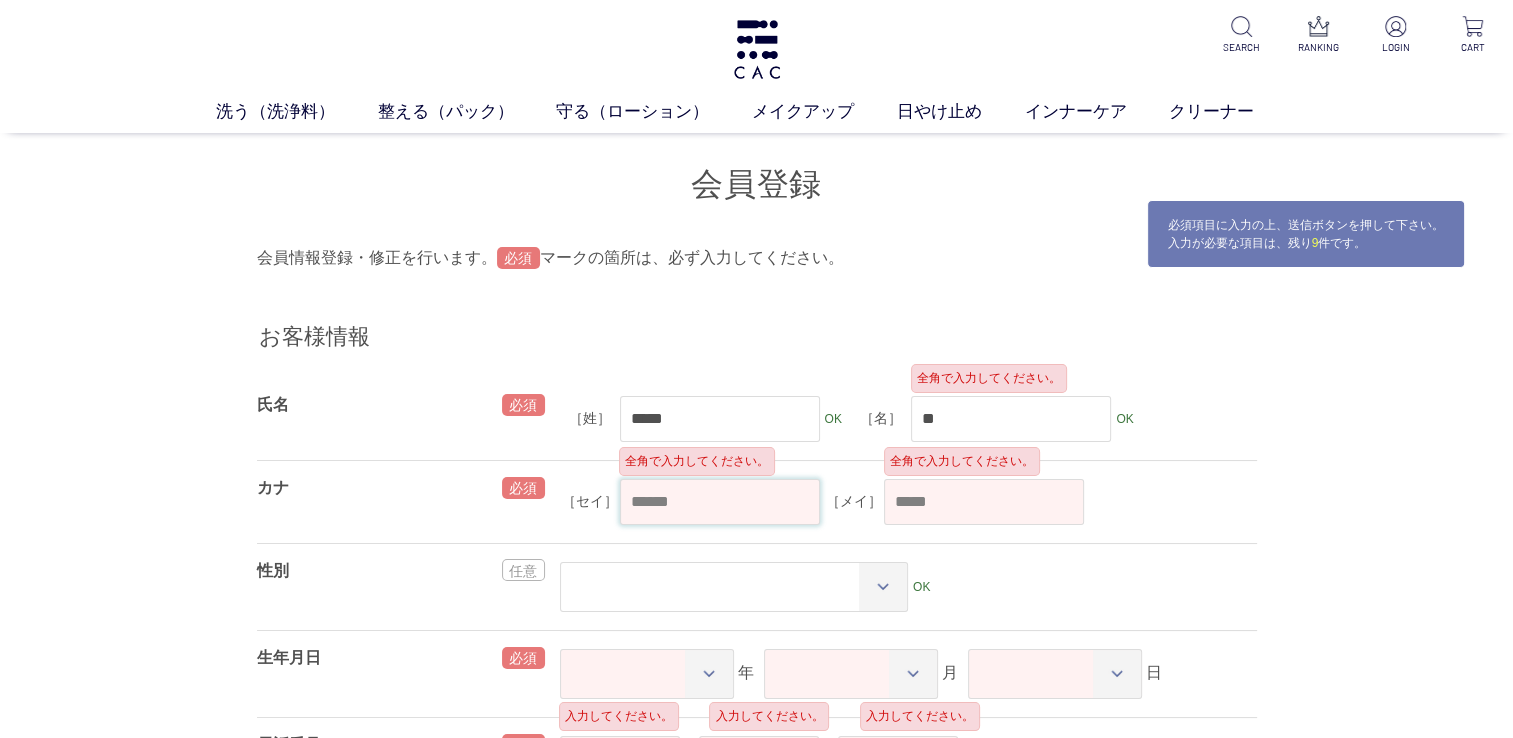 click at bounding box center [720, 502] 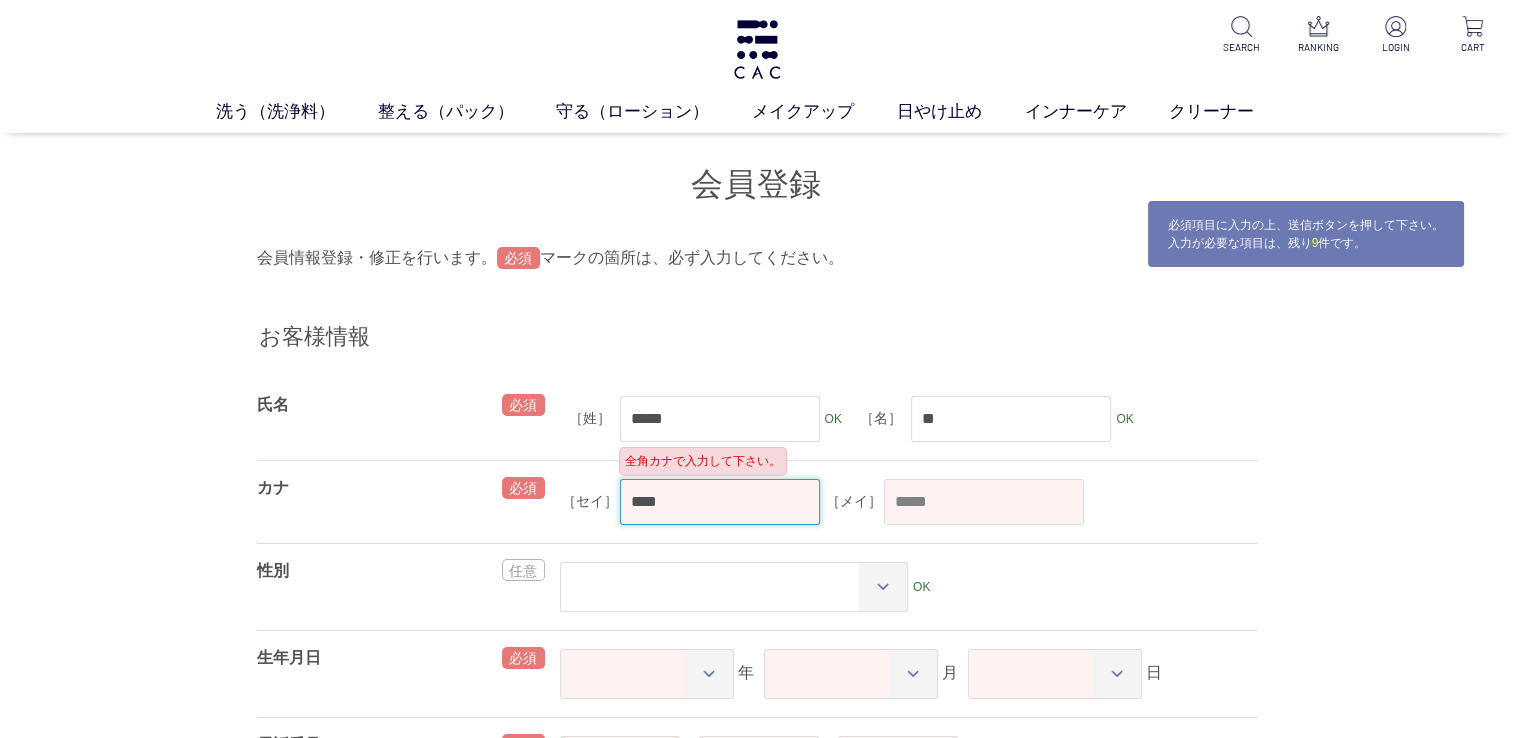 type on "****" 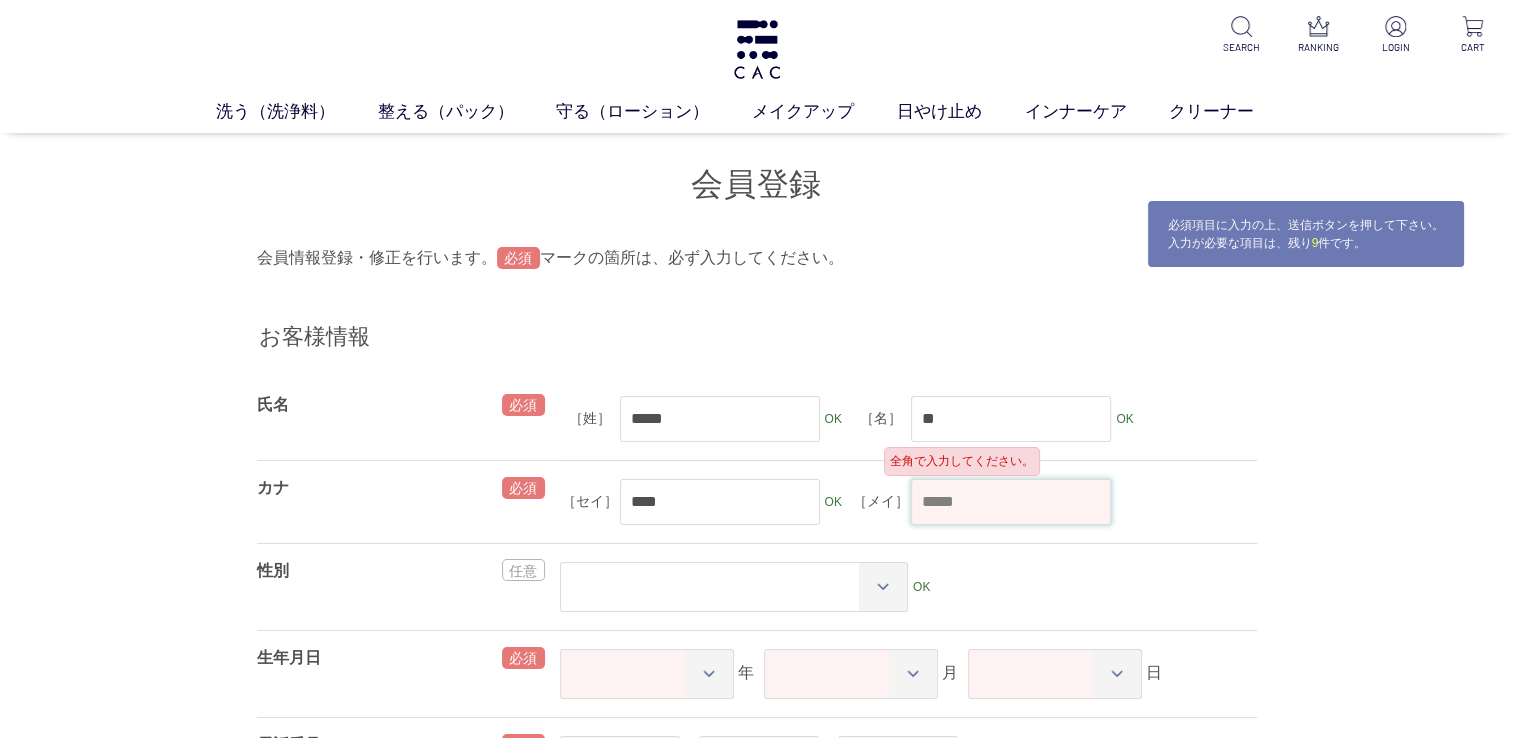 click at bounding box center [1011, 502] 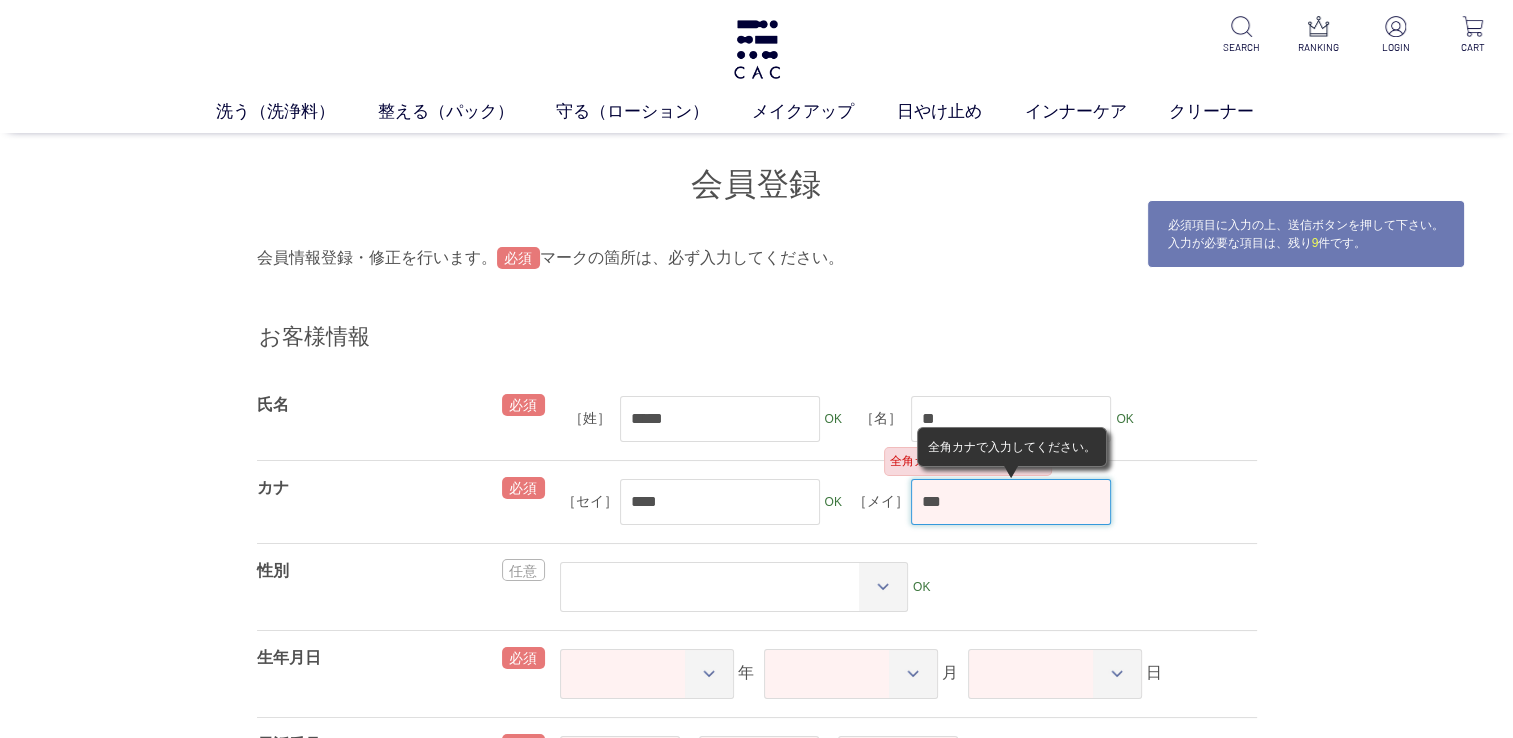 type on "***" 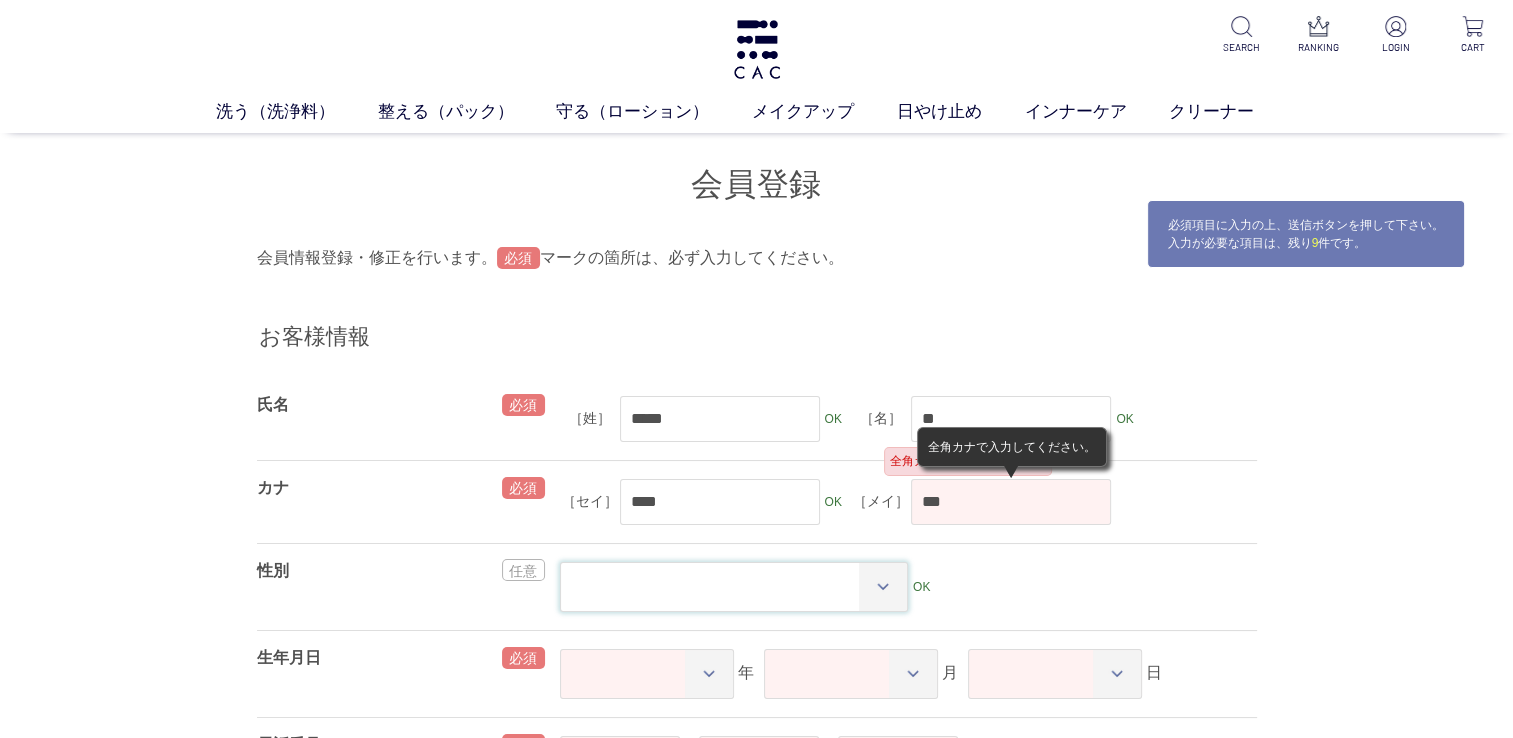 click on "** ** *****" at bounding box center (734, 587) 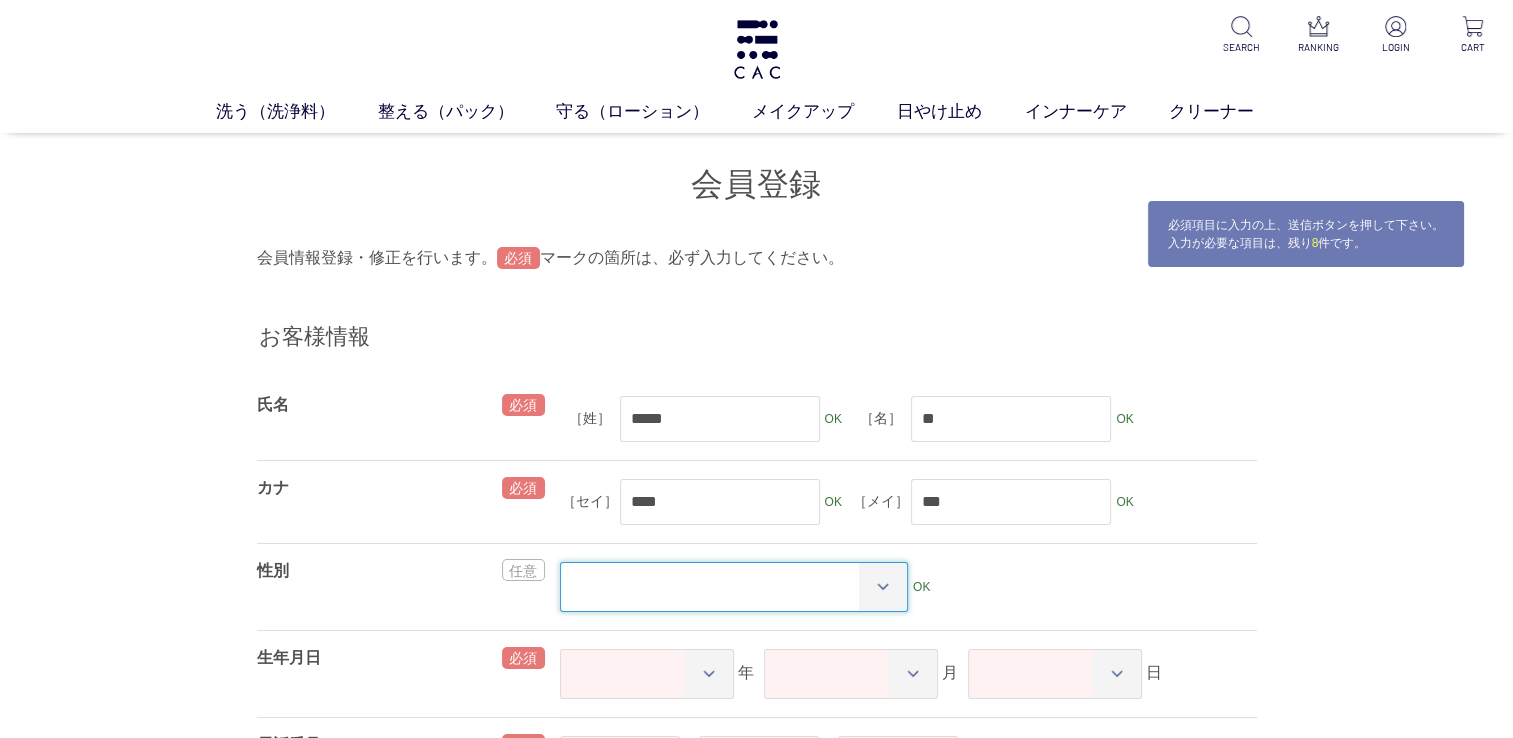 select on "*" 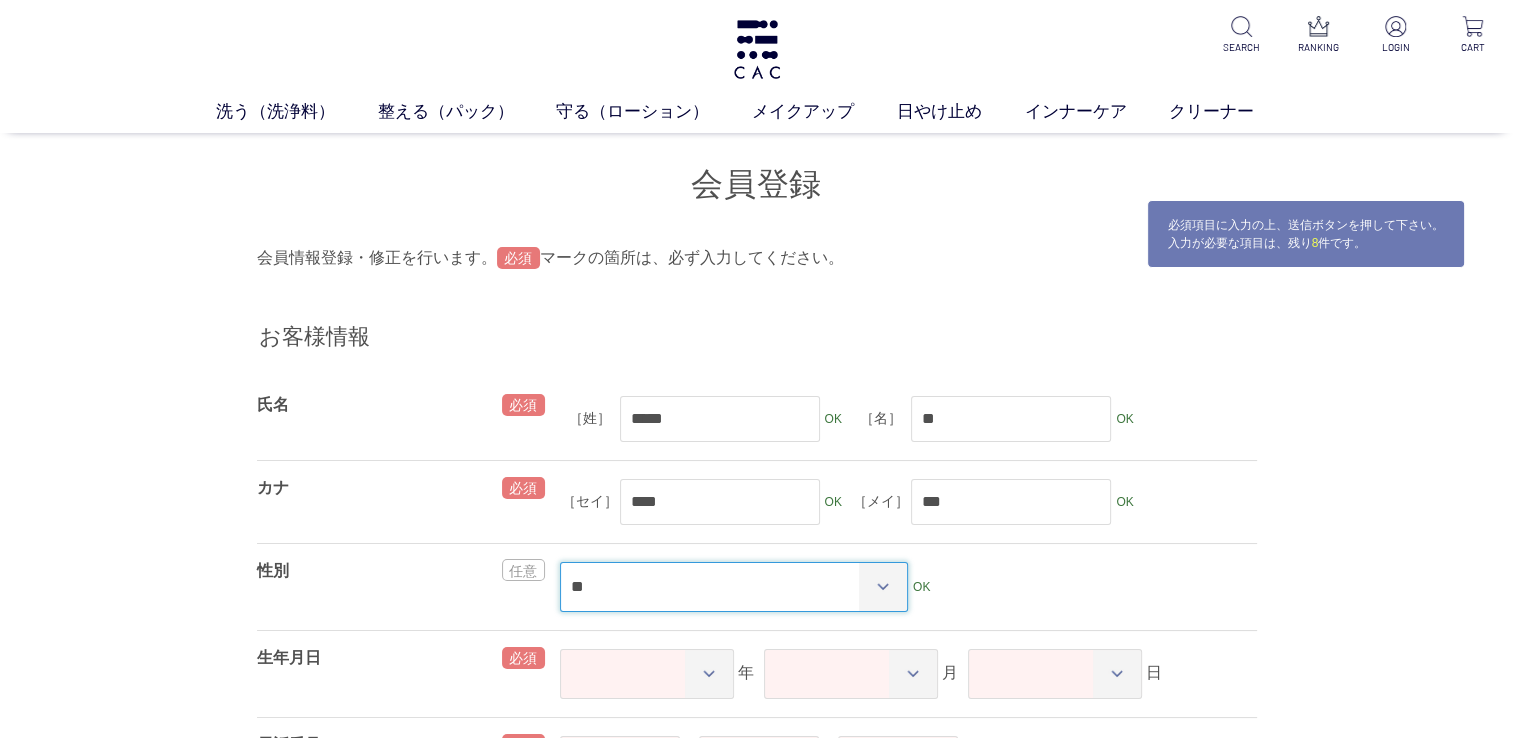 click on "** ** *****" at bounding box center (734, 587) 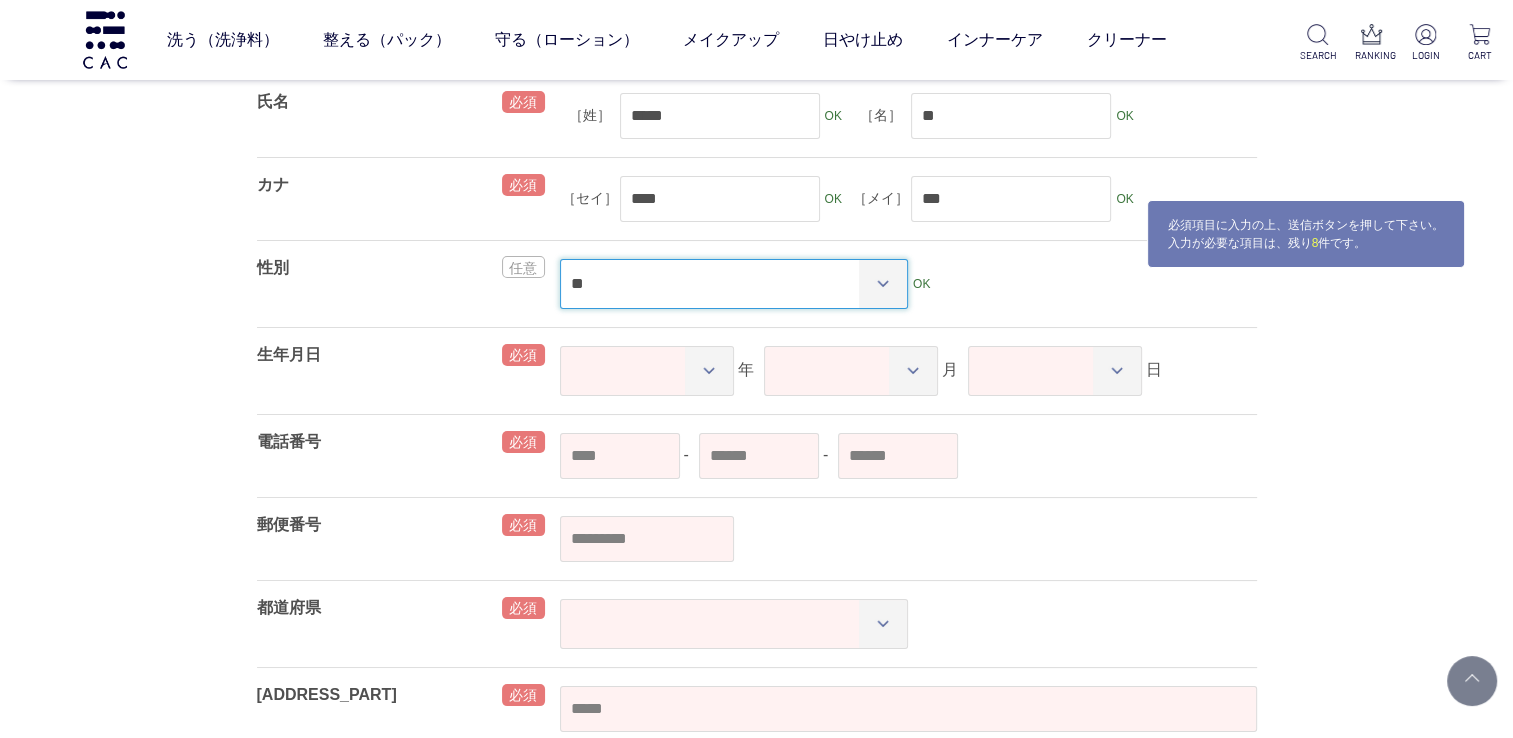 scroll, scrollTop: 200, scrollLeft: 0, axis: vertical 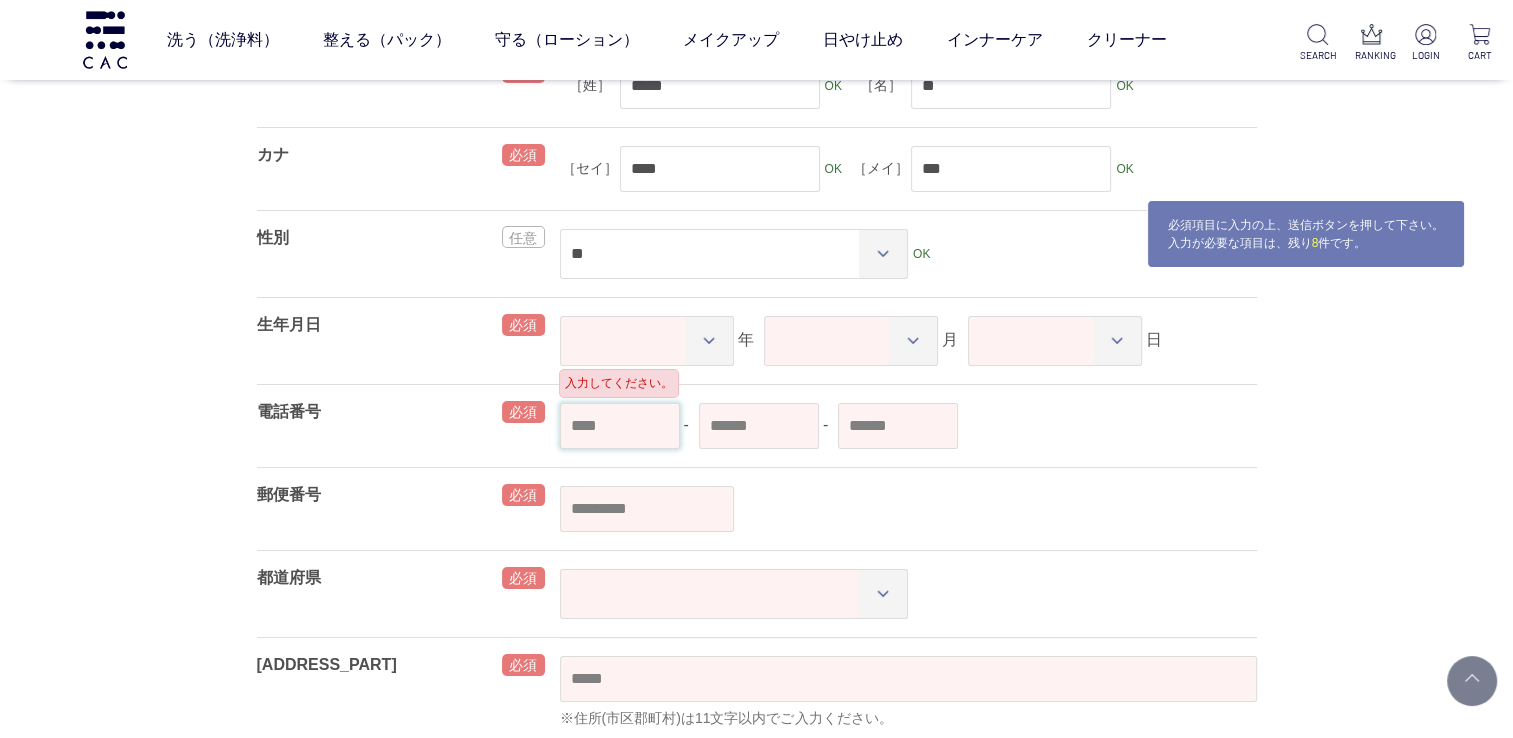 click at bounding box center (620, 426) 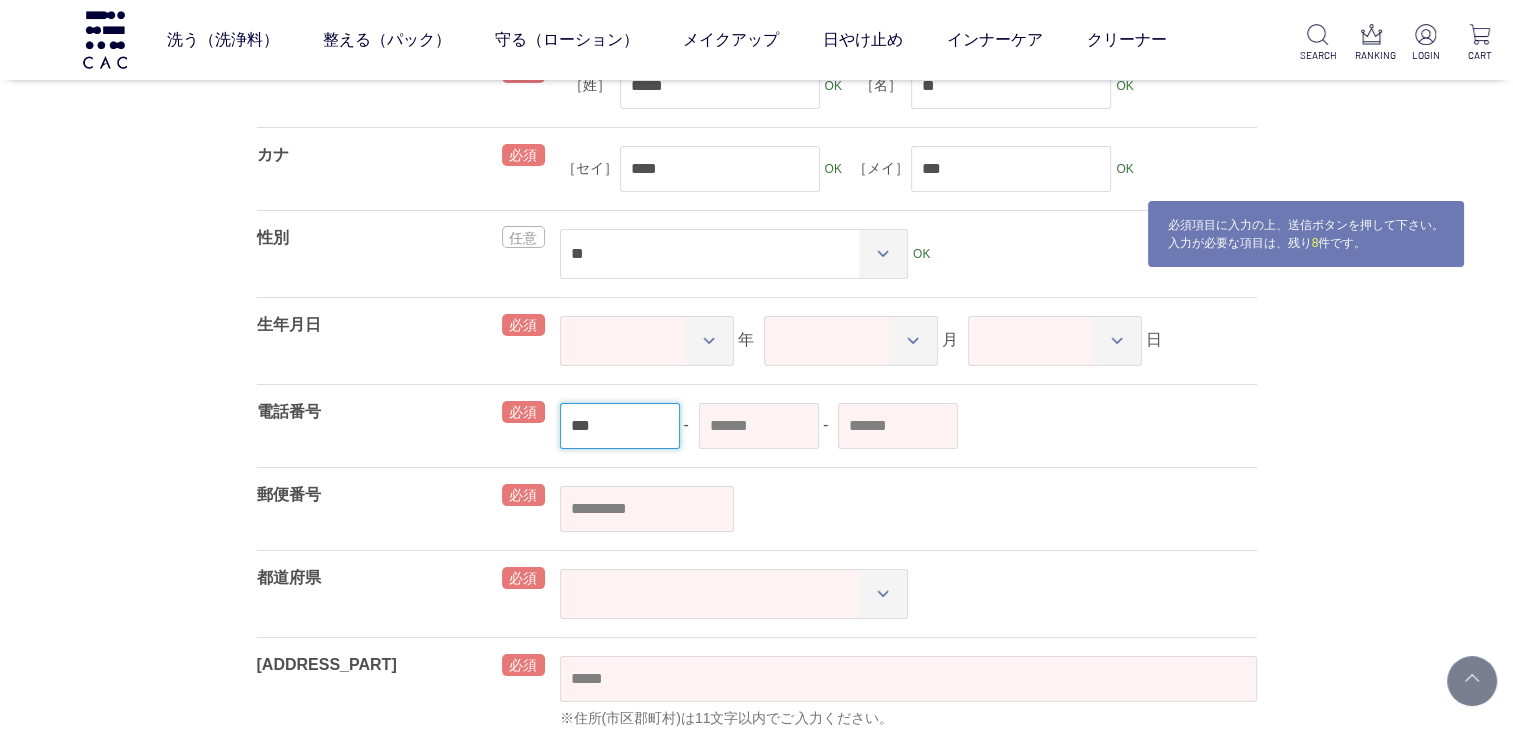 type on "***" 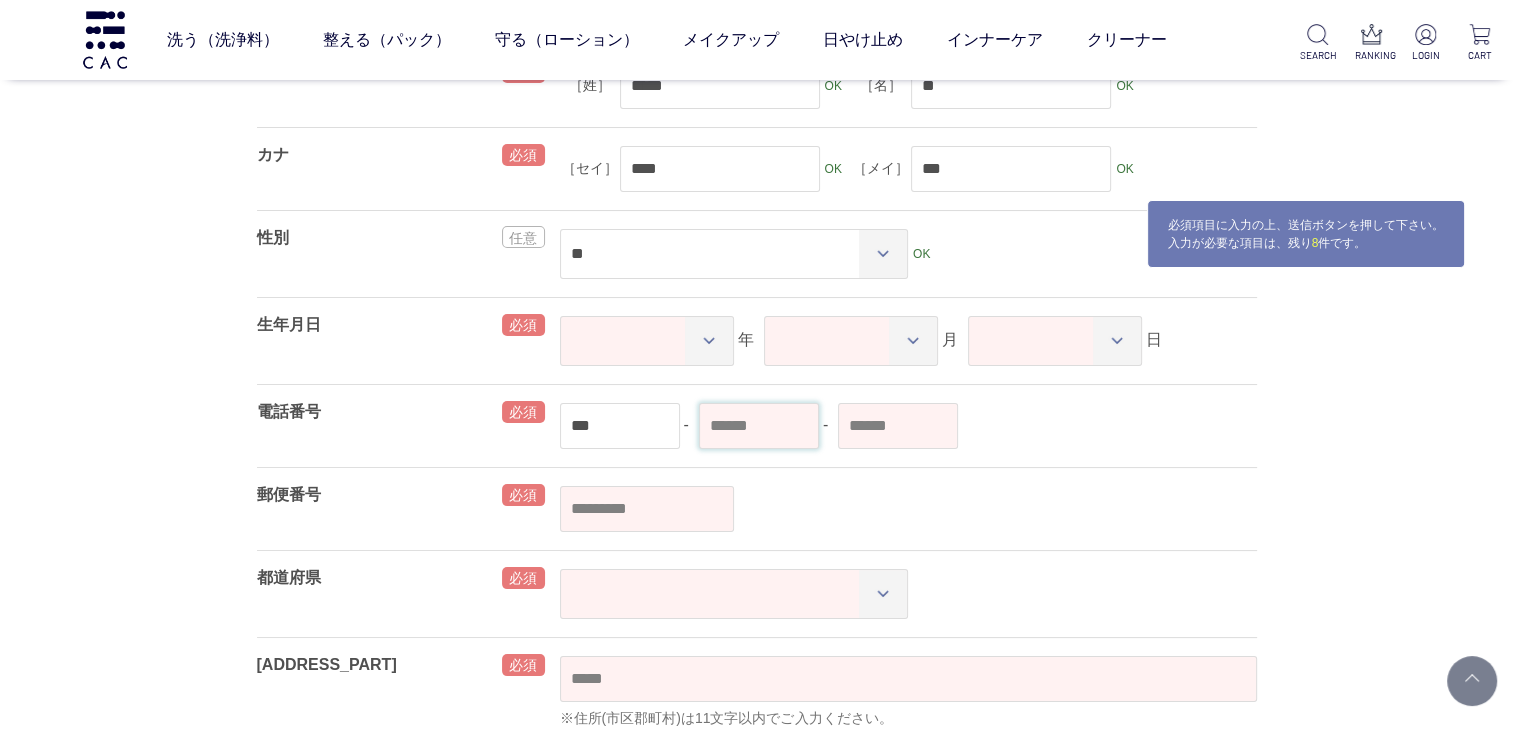 click at bounding box center [759, 426] 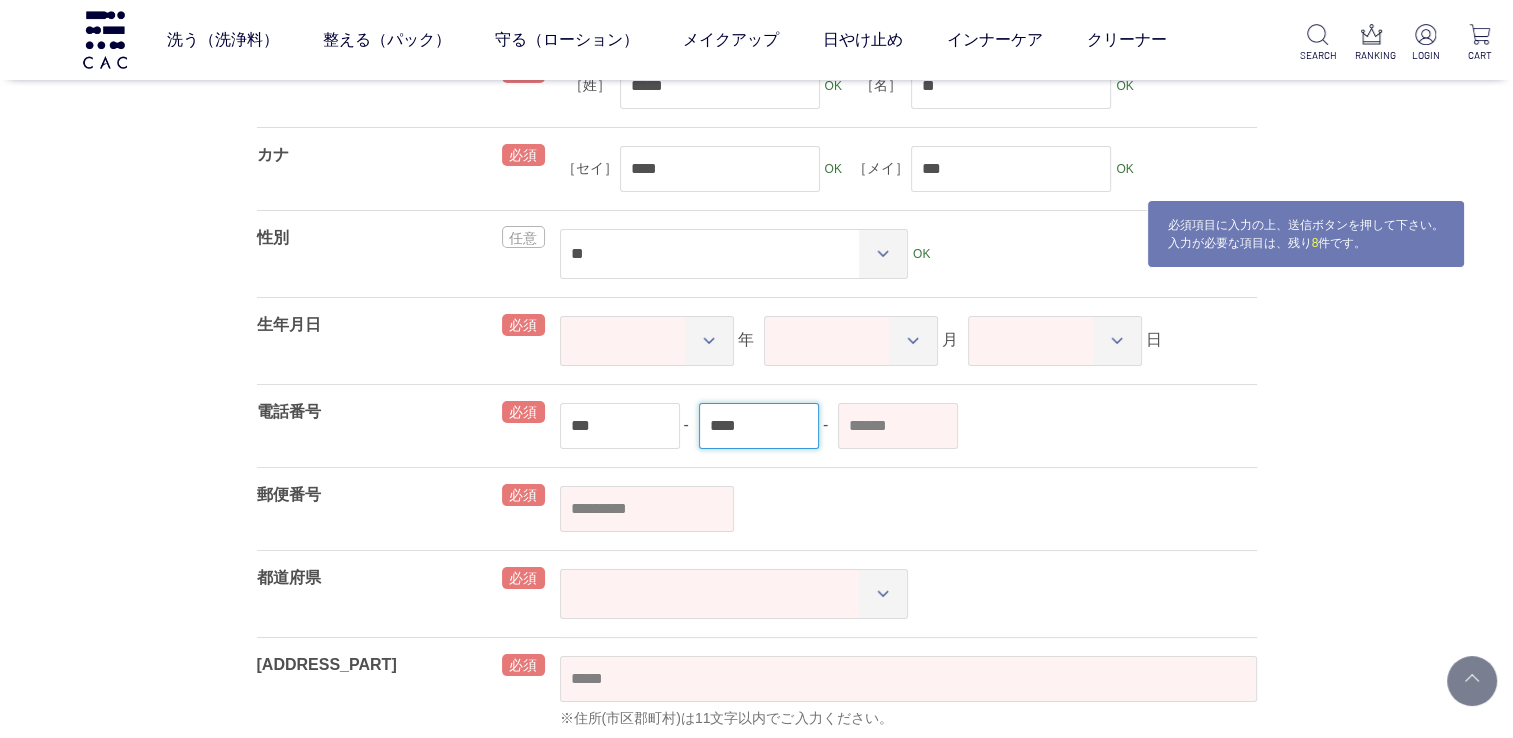 type on "****" 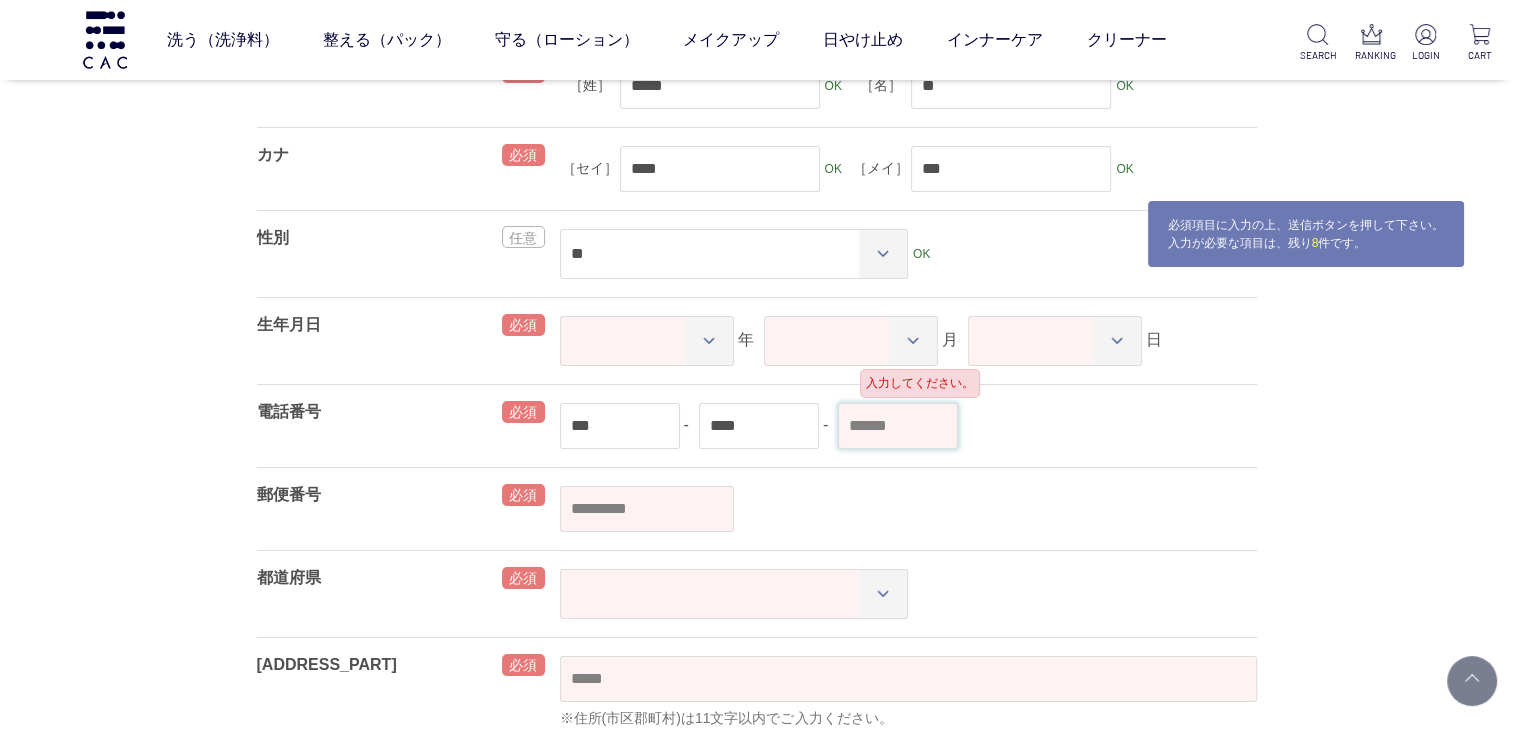 click at bounding box center (898, 426) 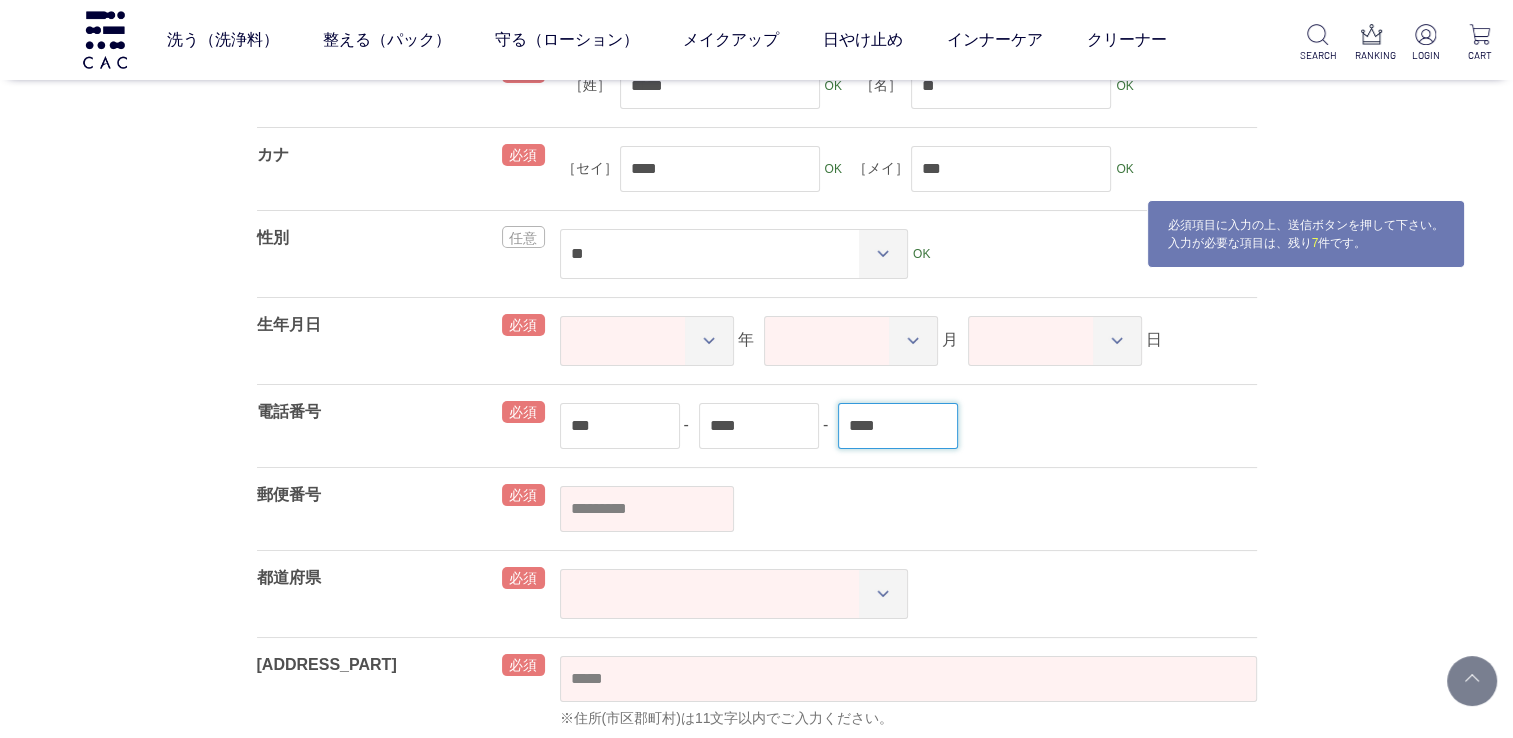 type on "****" 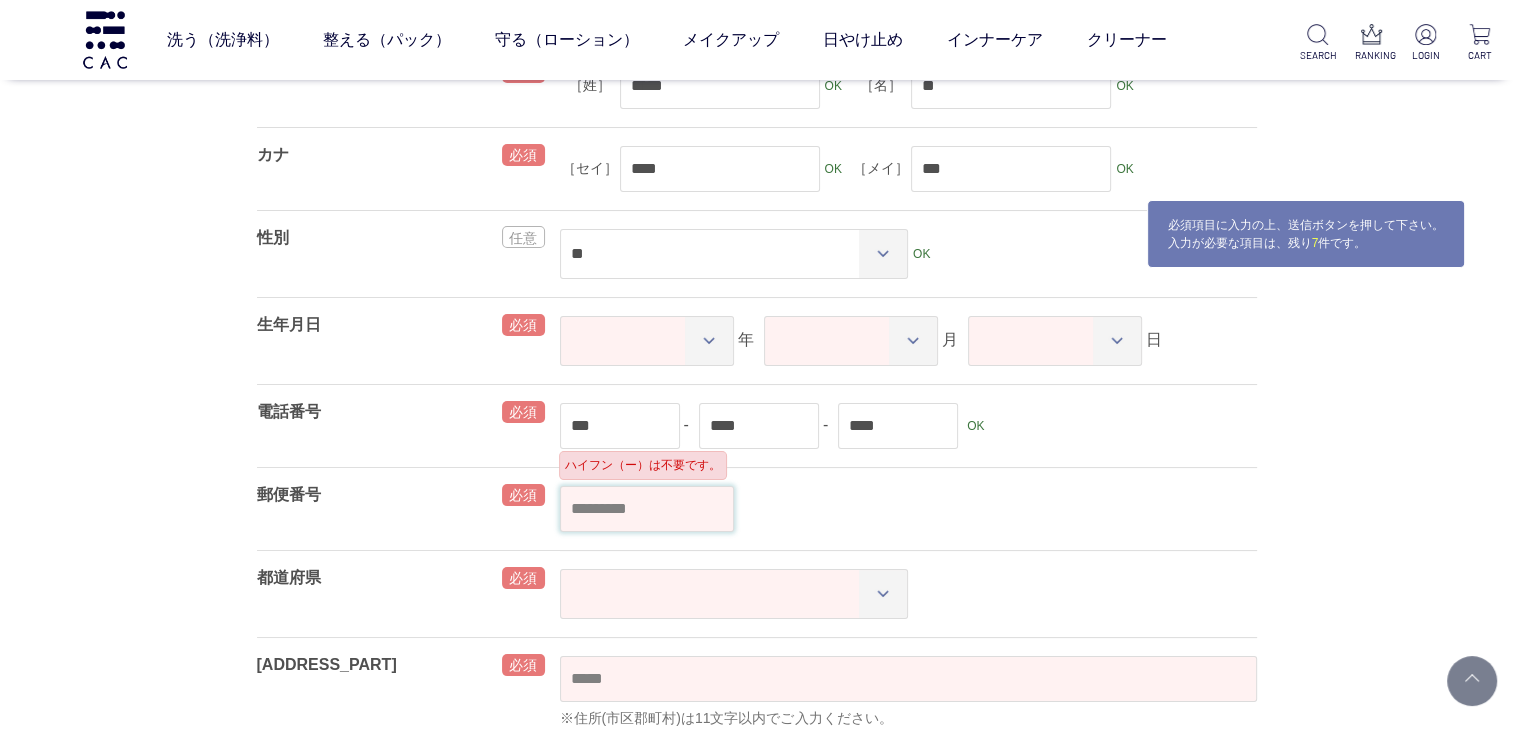 click at bounding box center (647, 509) 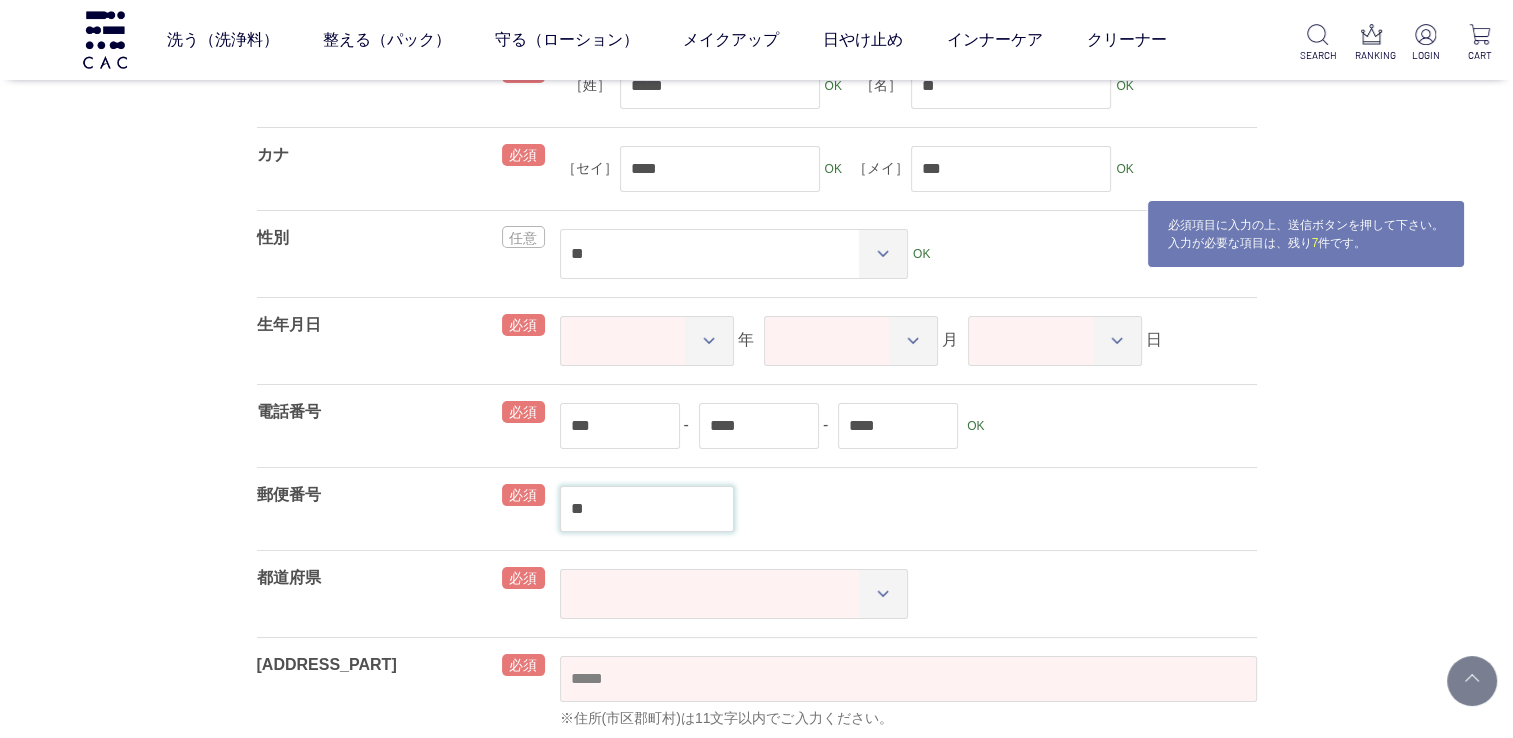 type on "***" 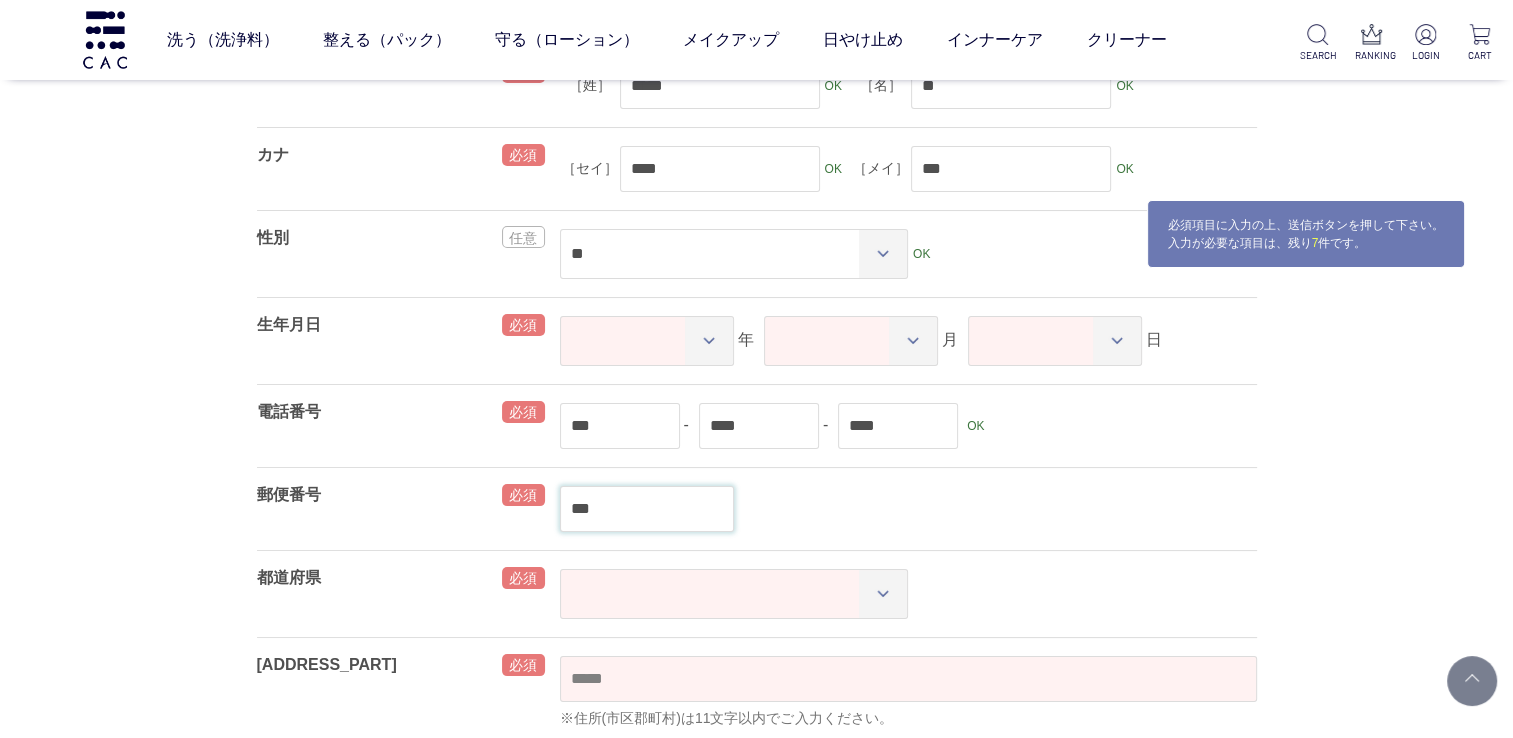 select on "***" 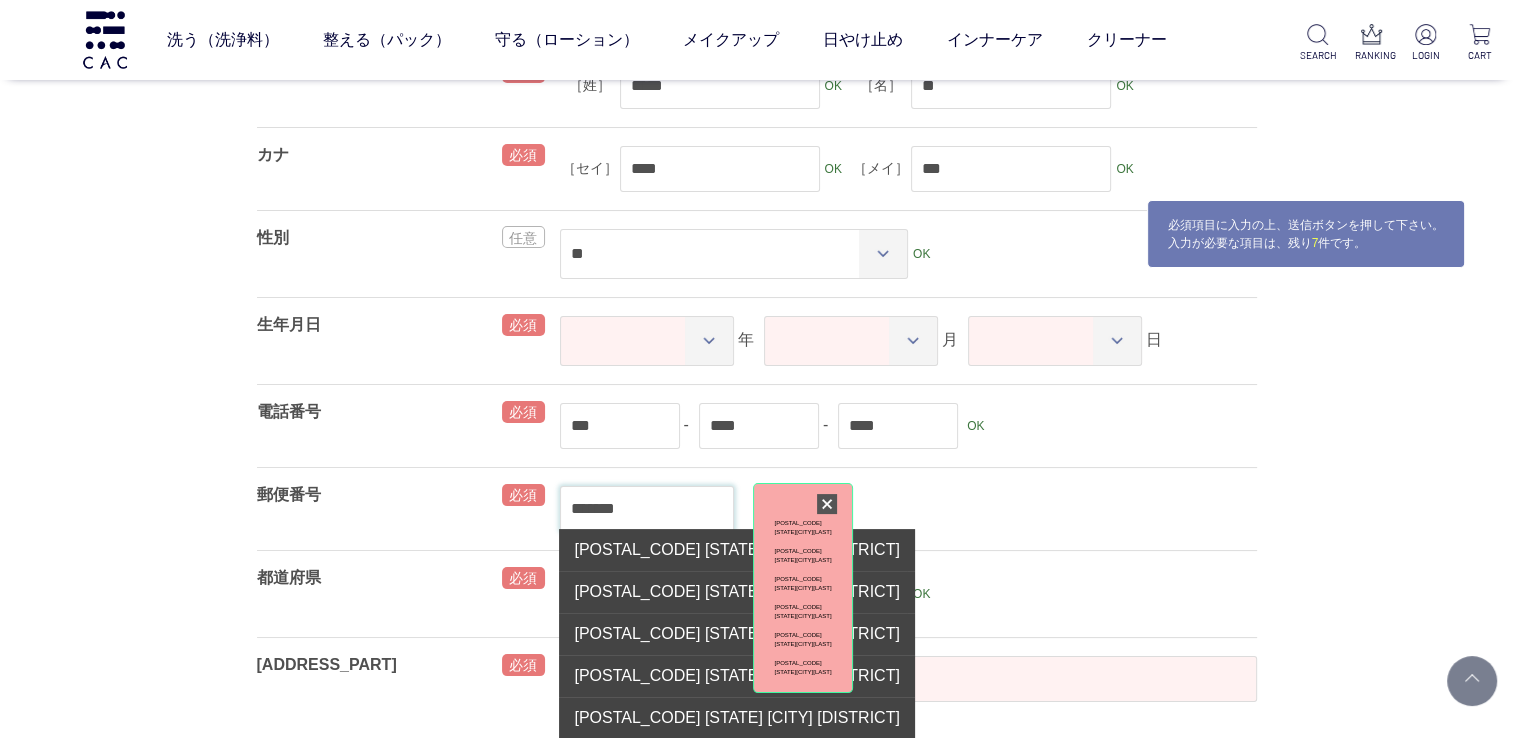 type on "*******" 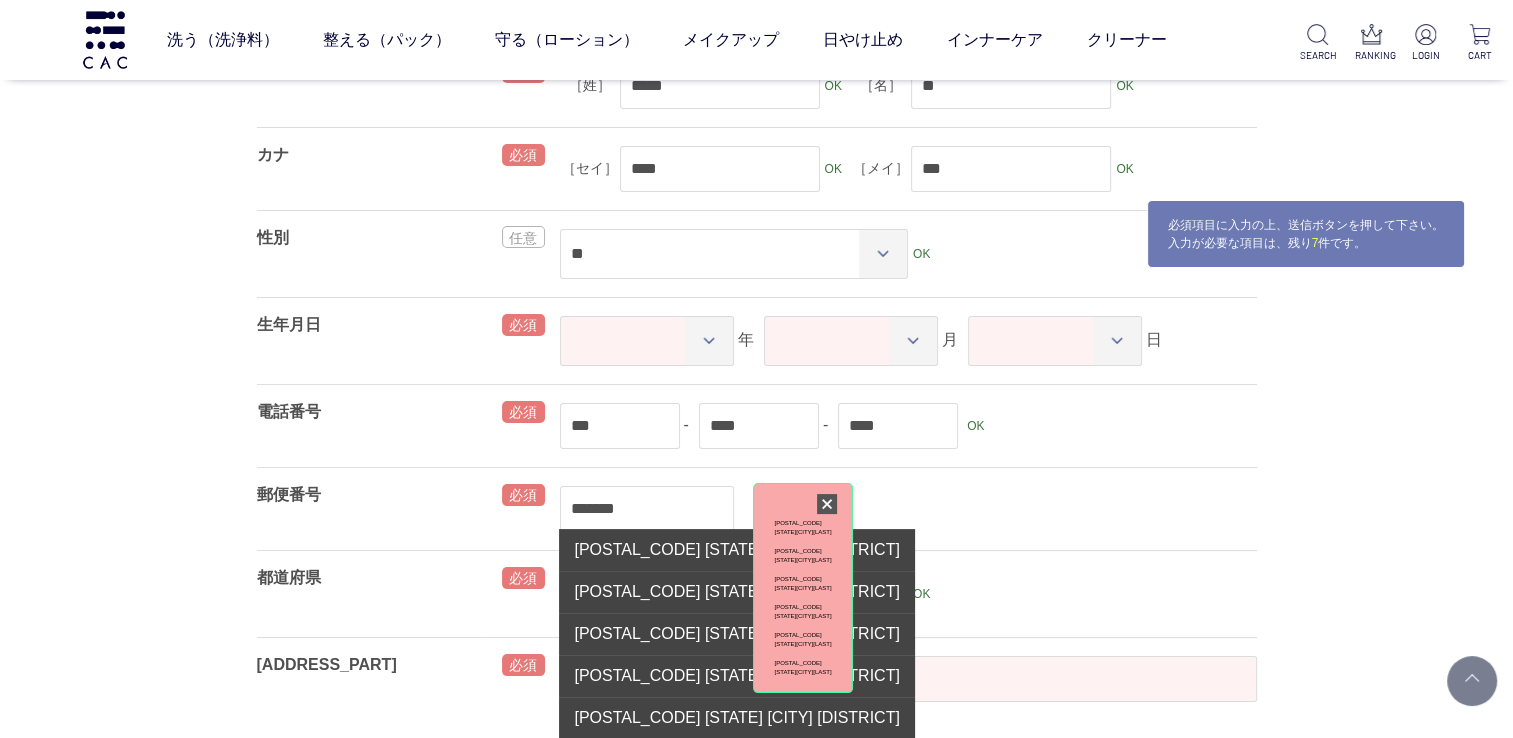 type on "***" 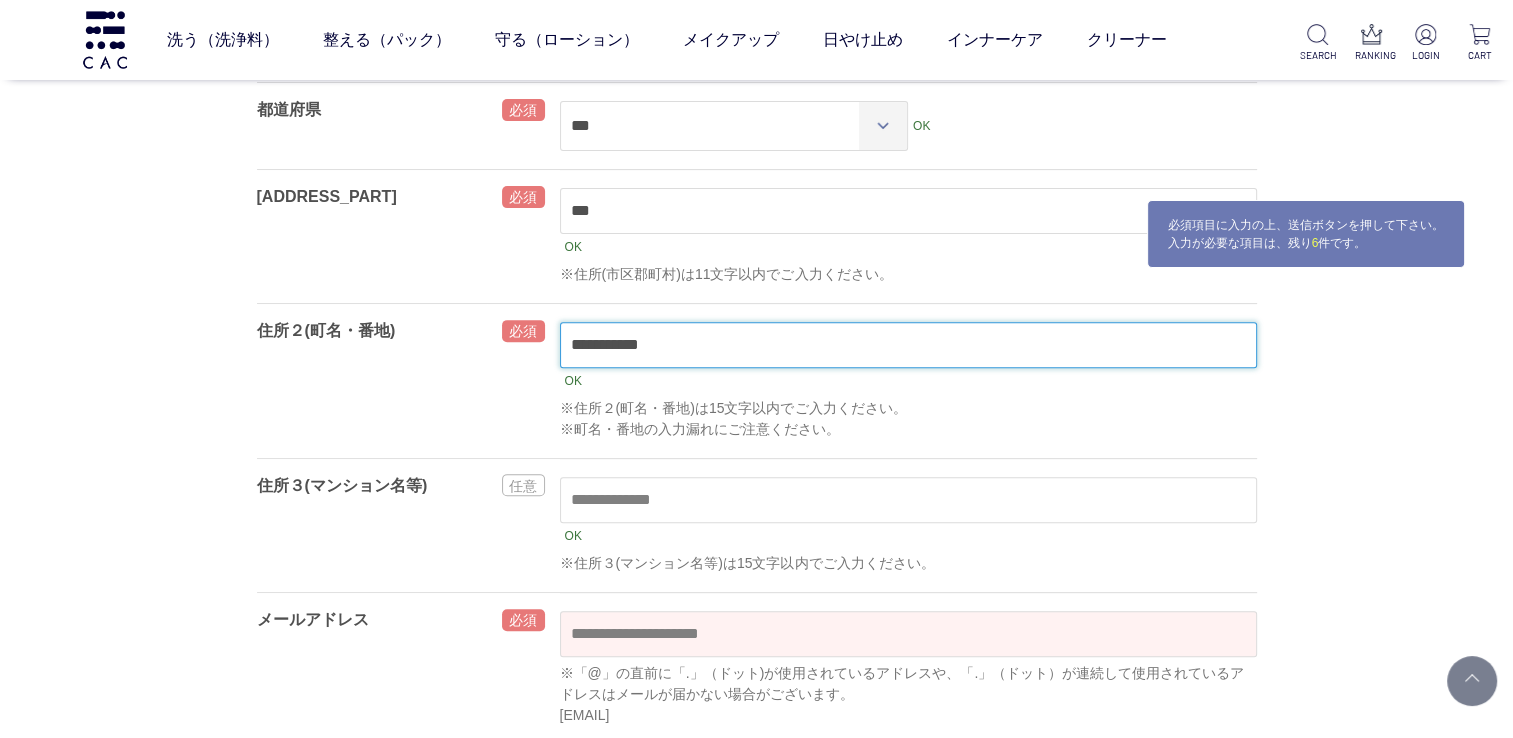 scroll, scrollTop: 814, scrollLeft: 0, axis: vertical 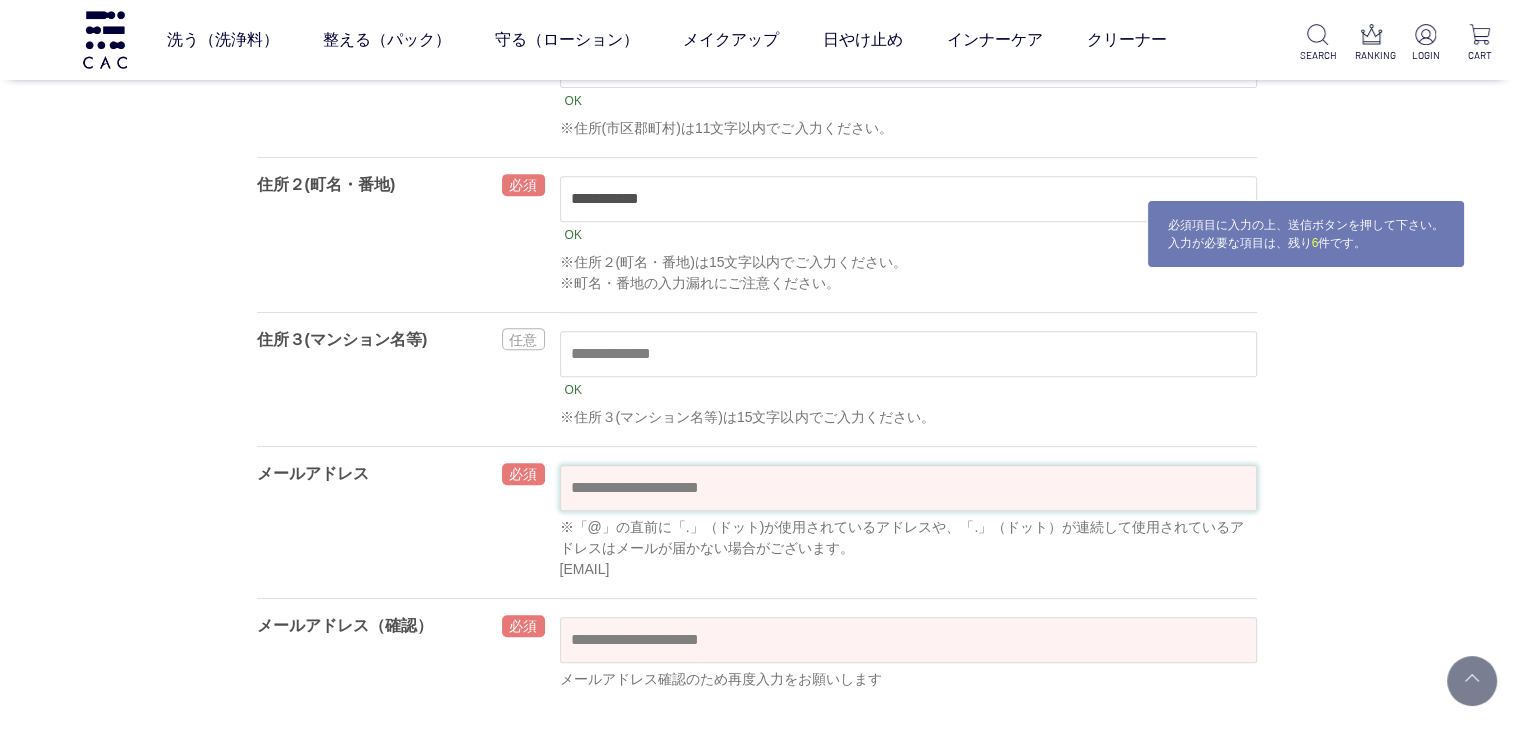 type on "**********" 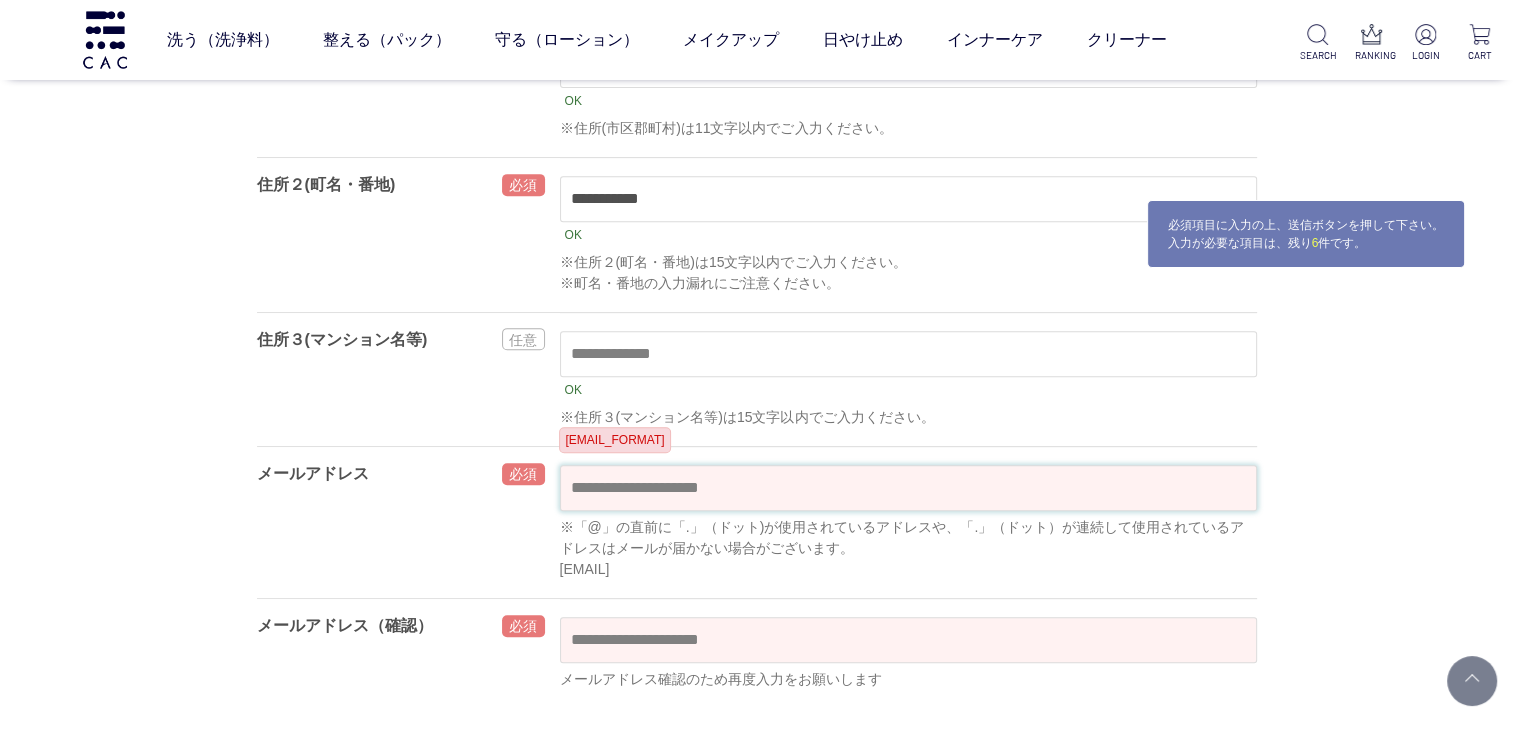click at bounding box center (908, 488) 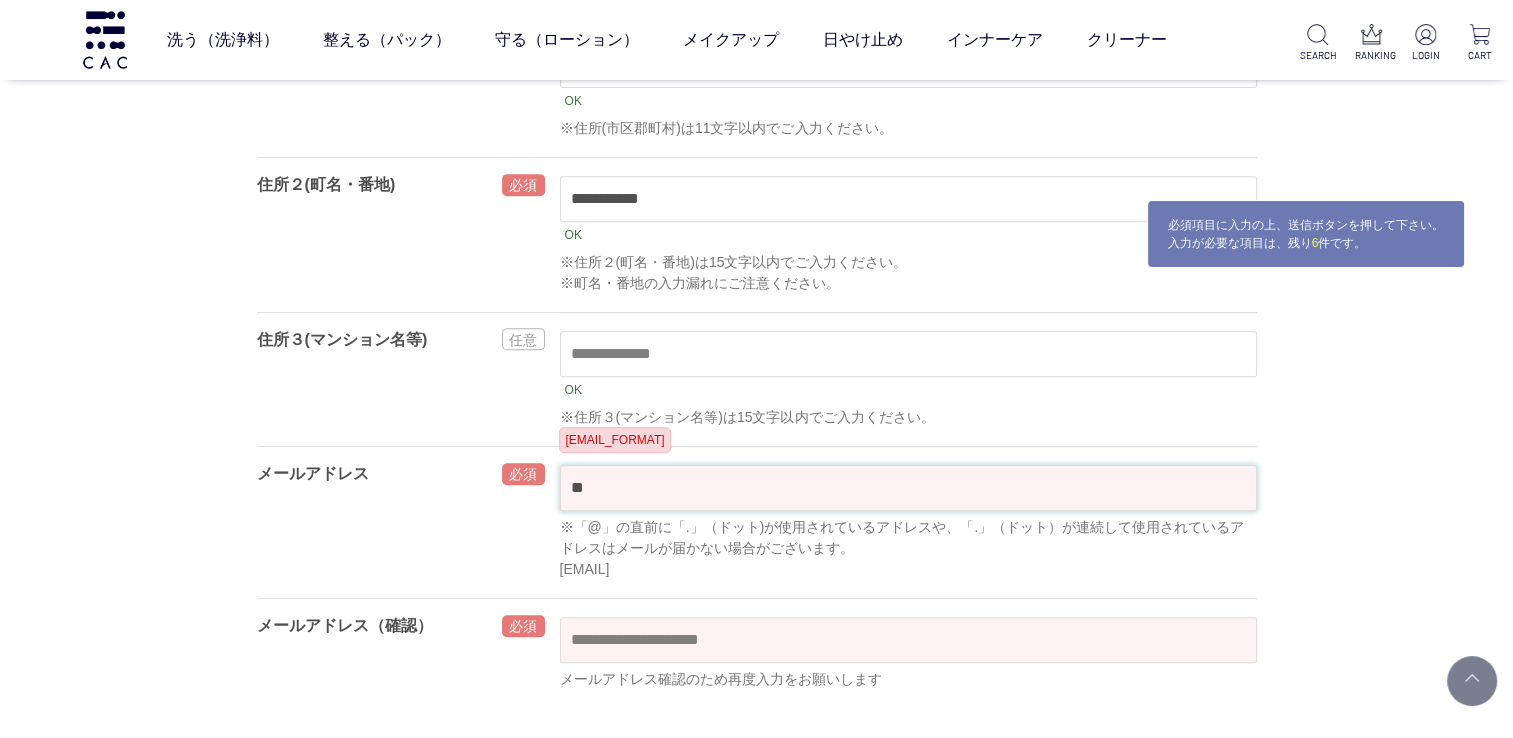 type on "*" 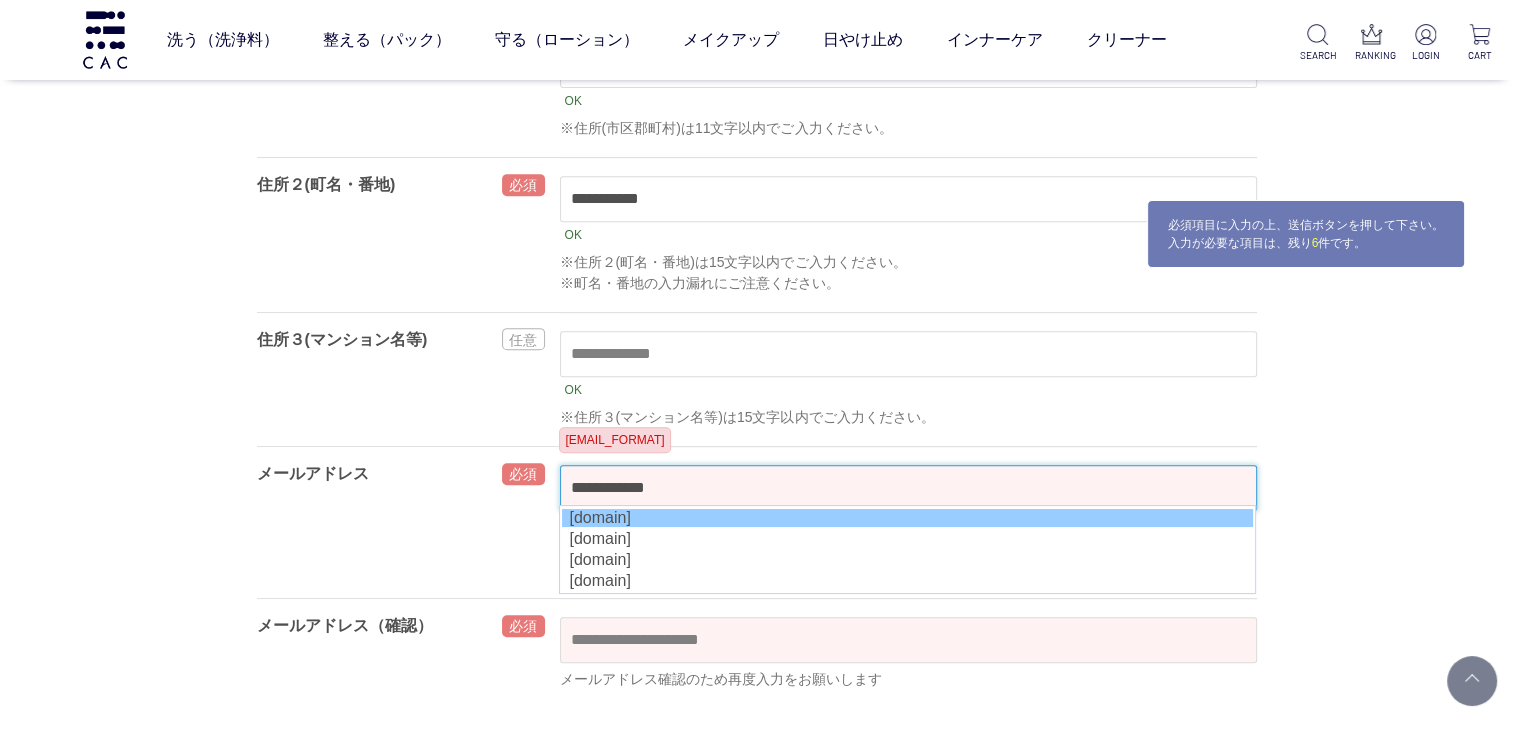 type on "**********" 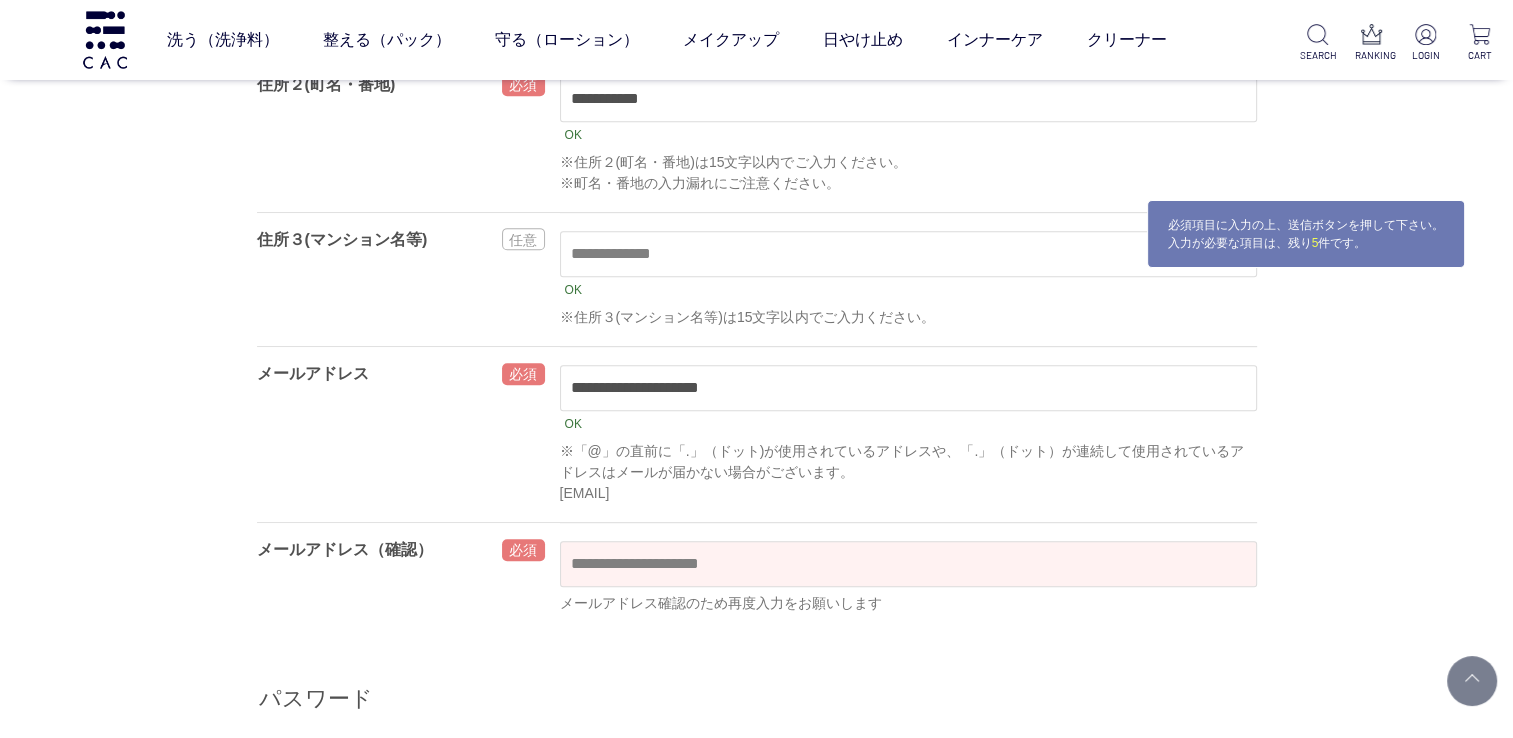 scroll, scrollTop: 1014, scrollLeft: 0, axis: vertical 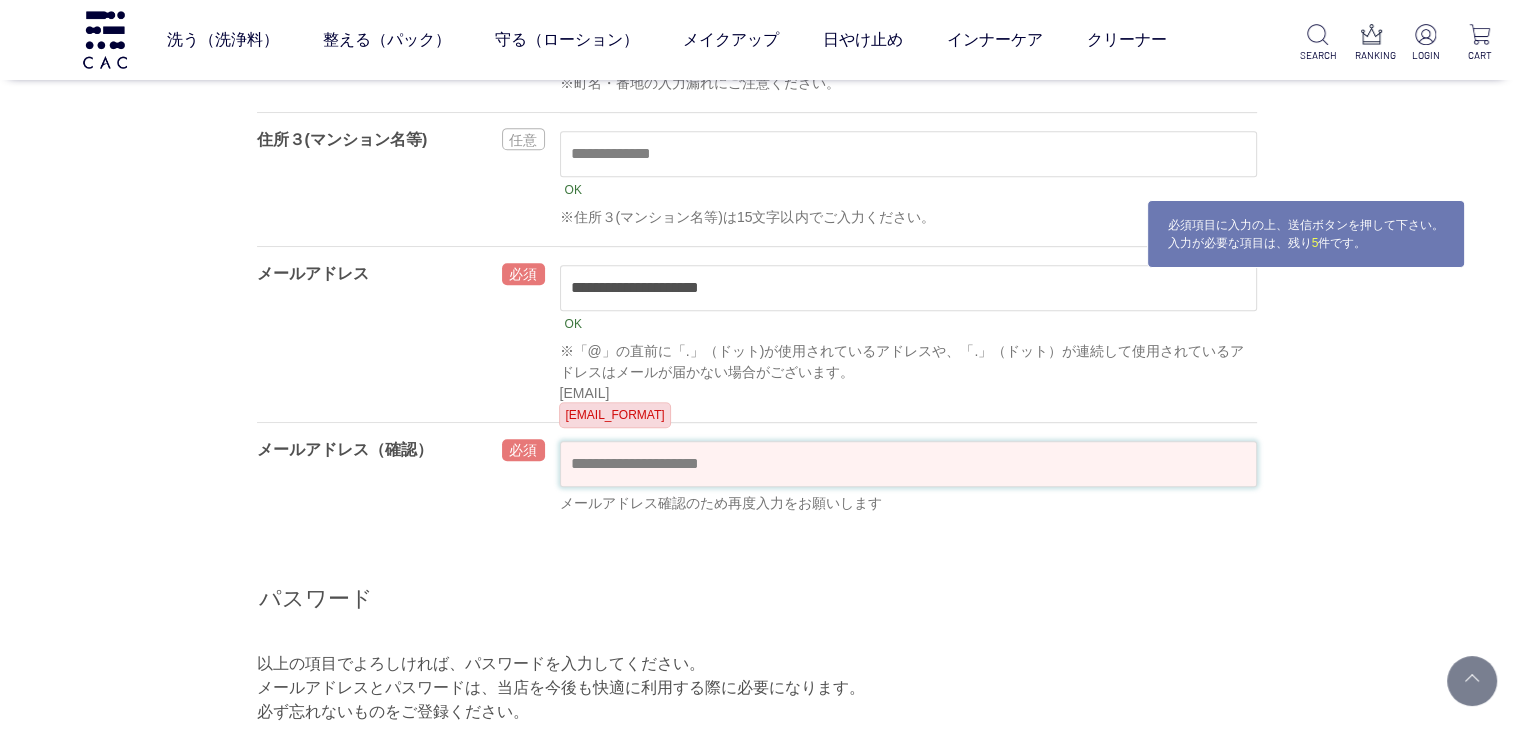 click at bounding box center (908, 464) 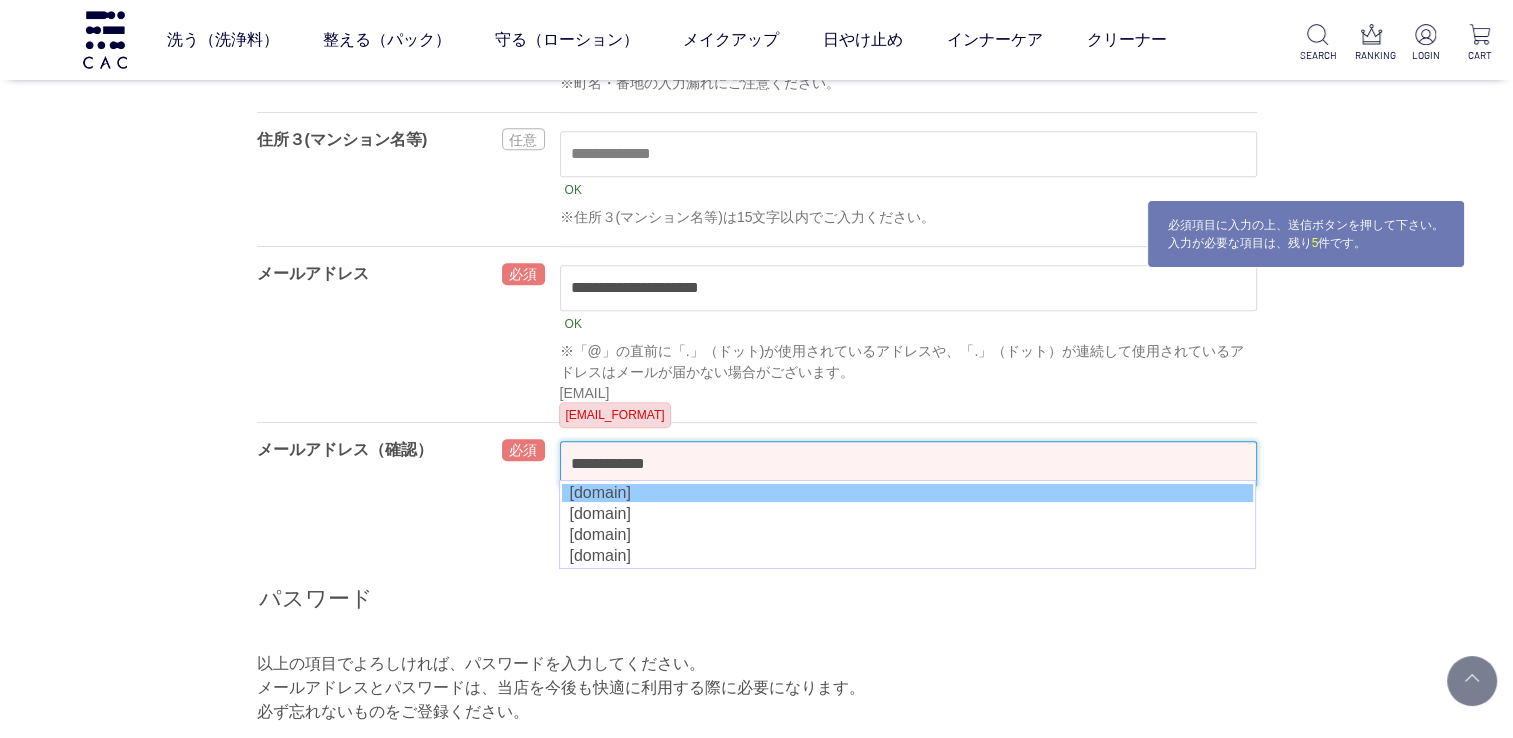 type on "**********" 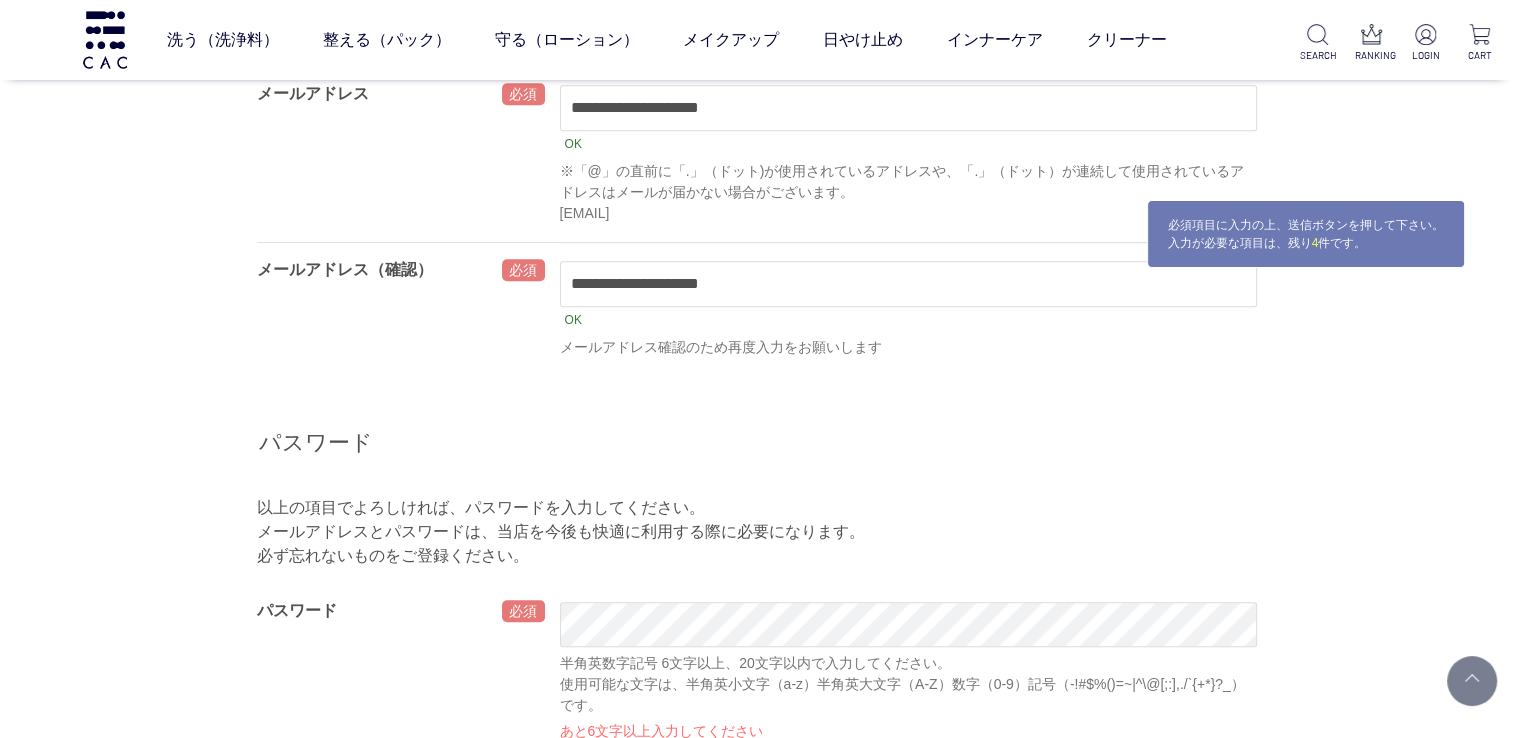 scroll, scrollTop: 1214, scrollLeft: 0, axis: vertical 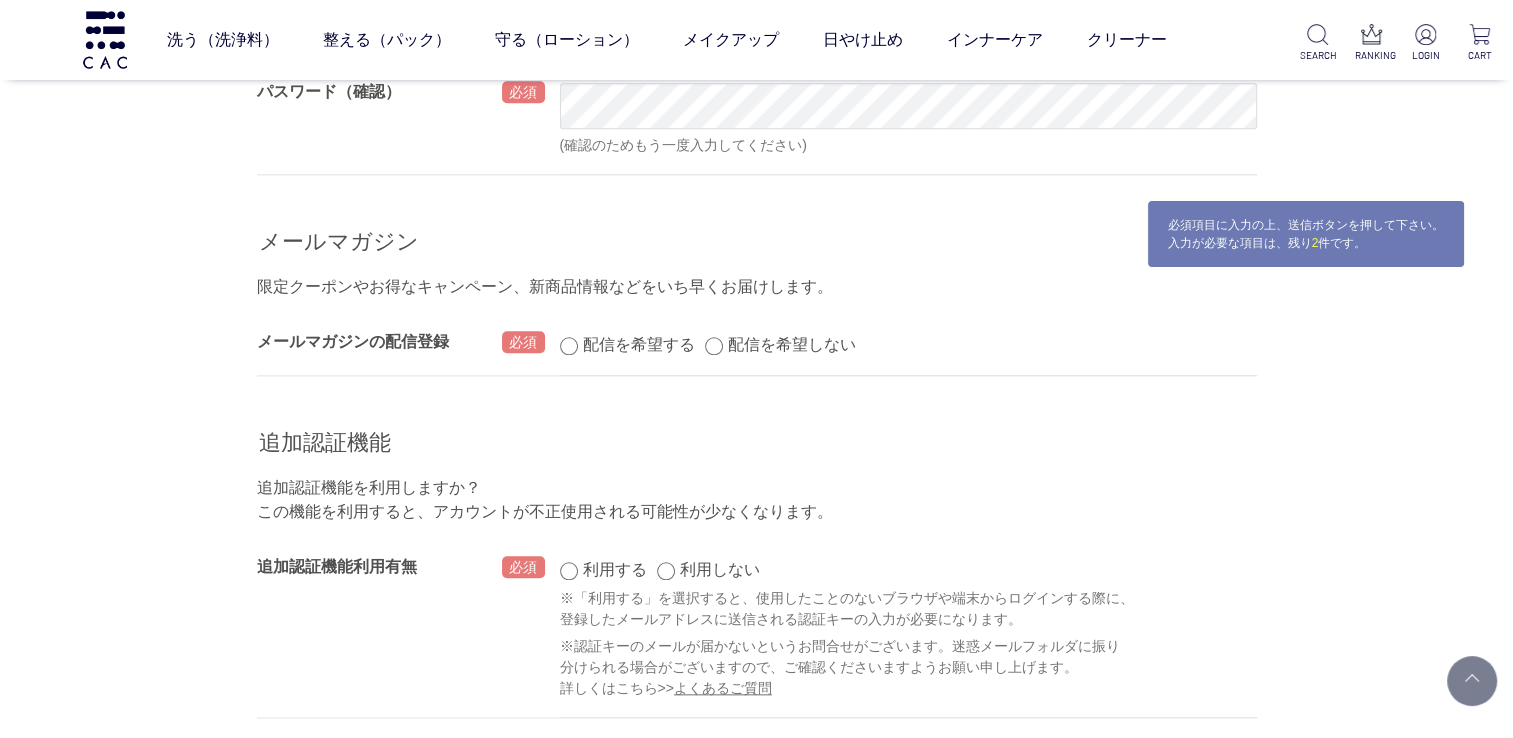 click on "利用する 利用しない OK
※「利用する」を選択すると、使用したことのないブラウザや端末からログインする際に、      登録したメールアドレスに送信される認証キーの入力が必要になります。
※認証キーのメールが届かないというお問合せがございます。迷惑メールフォルダに振り
分けられる場合がございますので、ご確認くださいますようお願い申し上げます。
詳しくはこちら>> よくあるご質問" at bounding box center (908, 628) 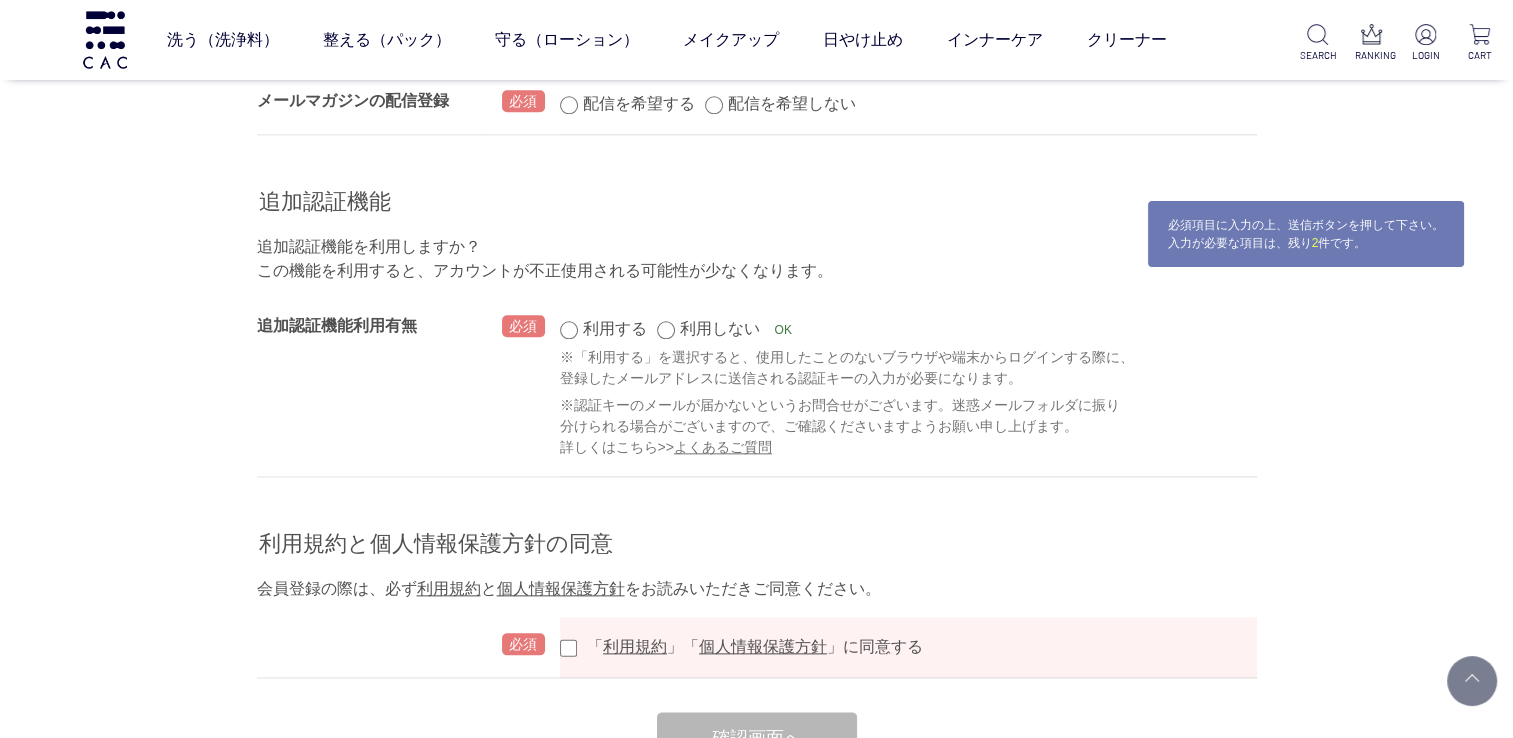 scroll, scrollTop: 2214, scrollLeft: 0, axis: vertical 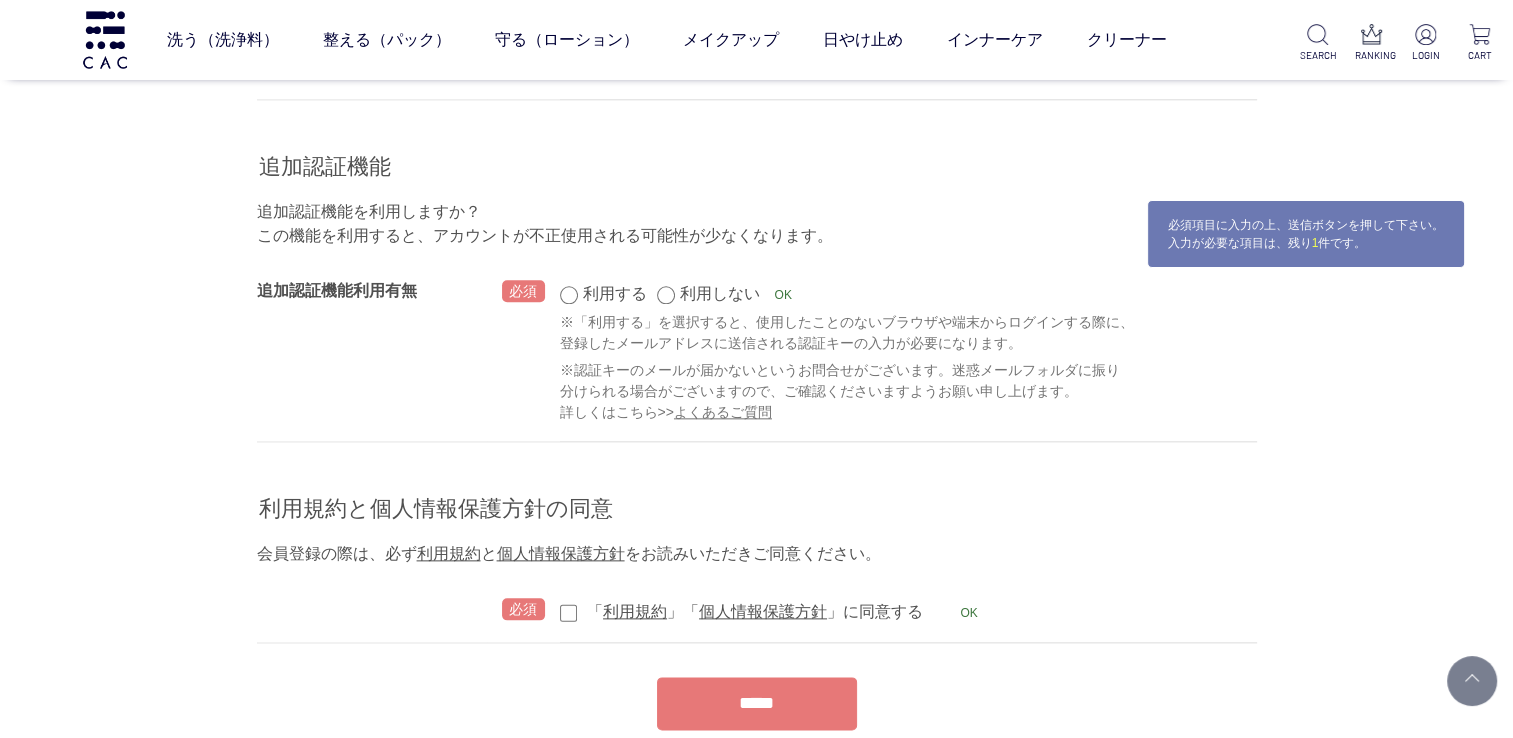 click on "*****" at bounding box center [757, 703] 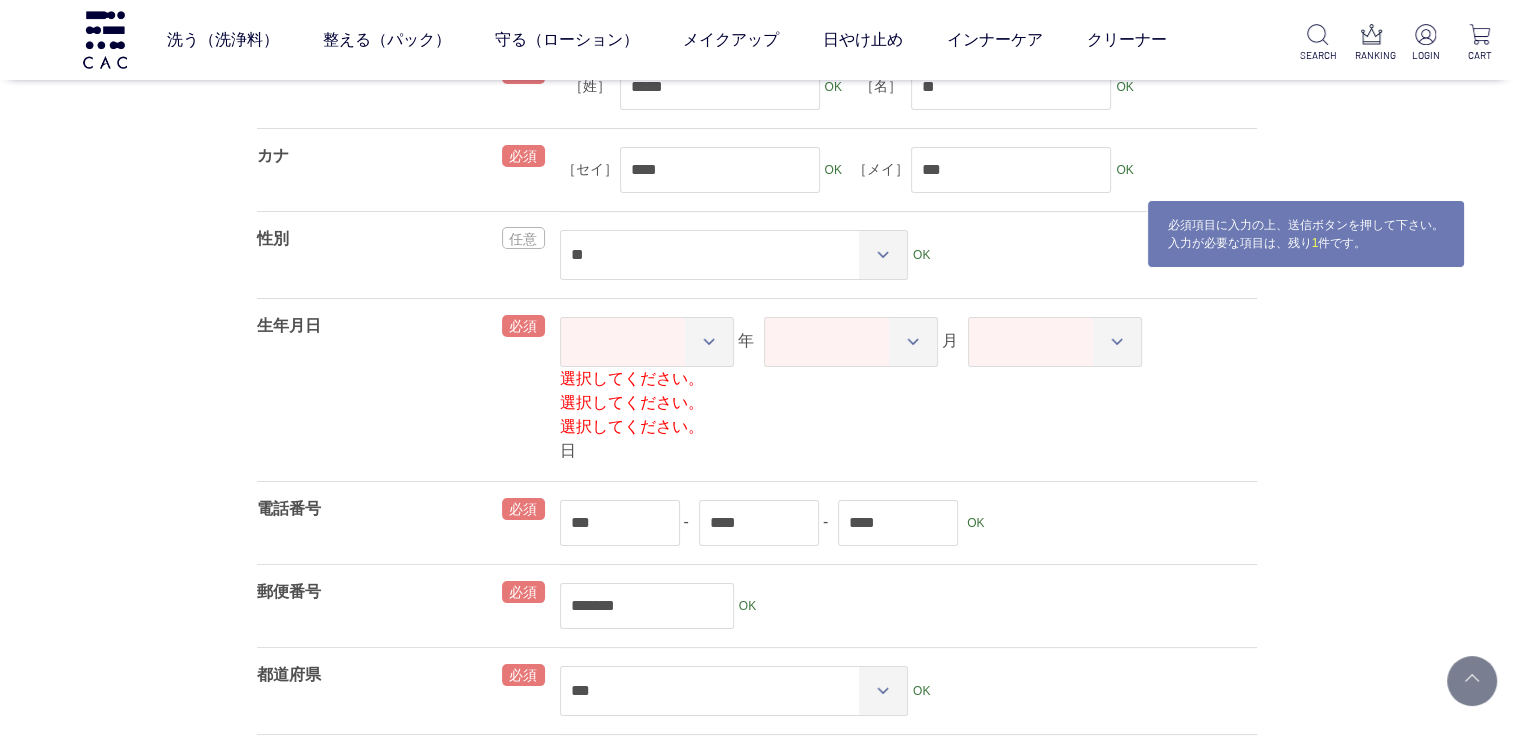 scroll, scrollTop: 164, scrollLeft: 0, axis: vertical 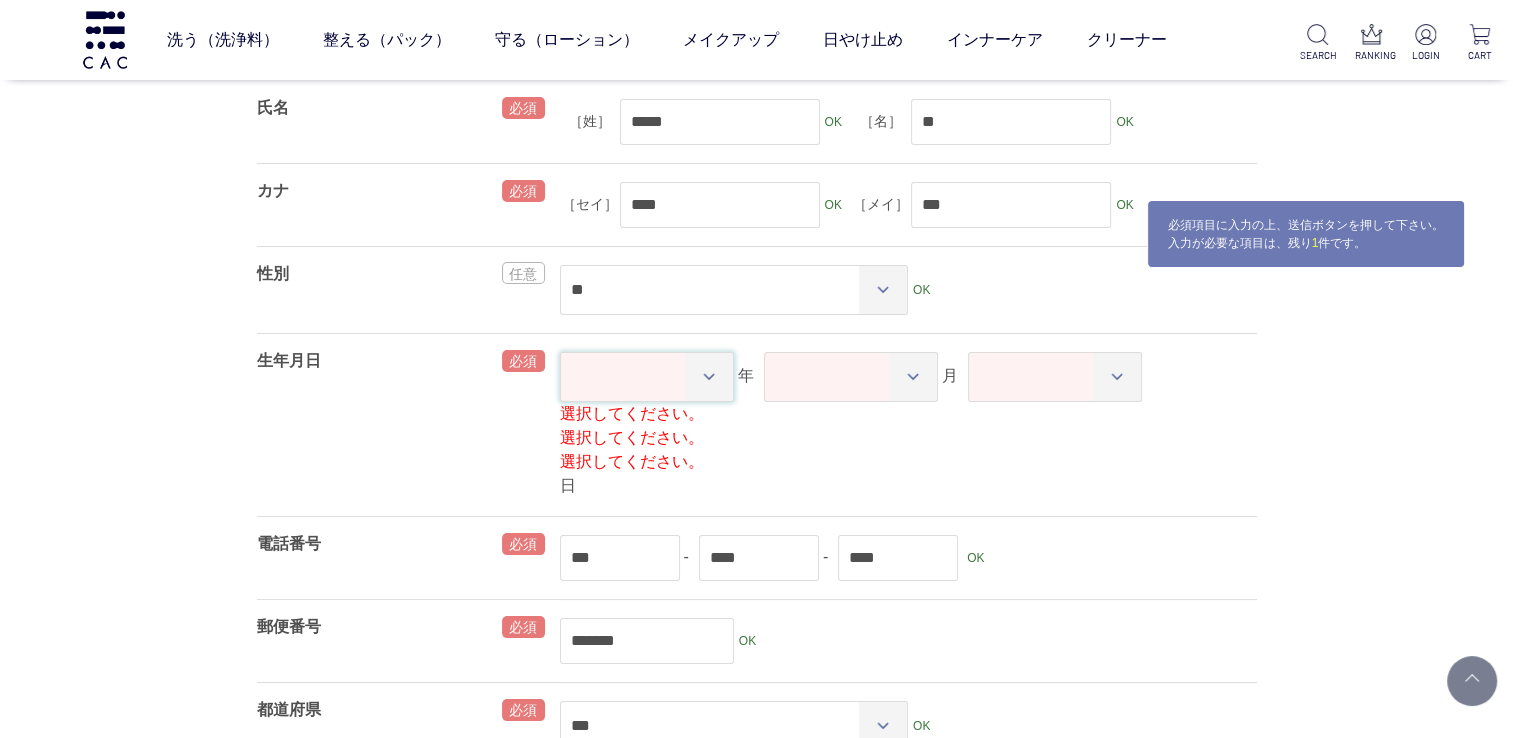 click on "**** **** **** **** **** **** **** **** **** **** **** **** **** **** **** **** **** **** **** **** **** **** **** **** **** **** **** **** **** **** **** **** **** **** **** **** **** **** **** **** **** **** **** **** **** **** **** **** **** **** **** **** **** **** **** **** **** **** **** **** **** **** **** **** **** **** **** **** **** **** **** **** **** **** **** **** **** **** **** **** **** **** **** **** **** **** **** **** **** **** **** **** **** **** **** **** **** **** **** **** **** **** **** **** **** **** **** **** **** **** **** **** **** **** ****" at bounding box center (647, 377) 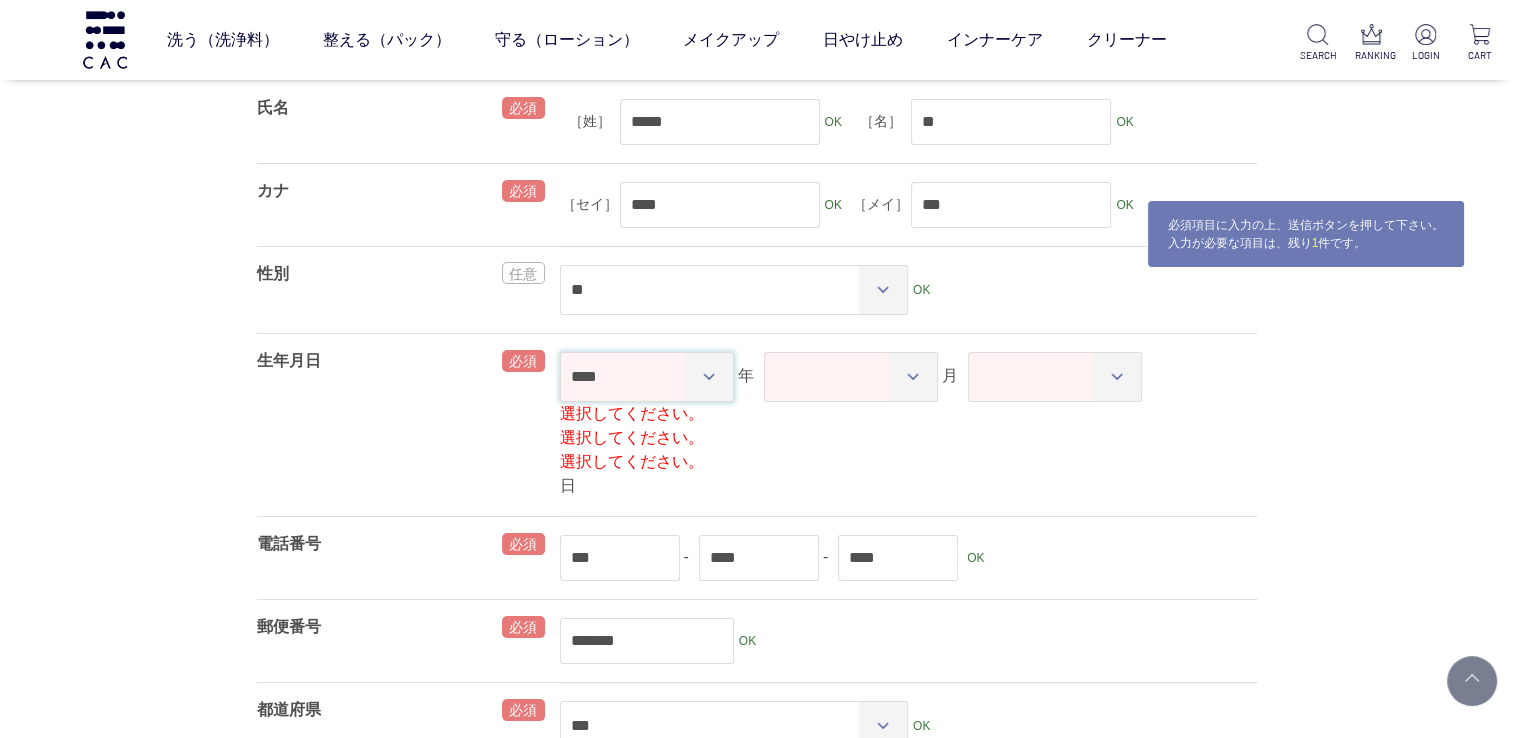 click on "**** **** **** **** **** **** **** **** **** **** **** **** **** **** **** **** **** **** **** **** **** **** **** **** **** **** **** **** **** **** **** **** **** **** **** **** **** **** **** **** **** **** **** **** **** **** **** **** **** **** **** **** **** **** **** **** **** **** **** **** **** **** **** **** **** **** **** **** **** **** **** **** **** **** **** **** **** **** **** **** **** **** **** **** **** **** **** **** **** **** **** **** **** **** **** **** **** **** **** **** **** **** **** **** **** **** **** **** **** **** **** **** **** **** ****" at bounding box center [647, 377] 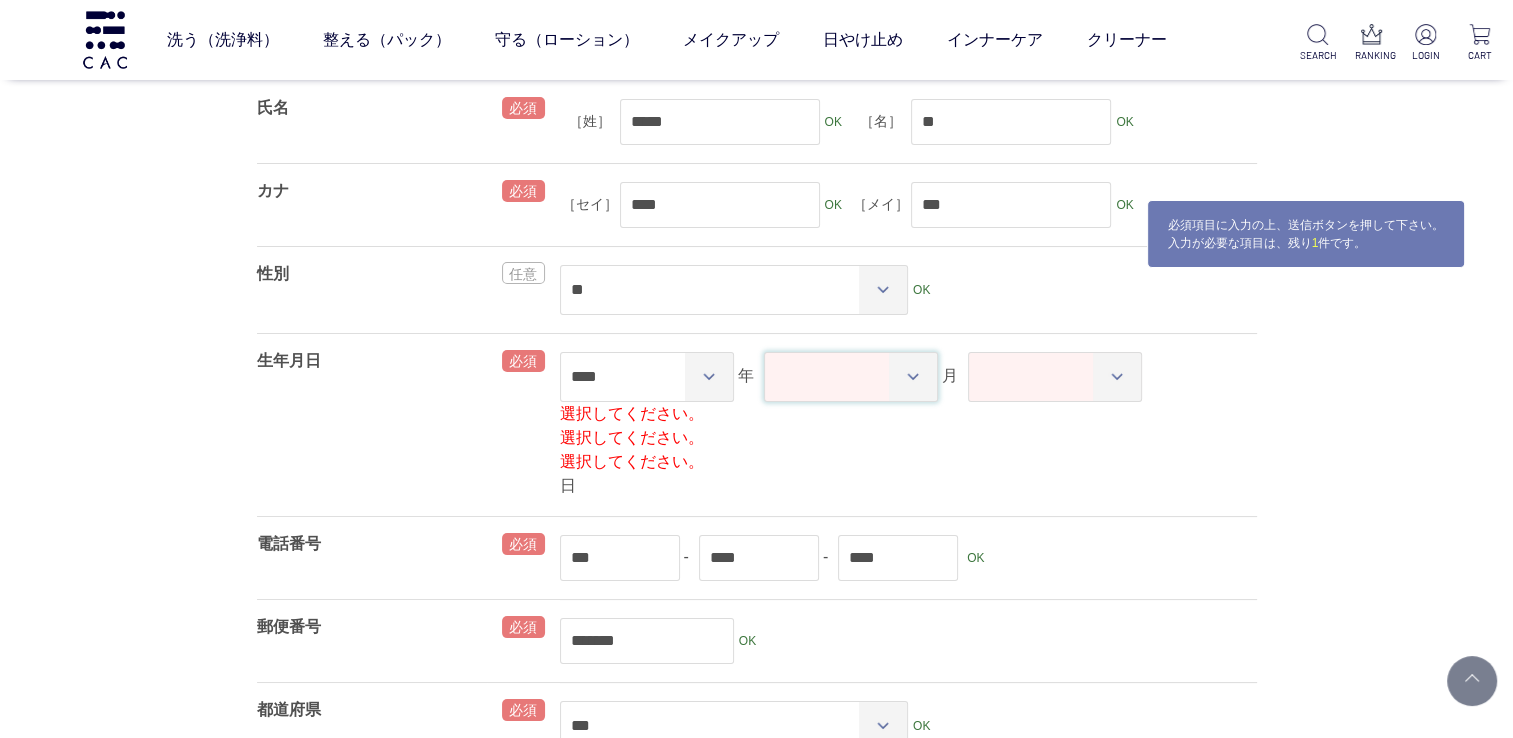 click on "** ** ** ** ** ** ** ** ** ** ** **" at bounding box center [851, 377] 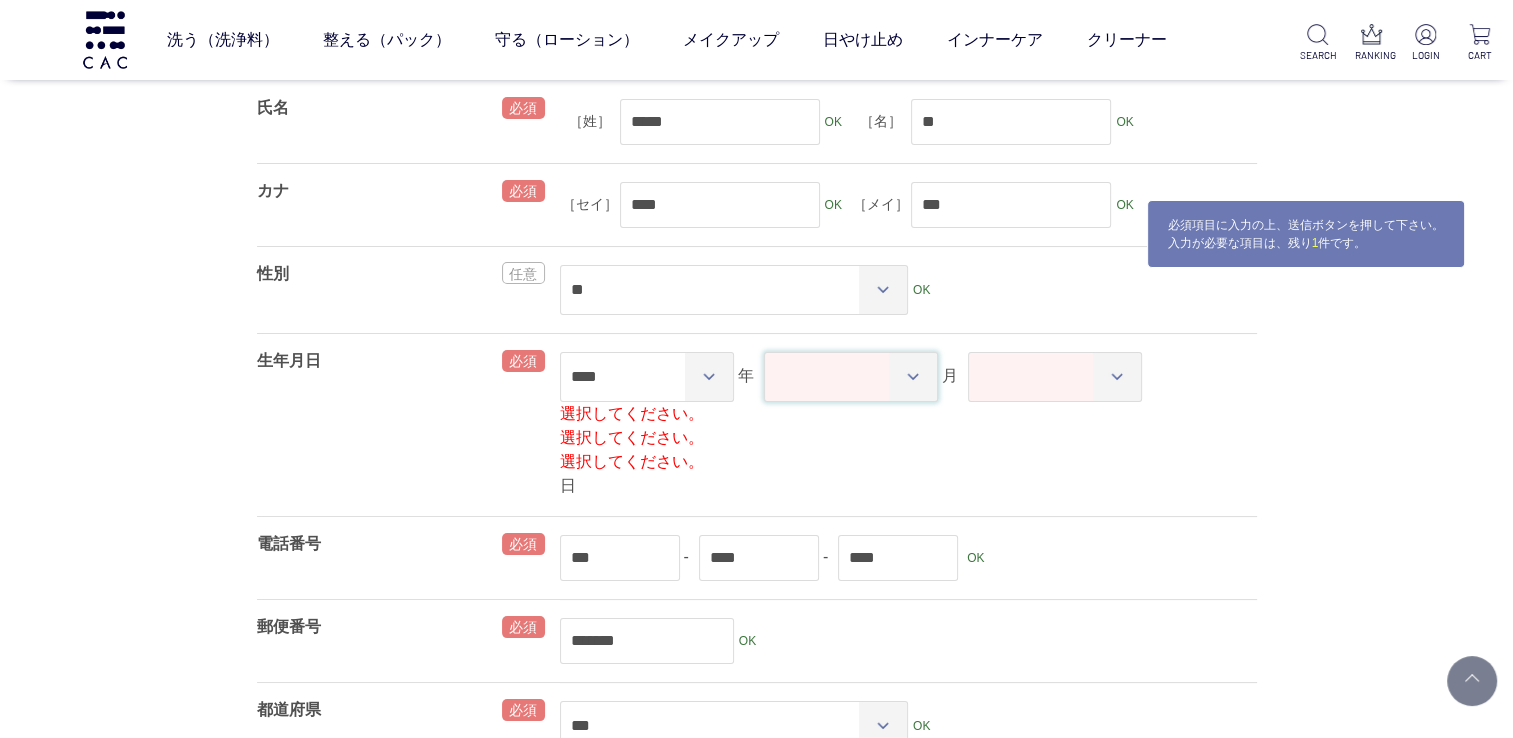 select on "**" 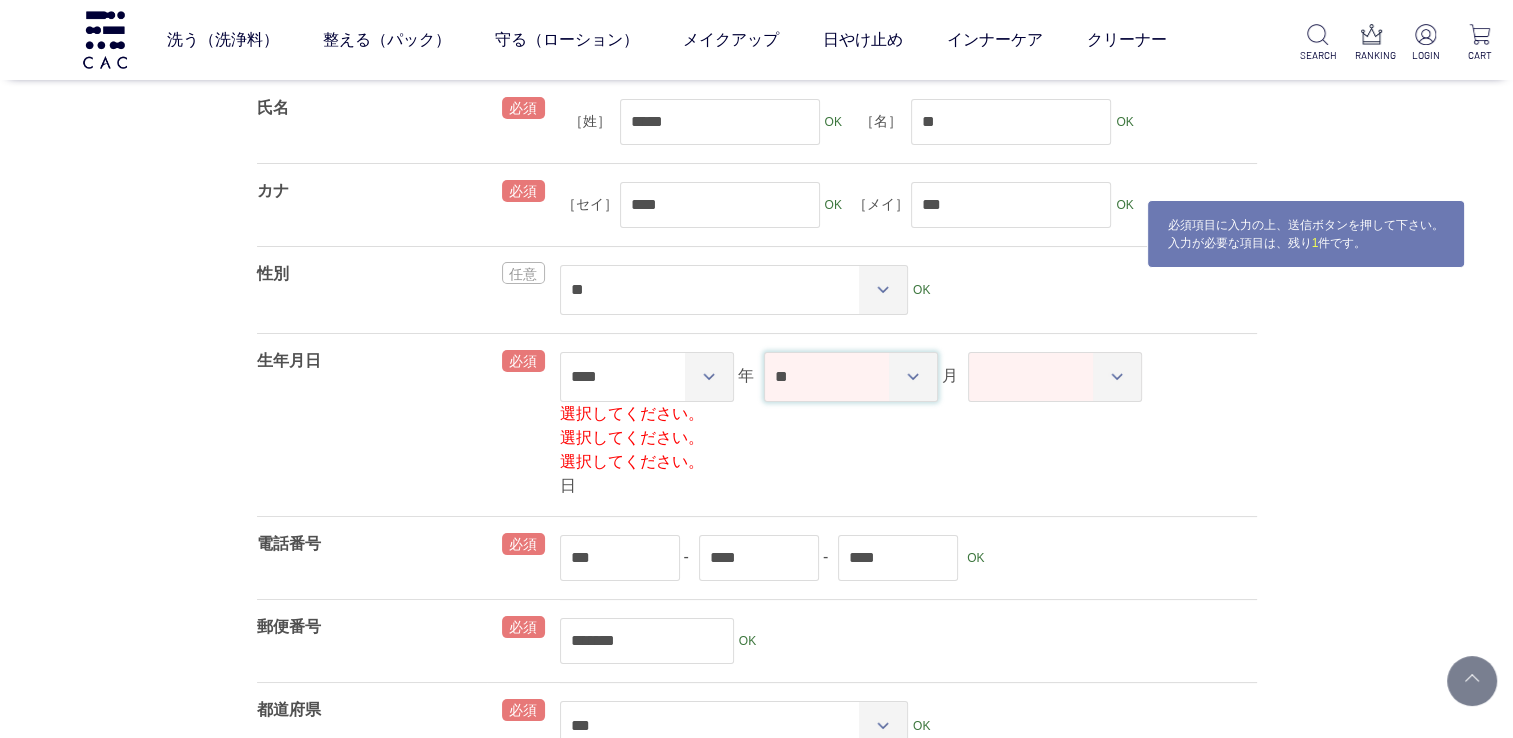 click on "** ** ** ** ** ** ** ** ** ** ** **" at bounding box center [851, 377] 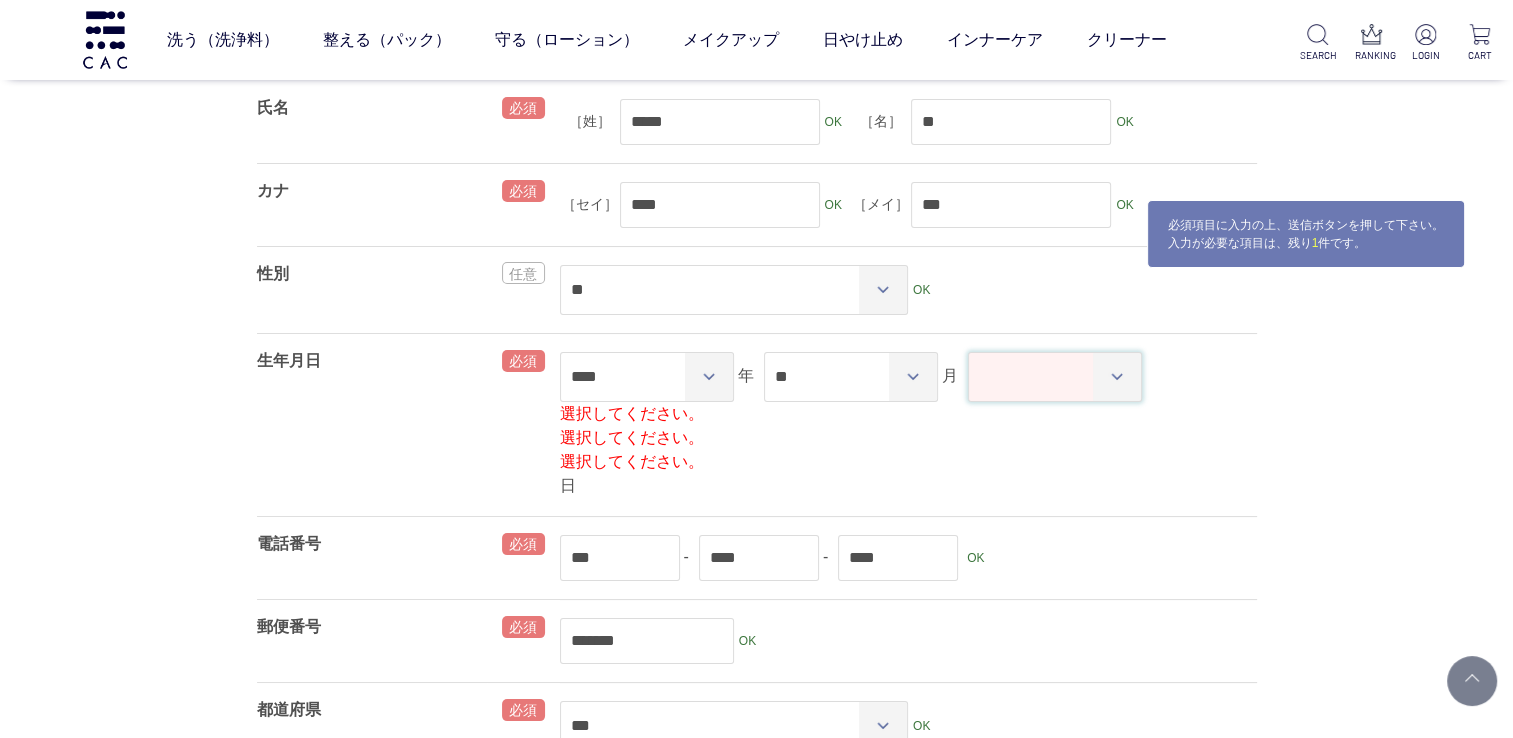 click on "** ** ** ** ** ** ** ** ** ** ** ** ** ** ** ** ** ** ** ** ** ** ** ** ** ** ** ** ** ** **" at bounding box center [1055, 377] 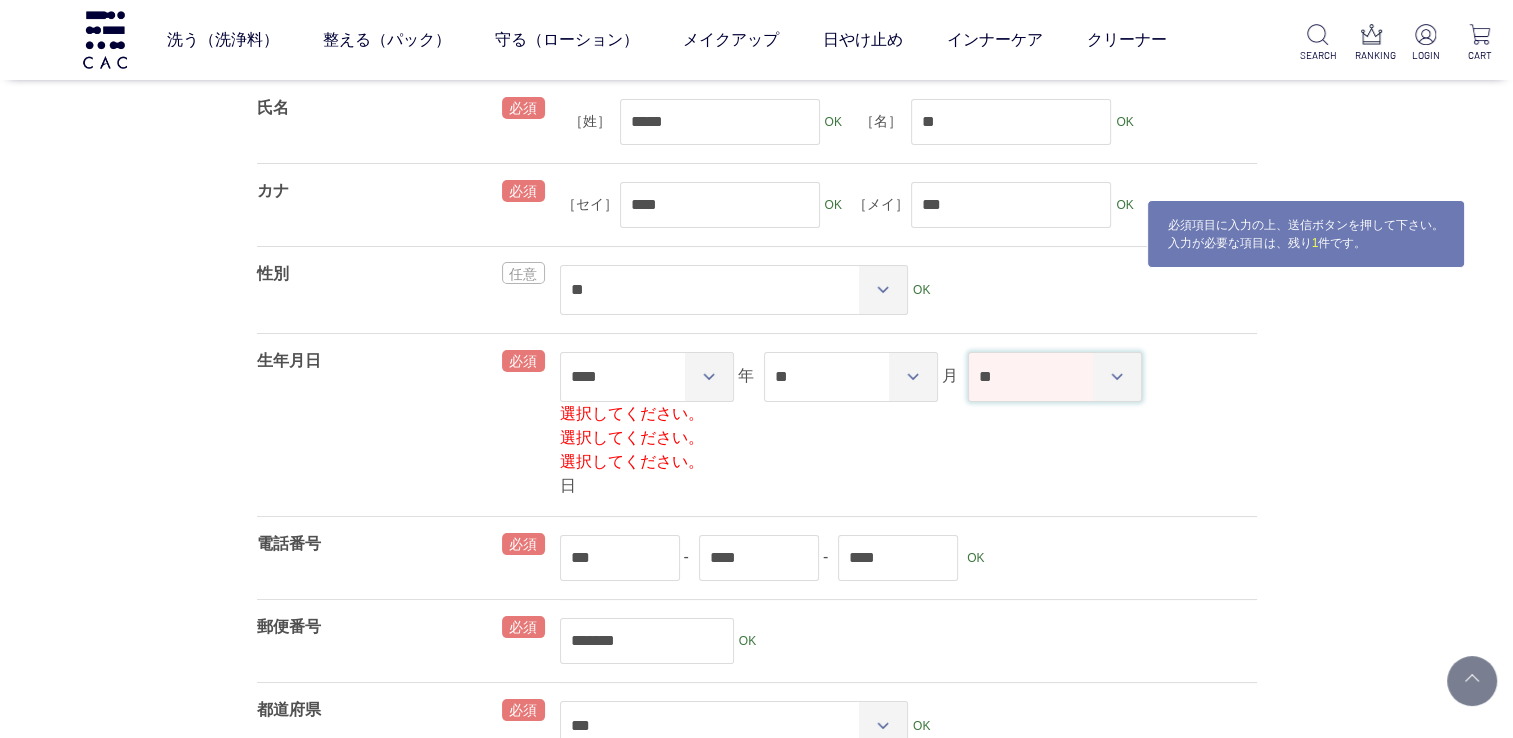 click on "** ** ** ** ** ** ** ** ** ** ** ** ** ** ** ** ** ** ** ** ** ** ** ** ** ** ** ** ** ** **" at bounding box center (1055, 377) 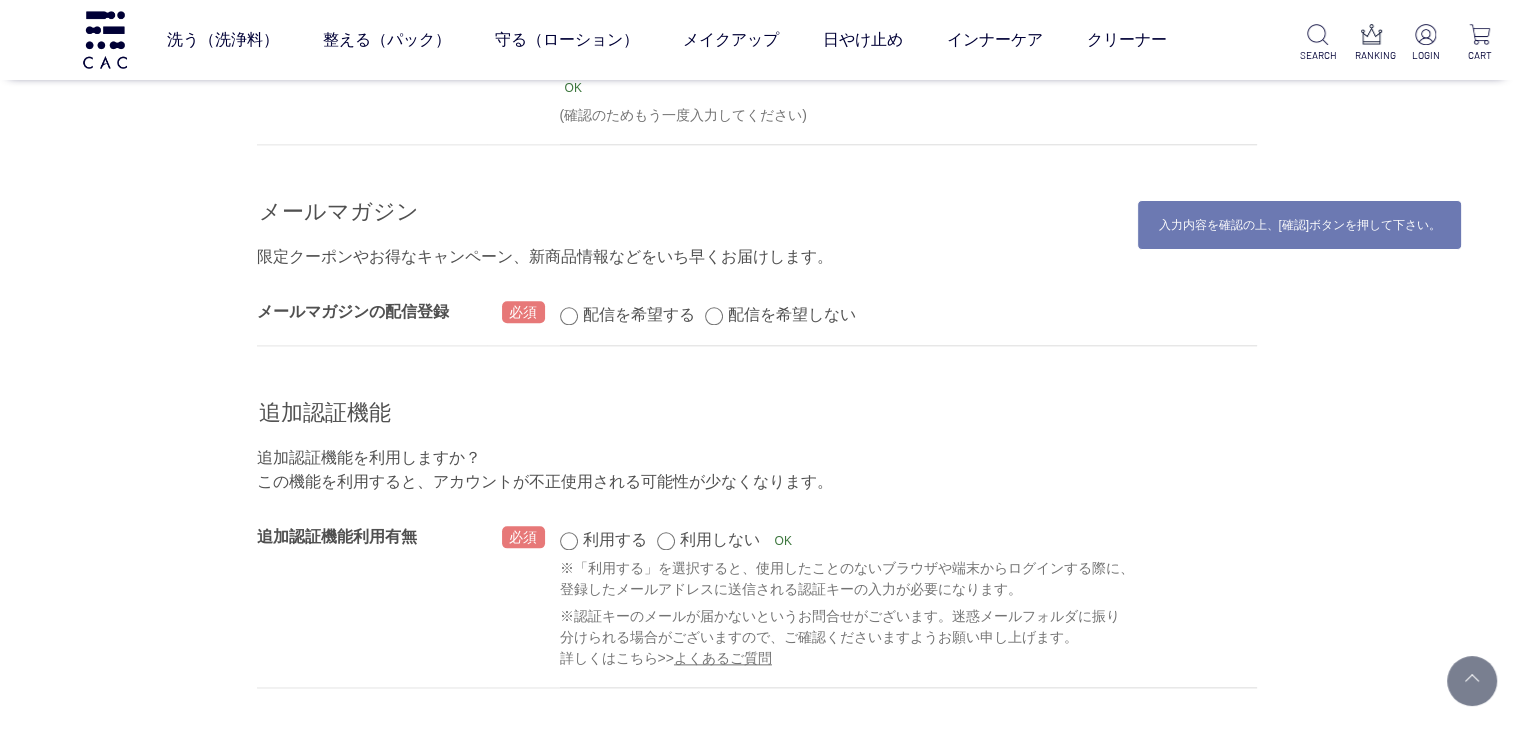 scroll, scrollTop: 2364, scrollLeft: 0, axis: vertical 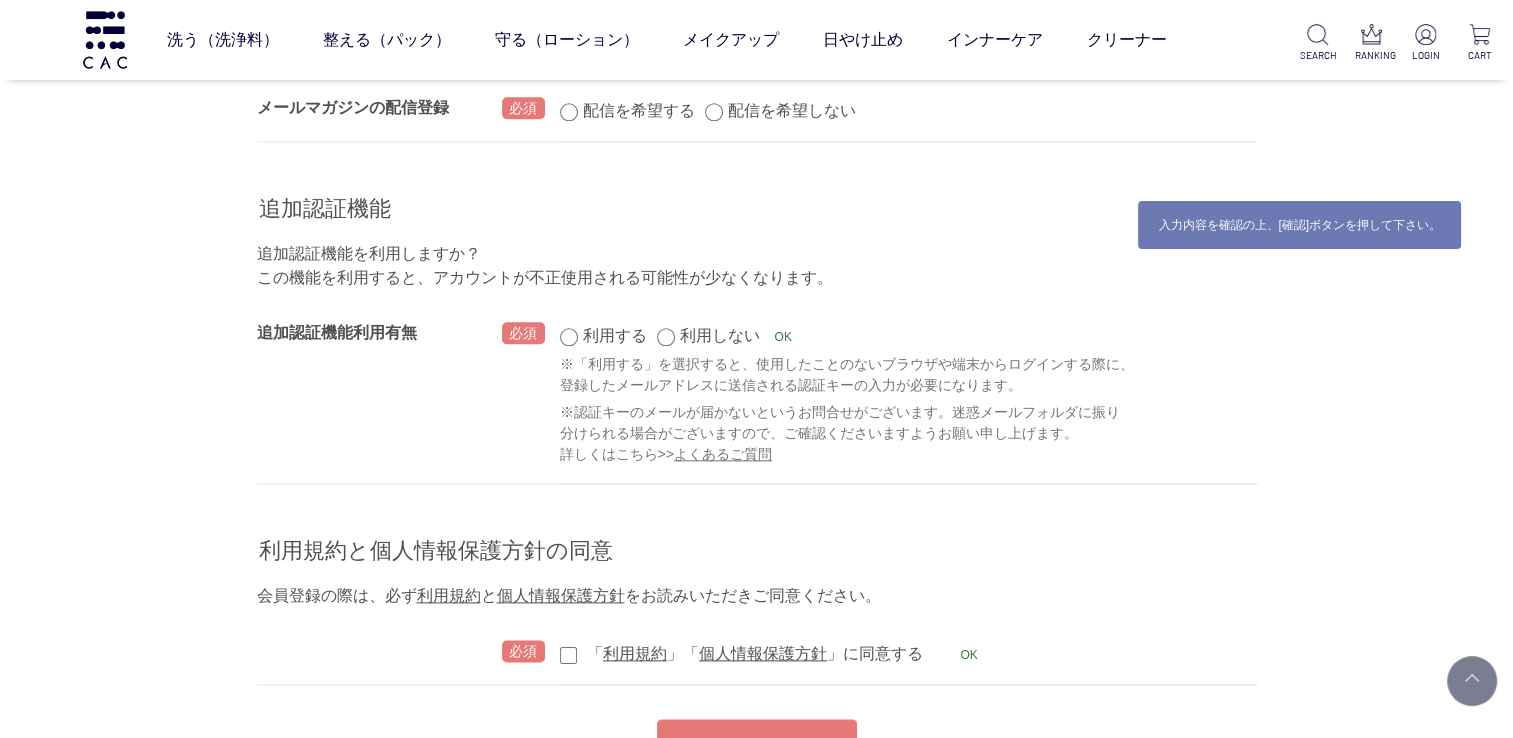 click on "*****" at bounding box center [757, 745] 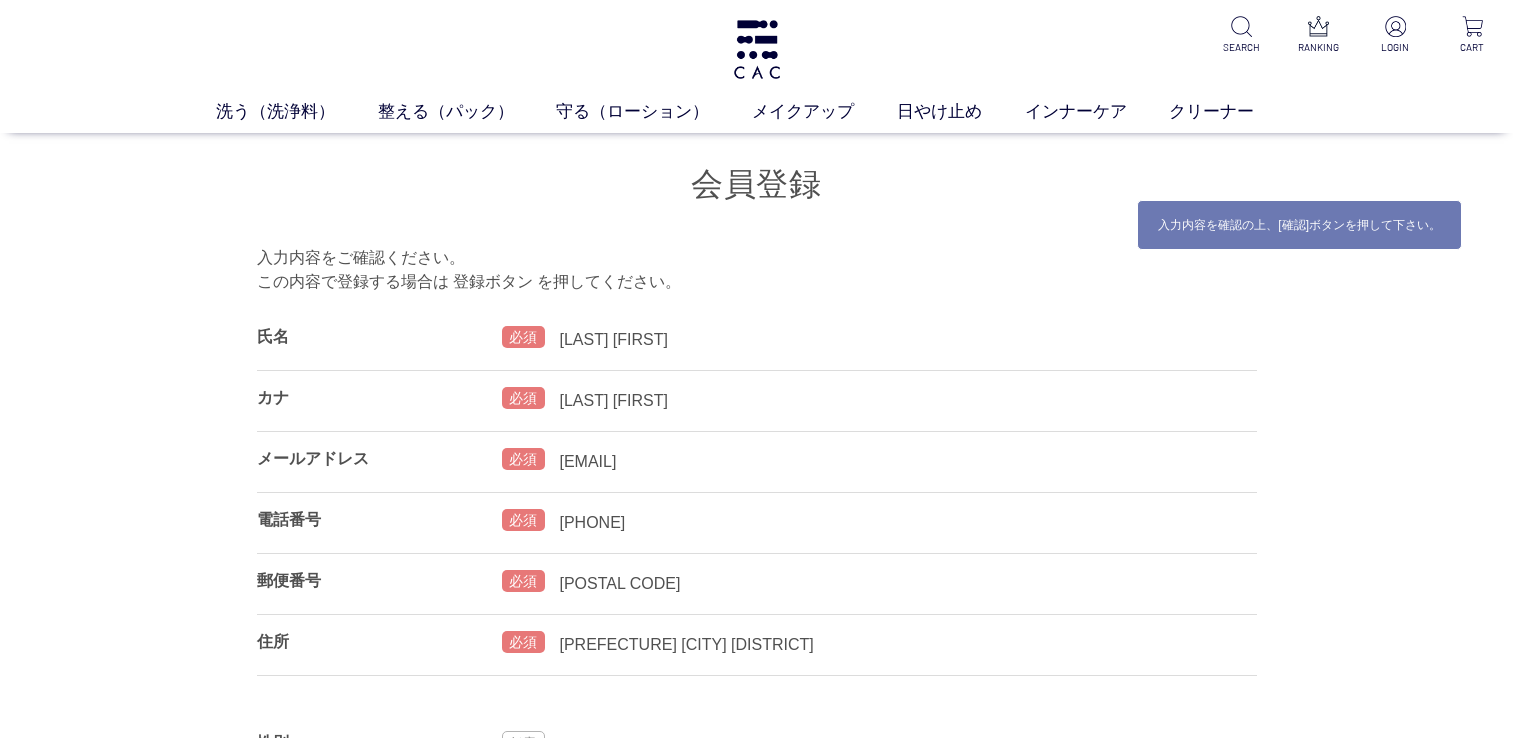 scroll, scrollTop: 0, scrollLeft: 0, axis: both 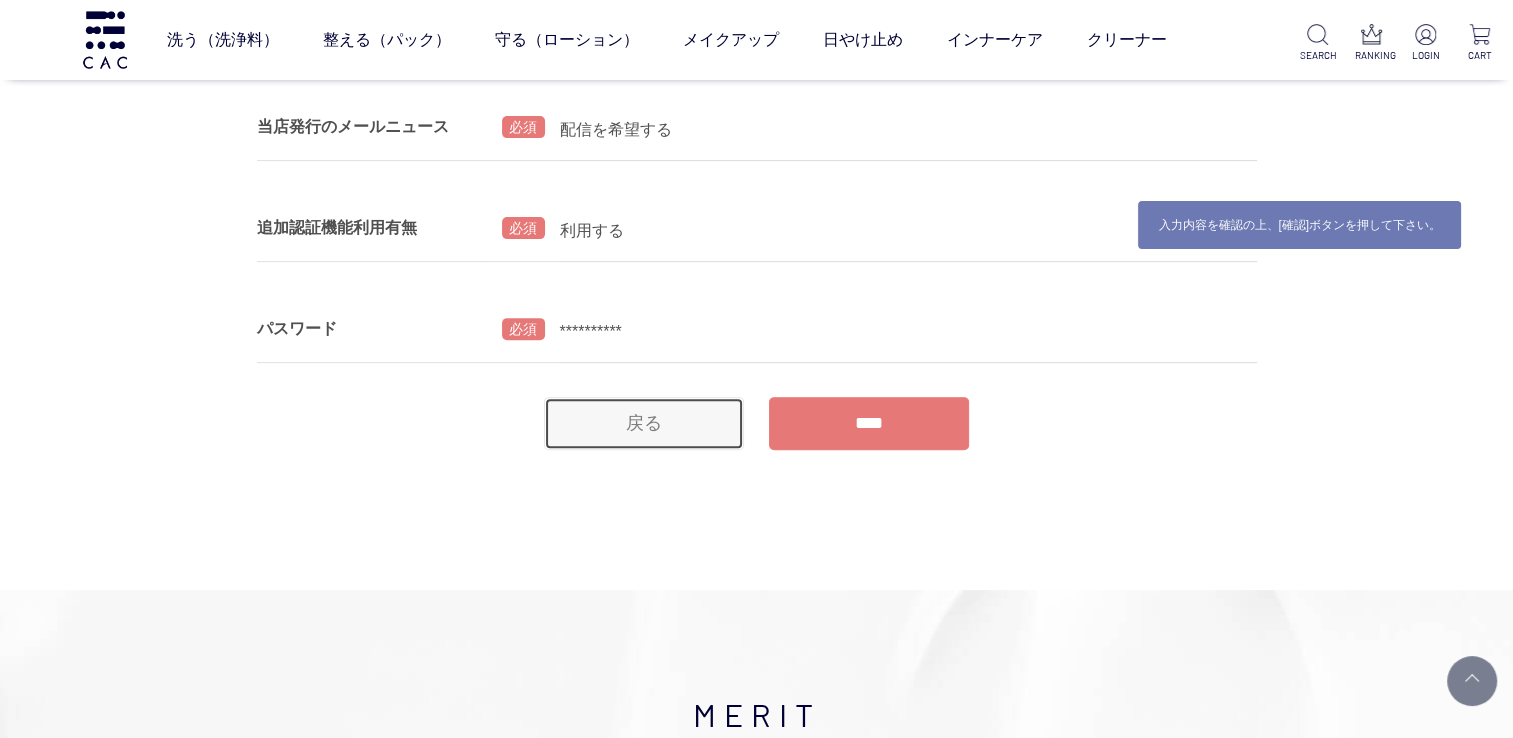 click on "戻る" at bounding box center [644, 423] 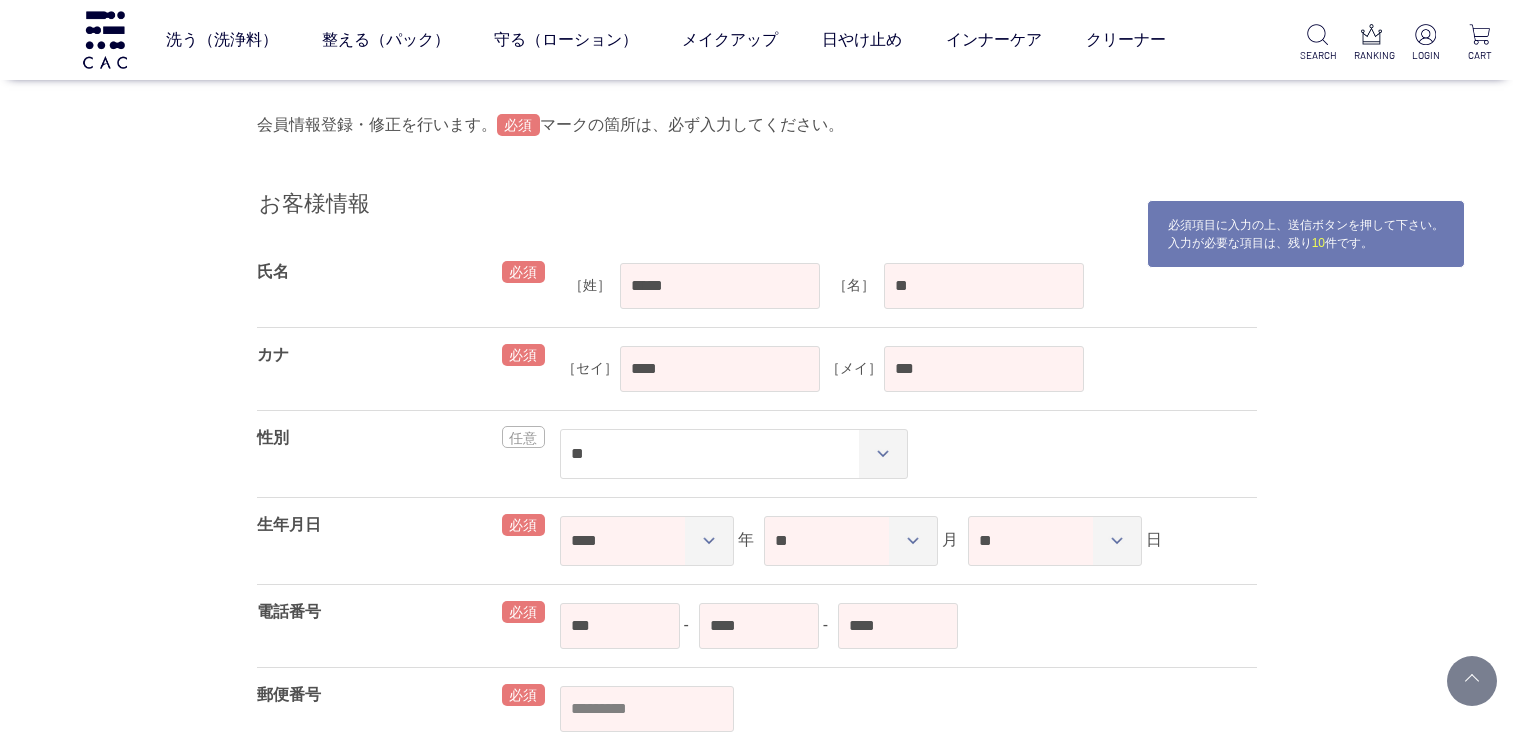 select on "*" 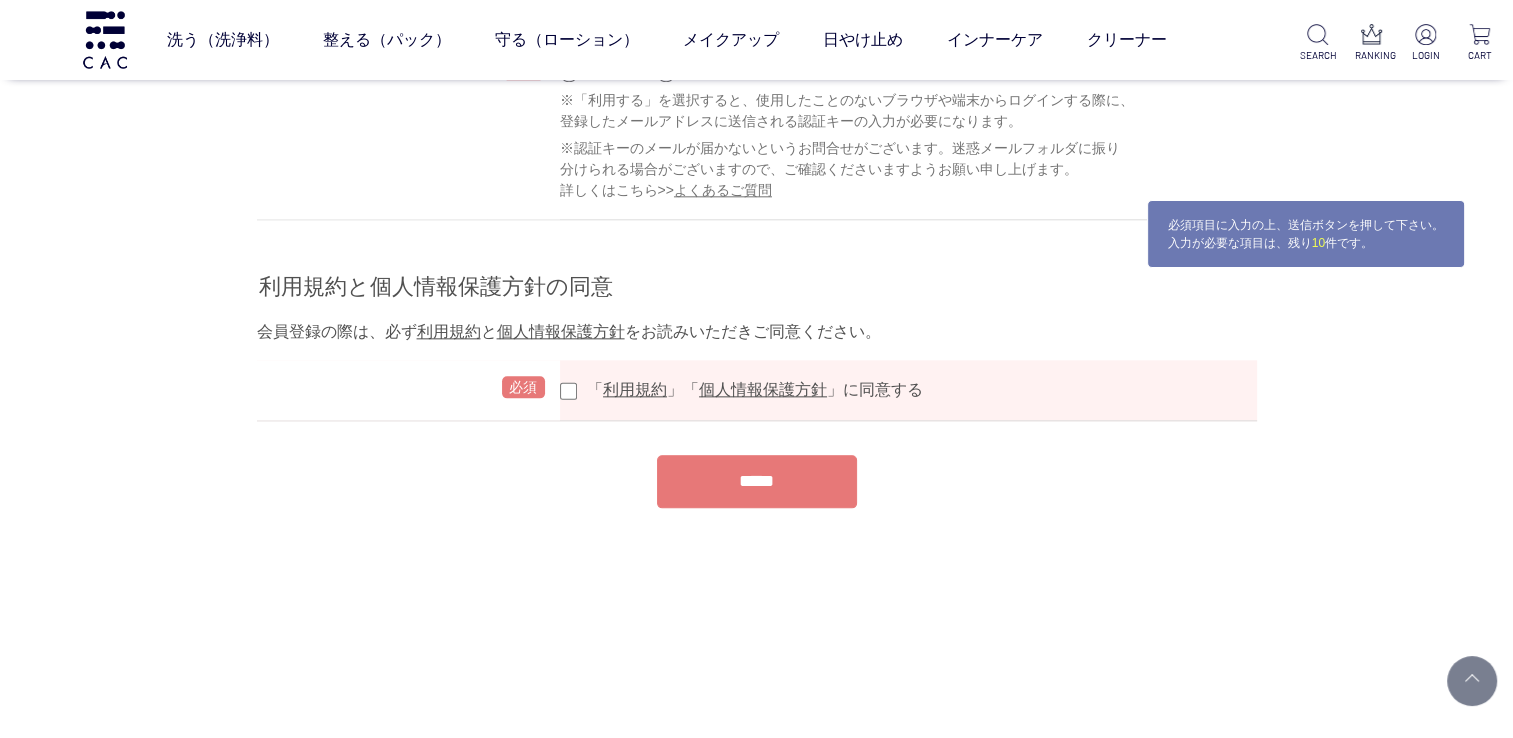 scroll, scrollTop: 0, scrollLeft: 0, axis: both 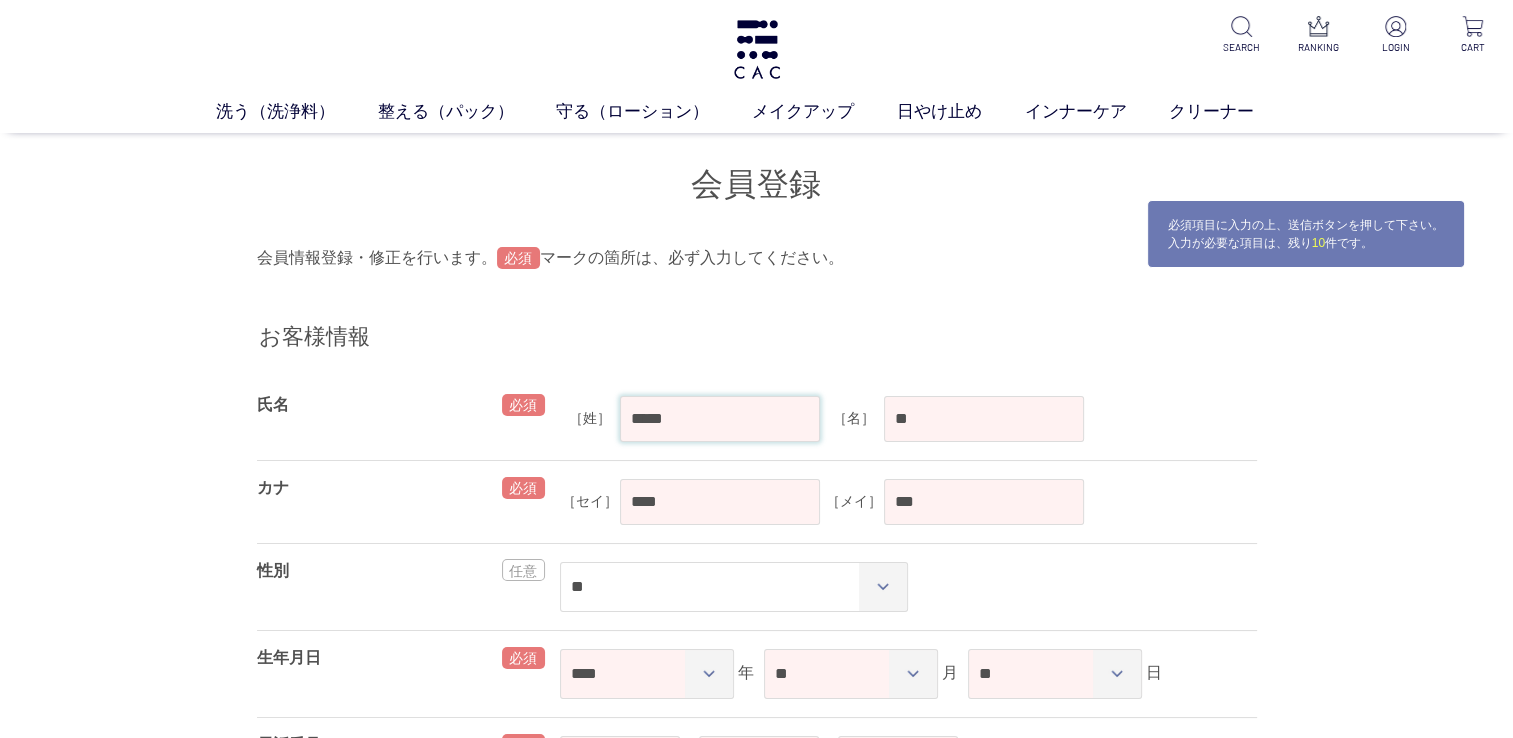 click on "*****" at bounding box center [720, 419] 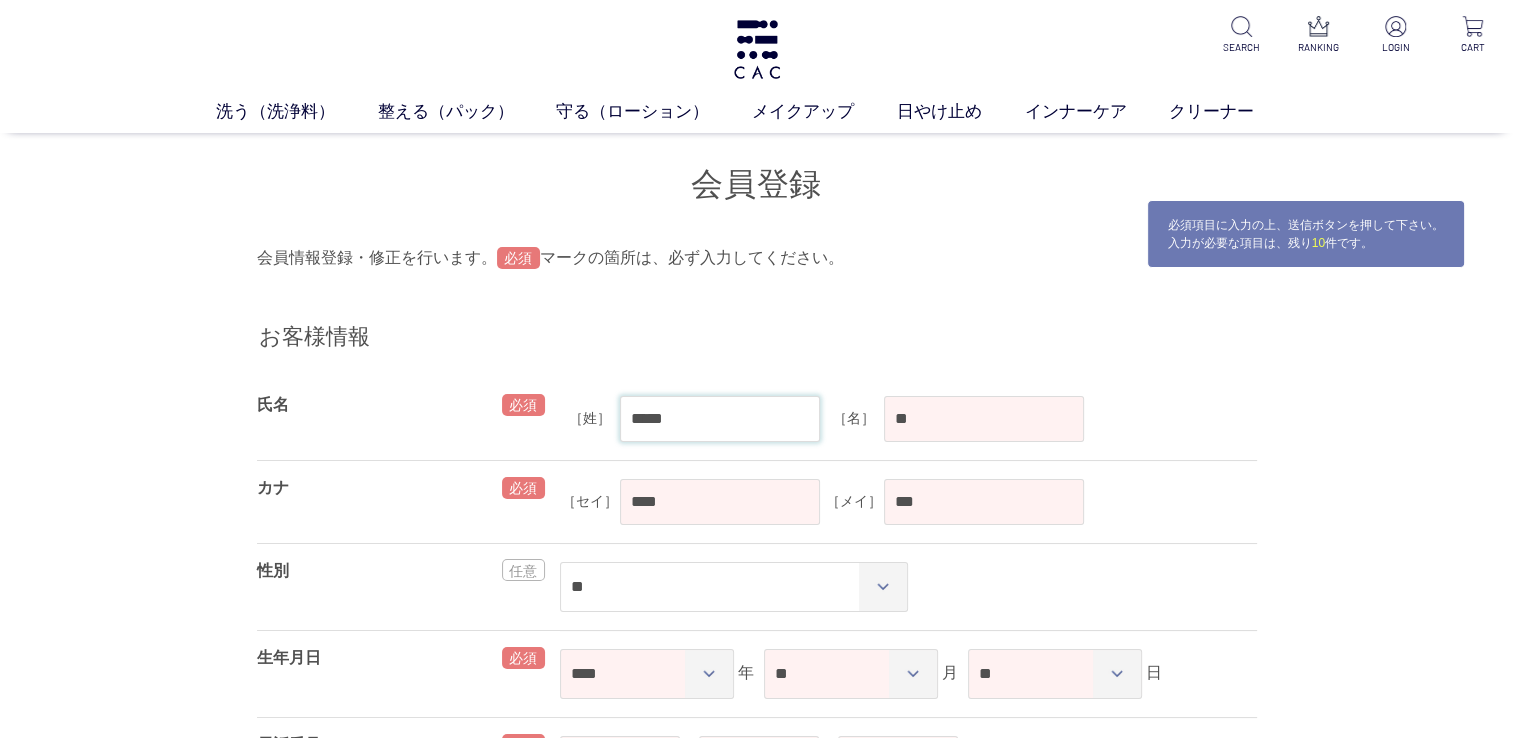 click on "*****" at bounding box center (720, 419) 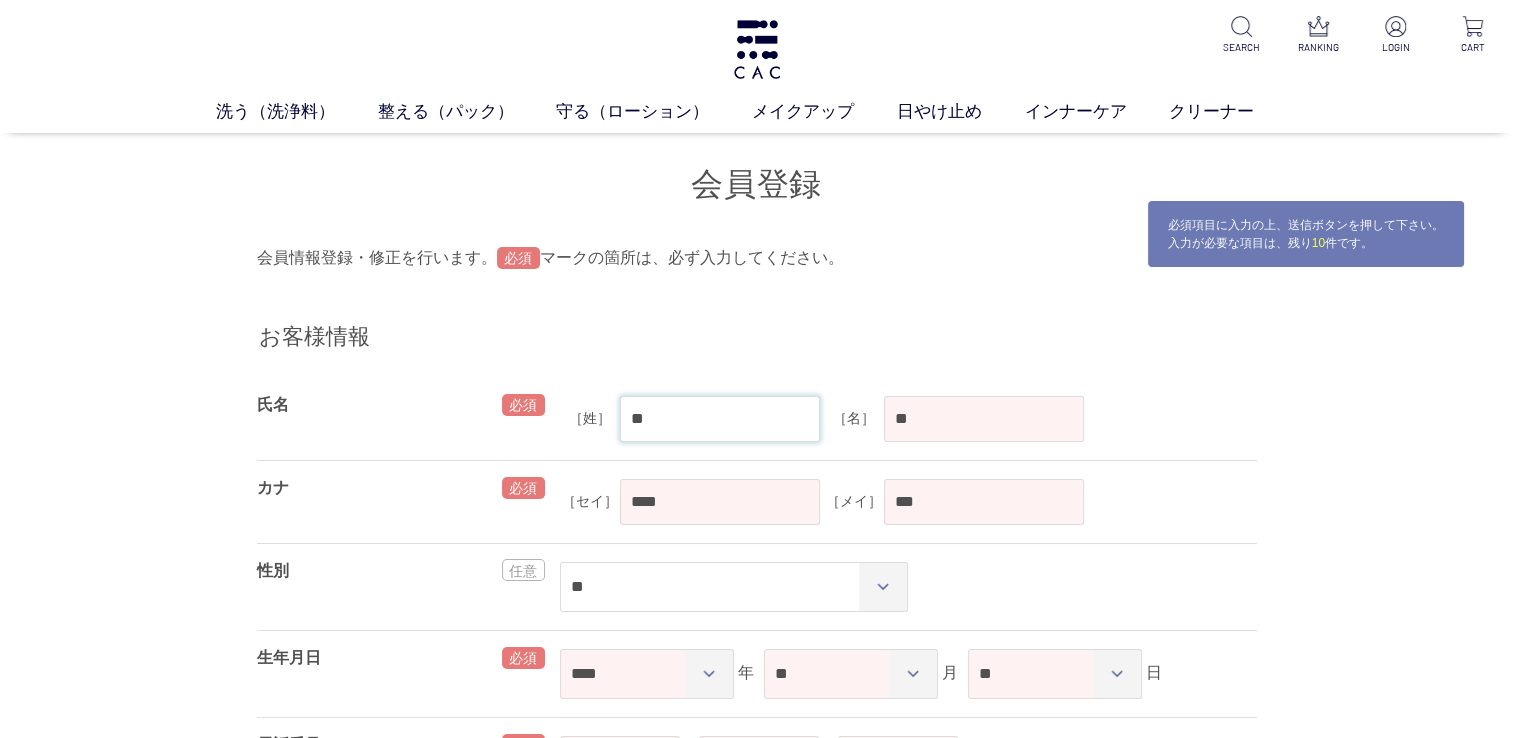 type on "*" 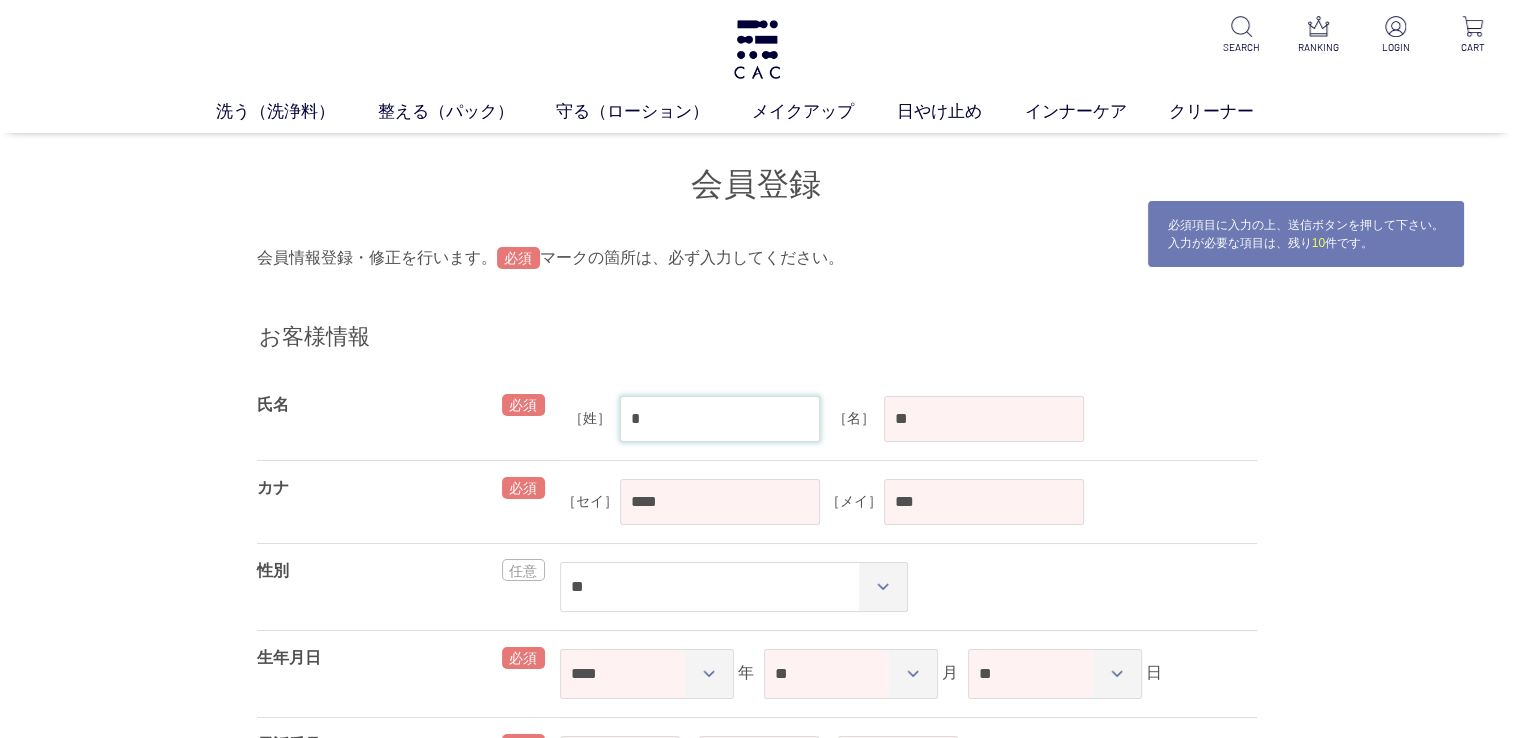 type 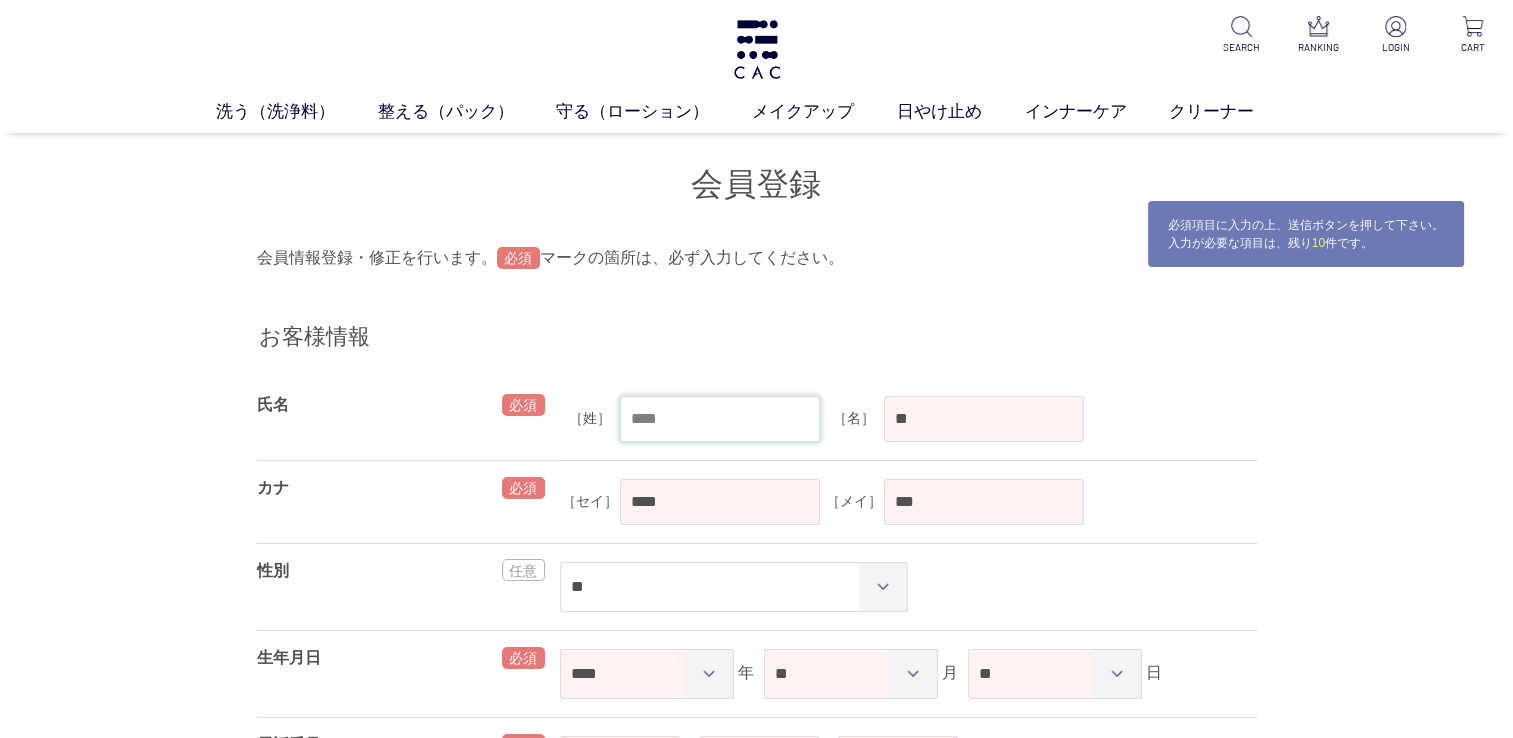 type 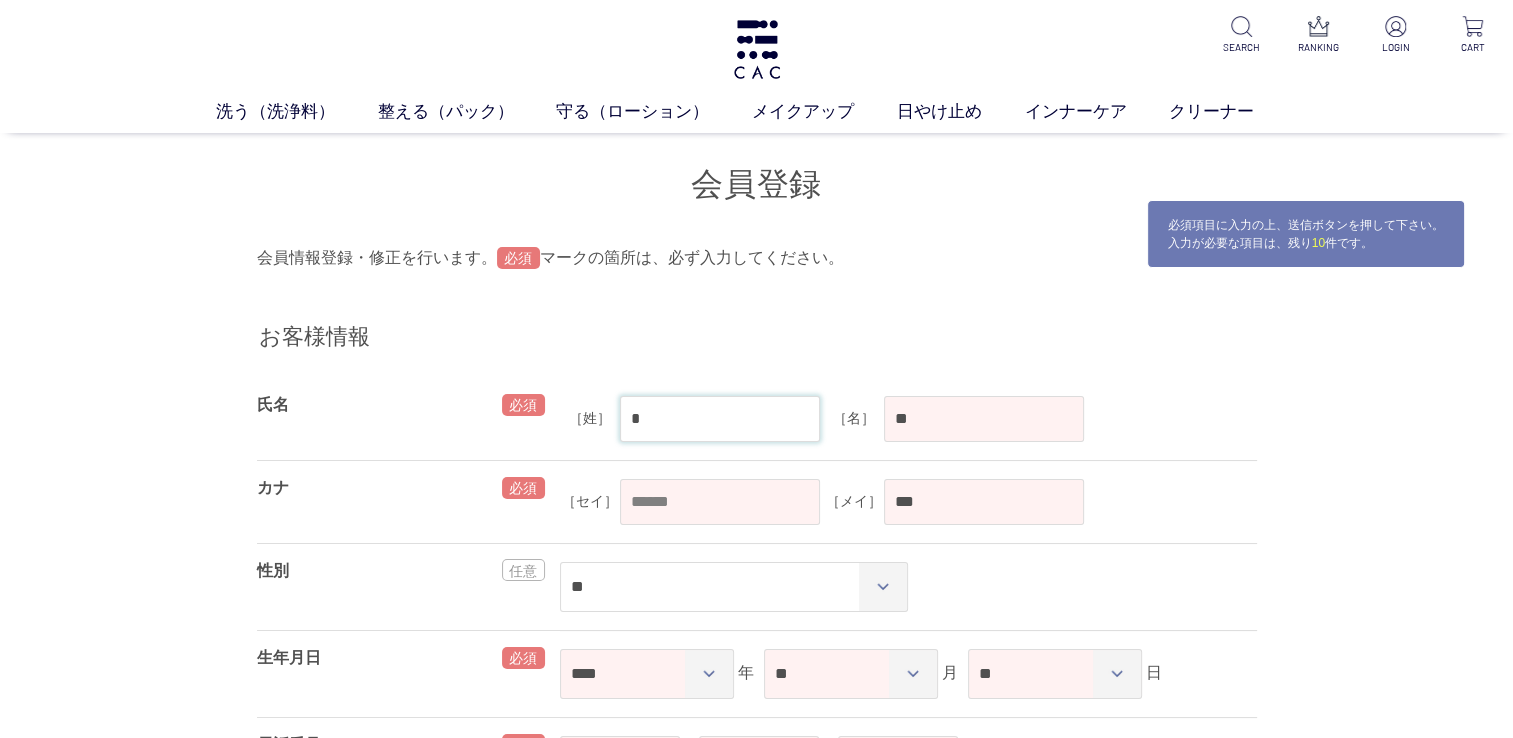 type on "*" 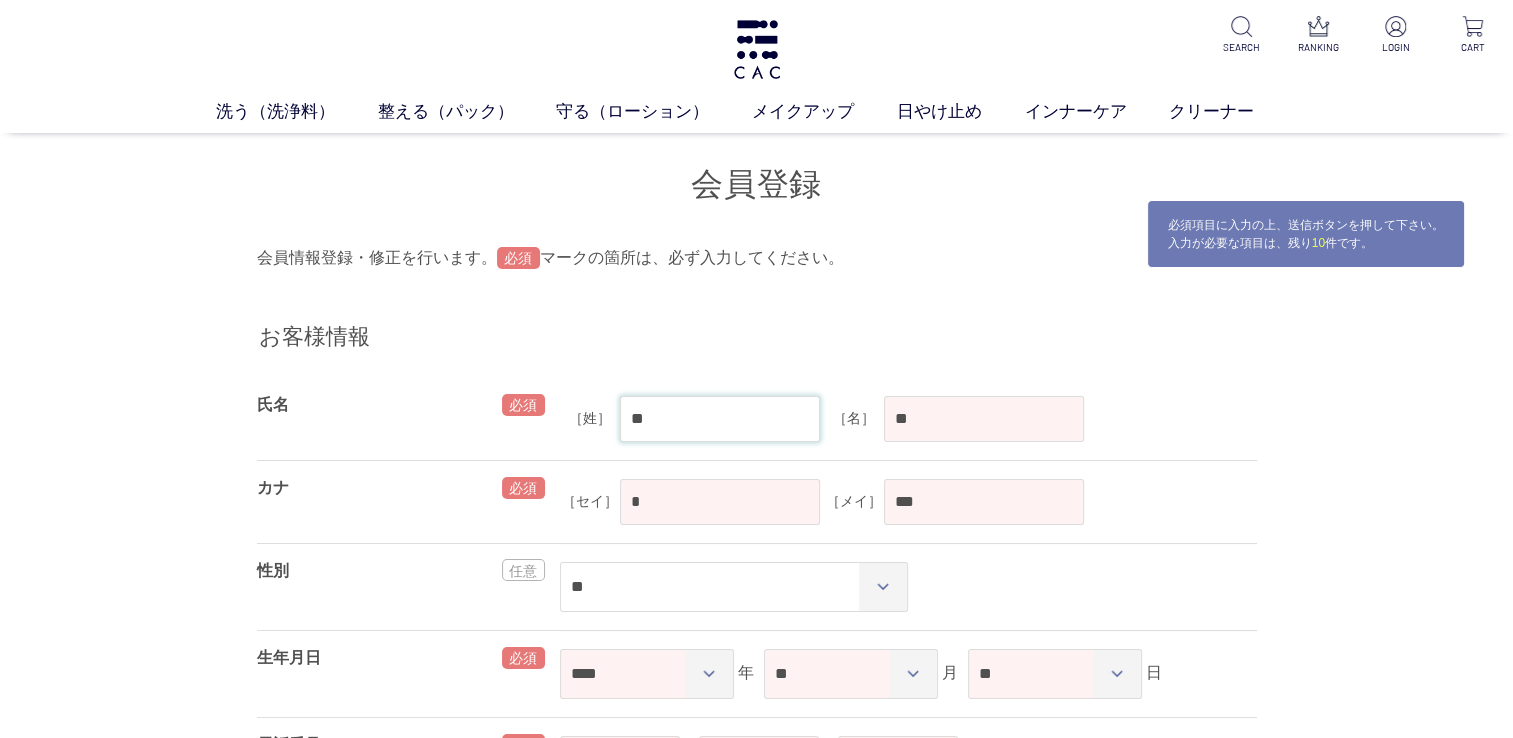 type on "**" 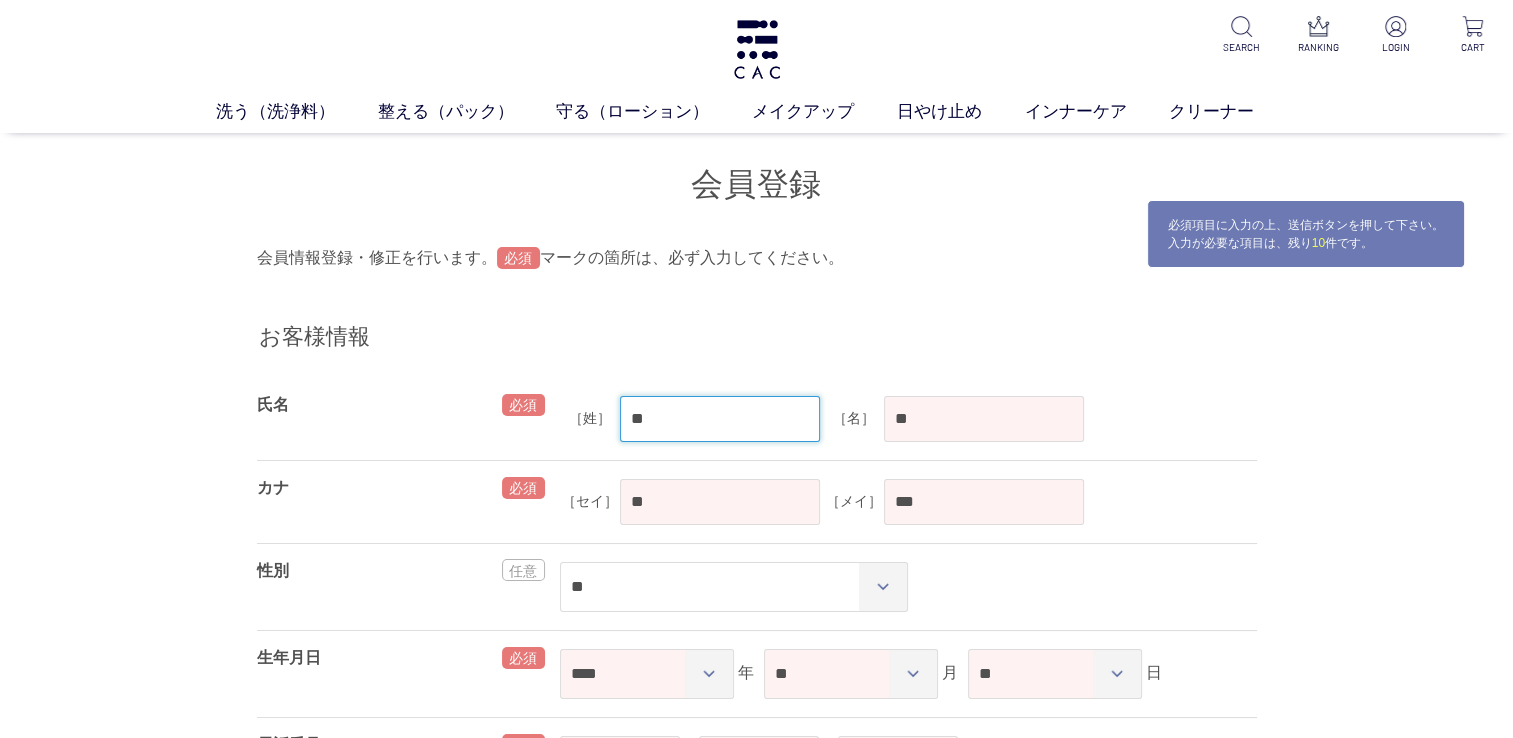 type on "**" 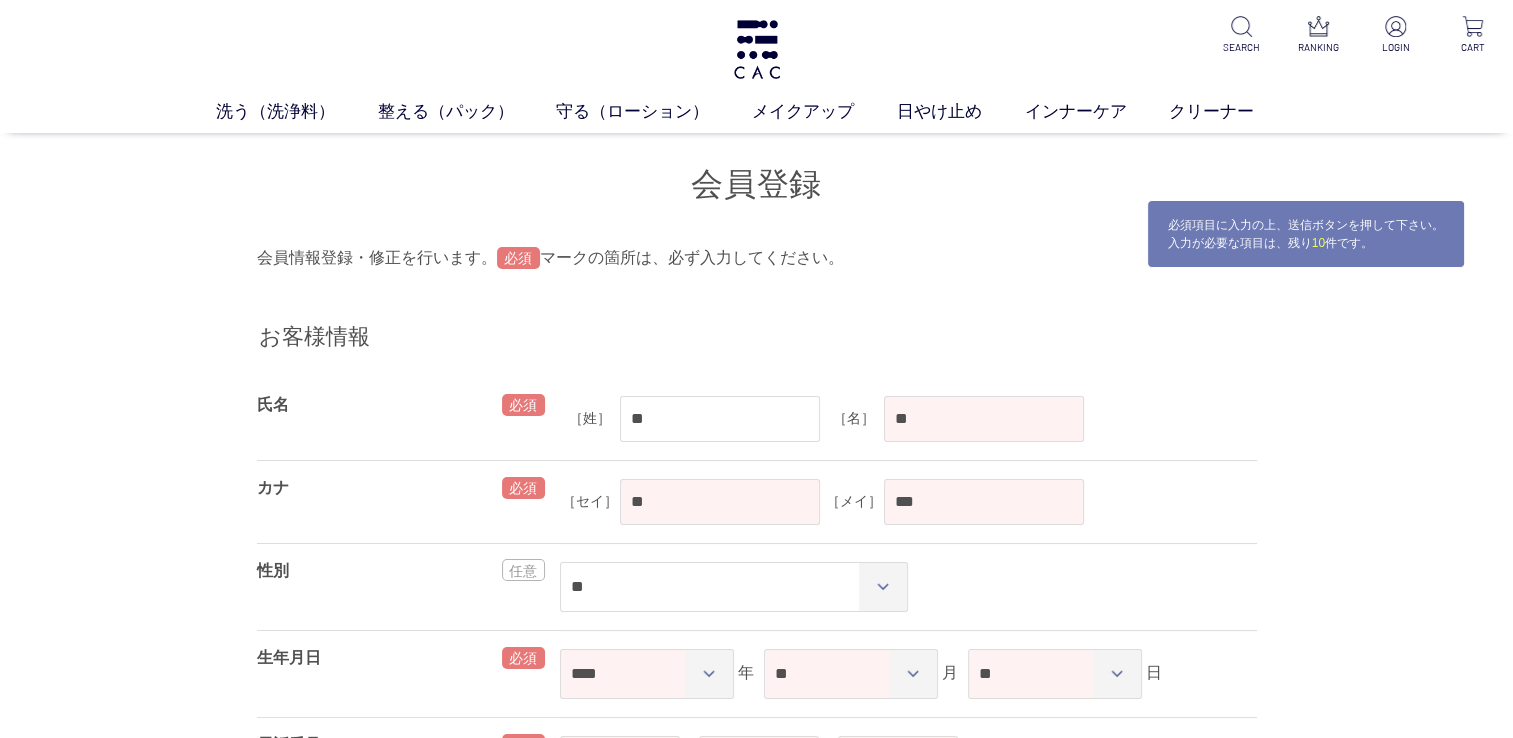 click on "お客様情報" at bounding box center (757, 339) 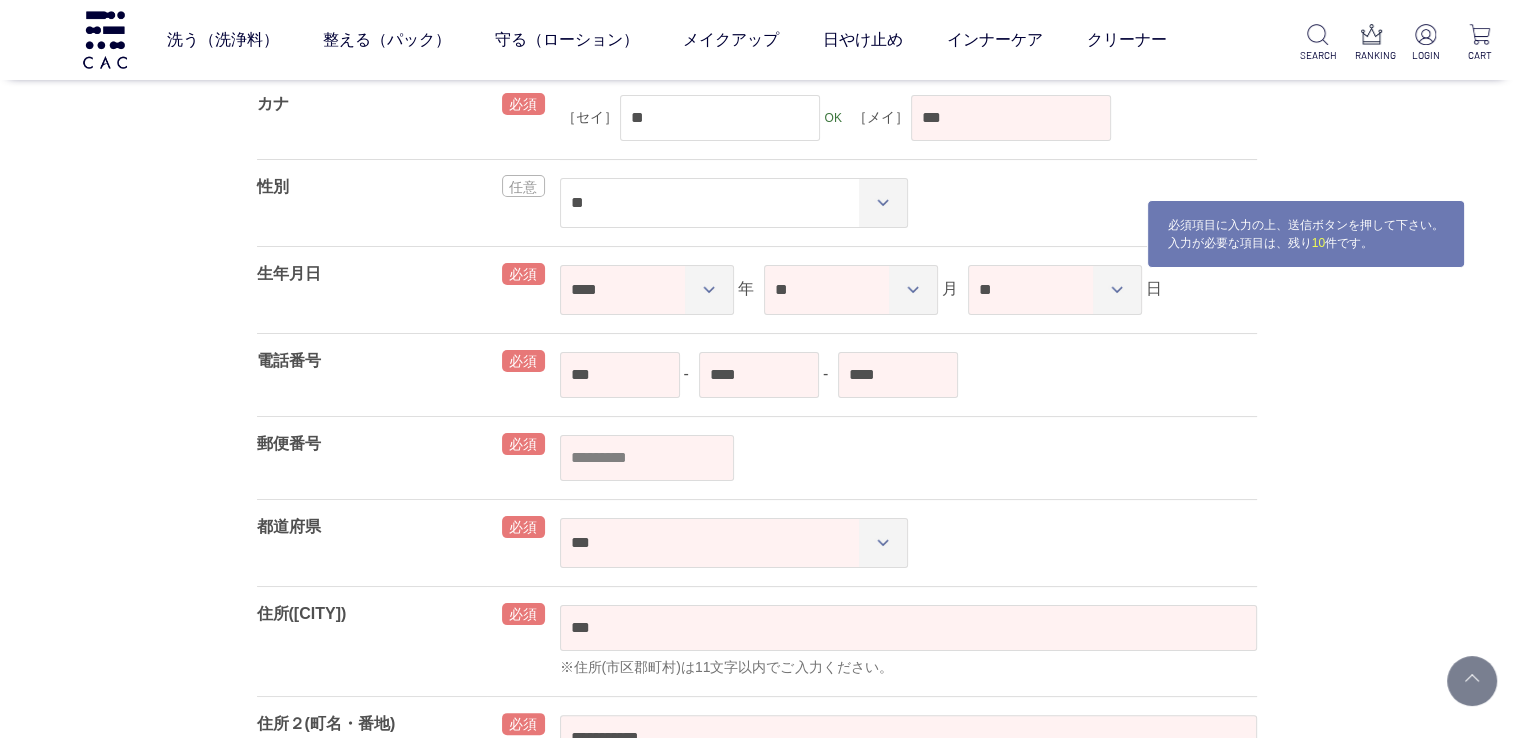 scroll, scrollTop: 400, scrollLeft: 0, axis: vertical 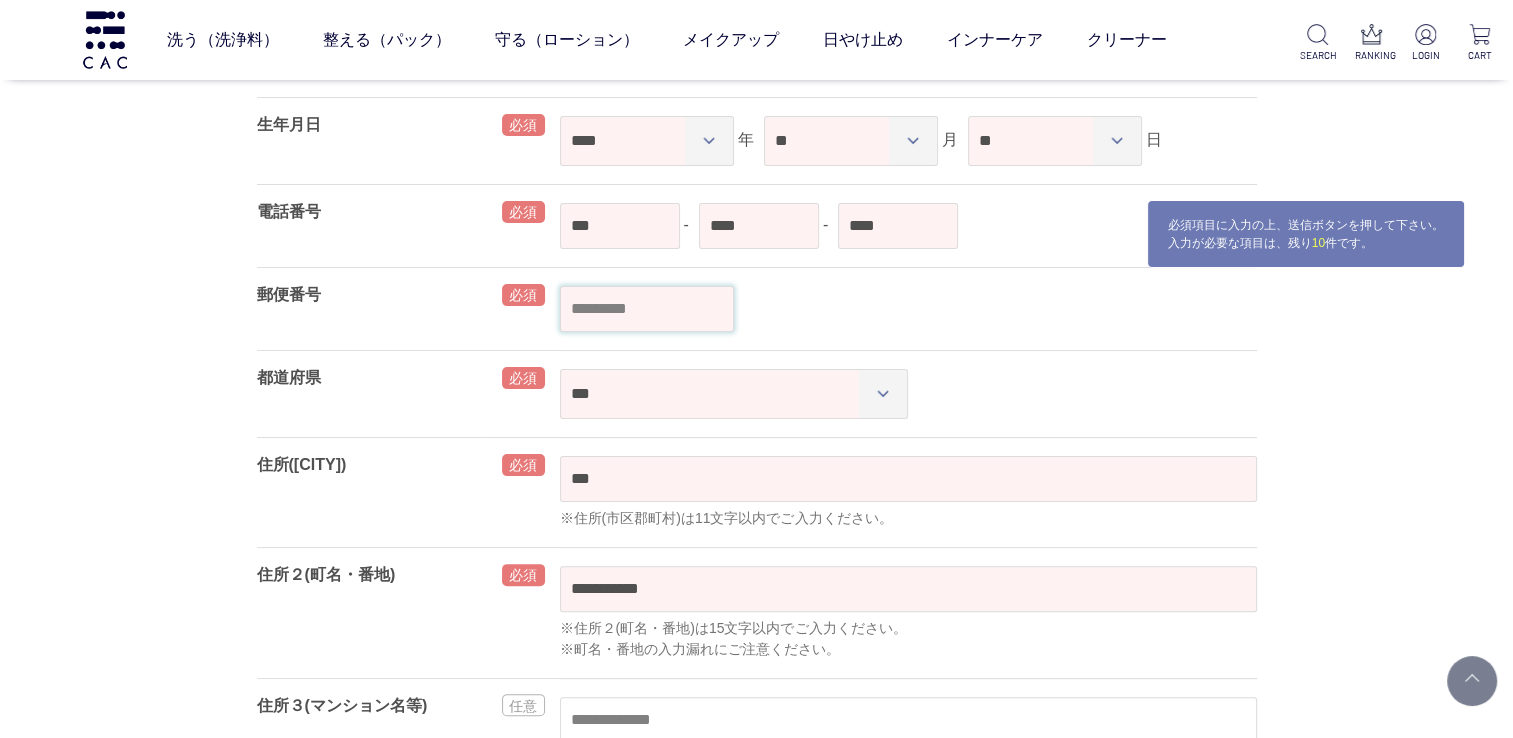 click at bounding box center [647, 309] 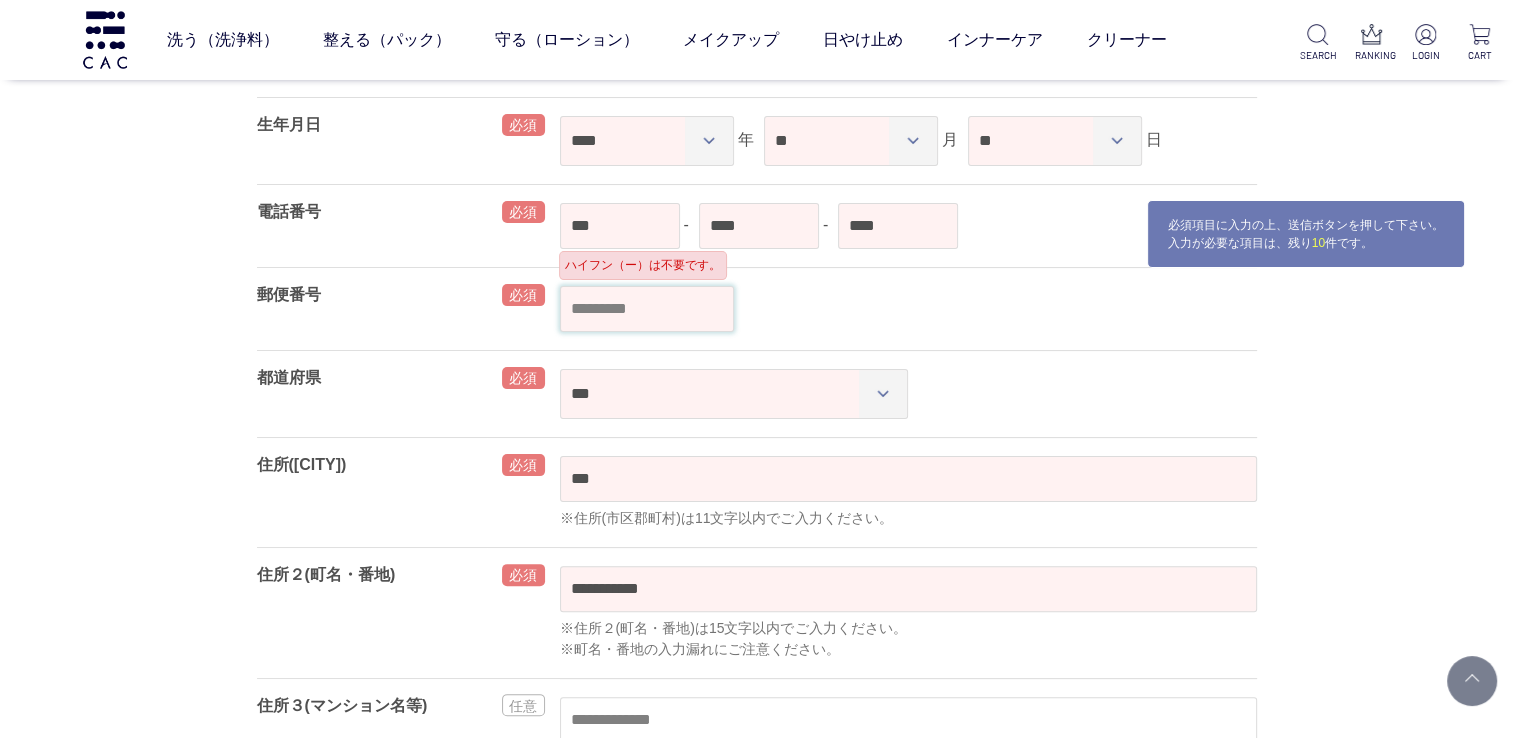 type on "*******" 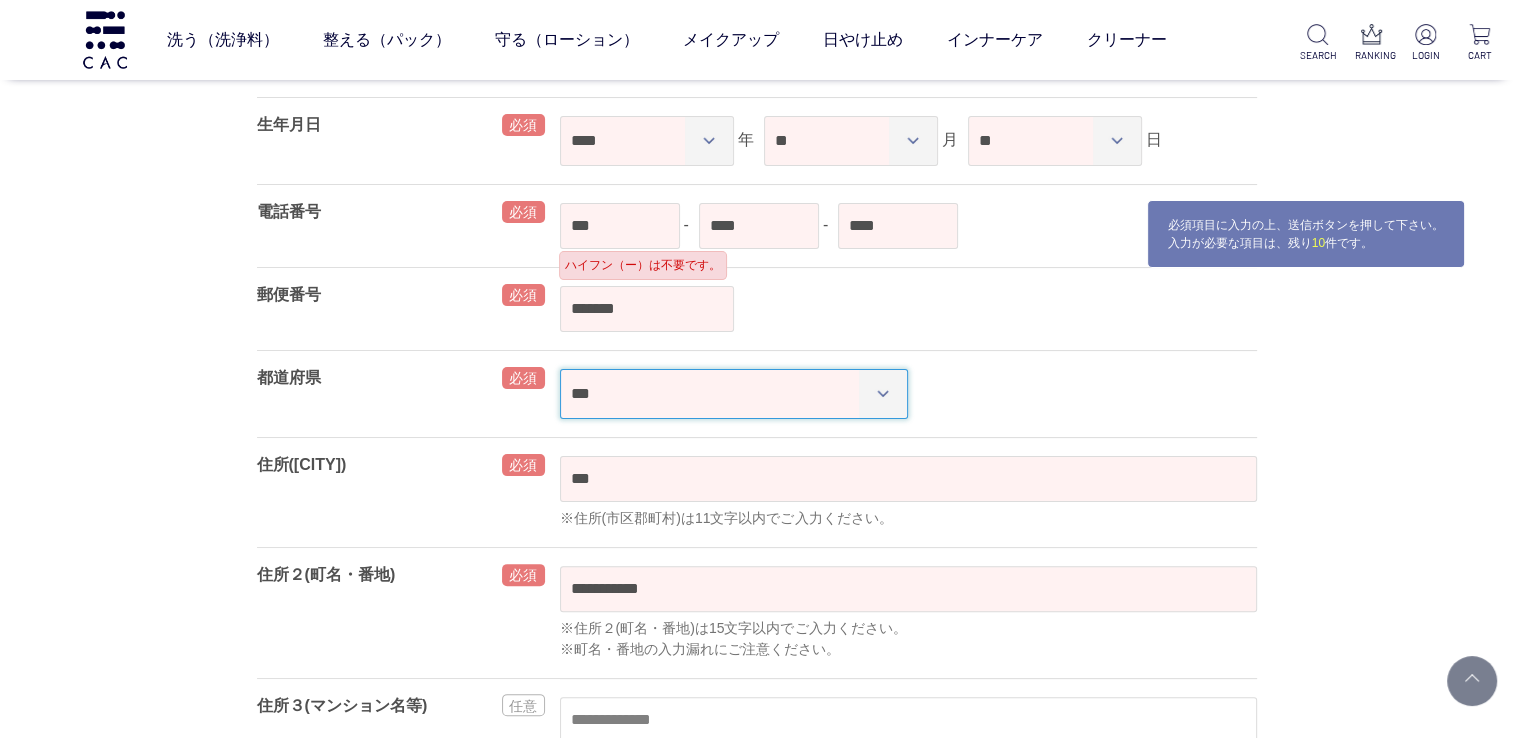 select on "***" 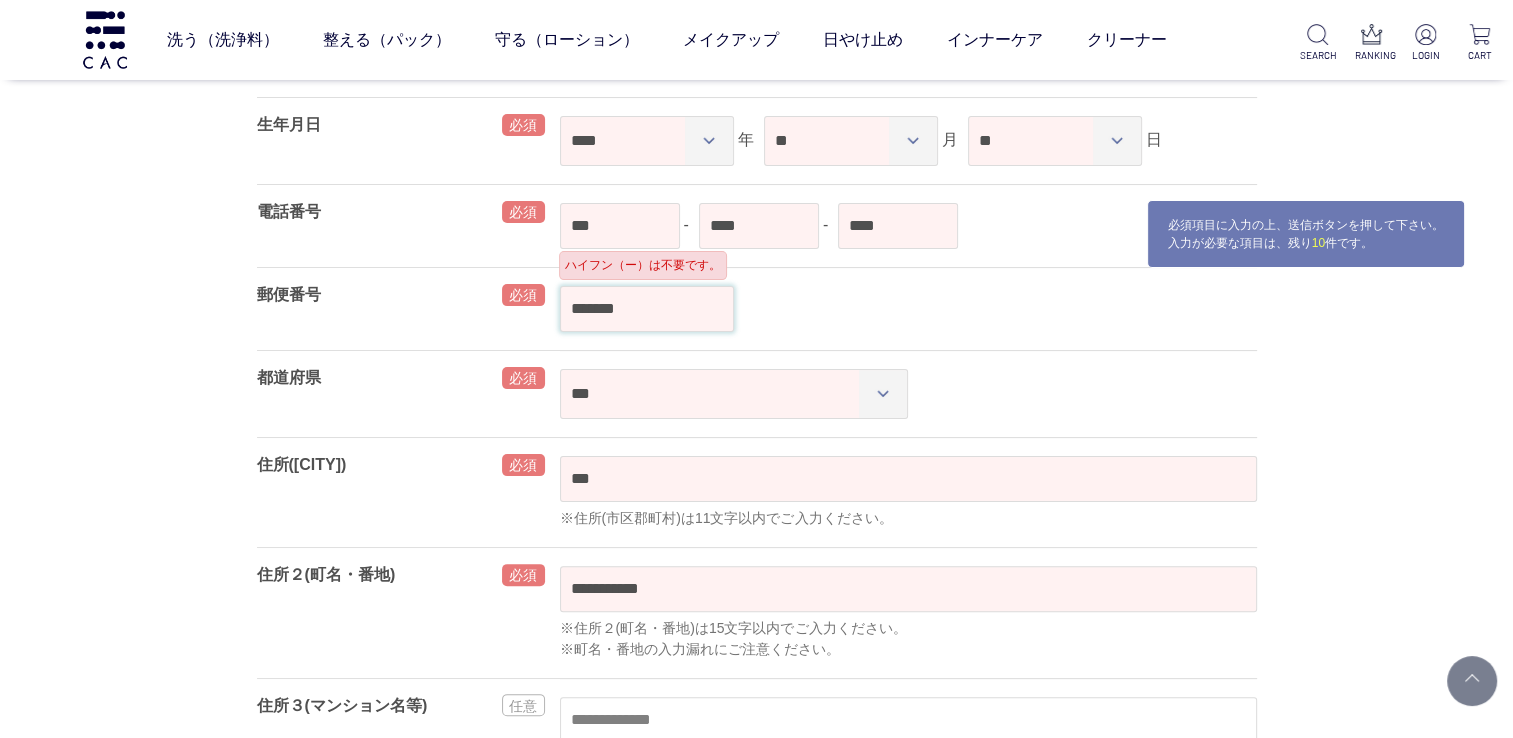type 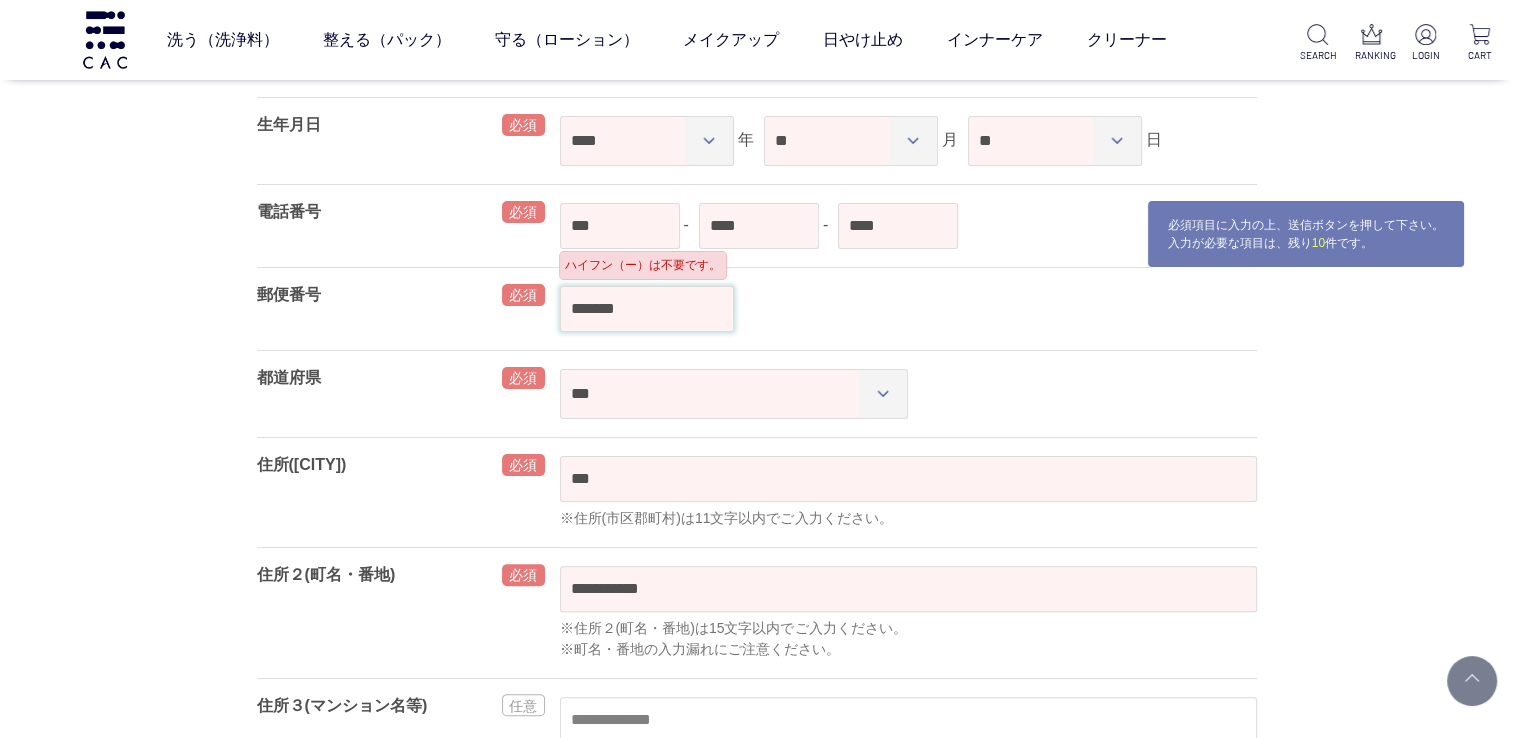 type 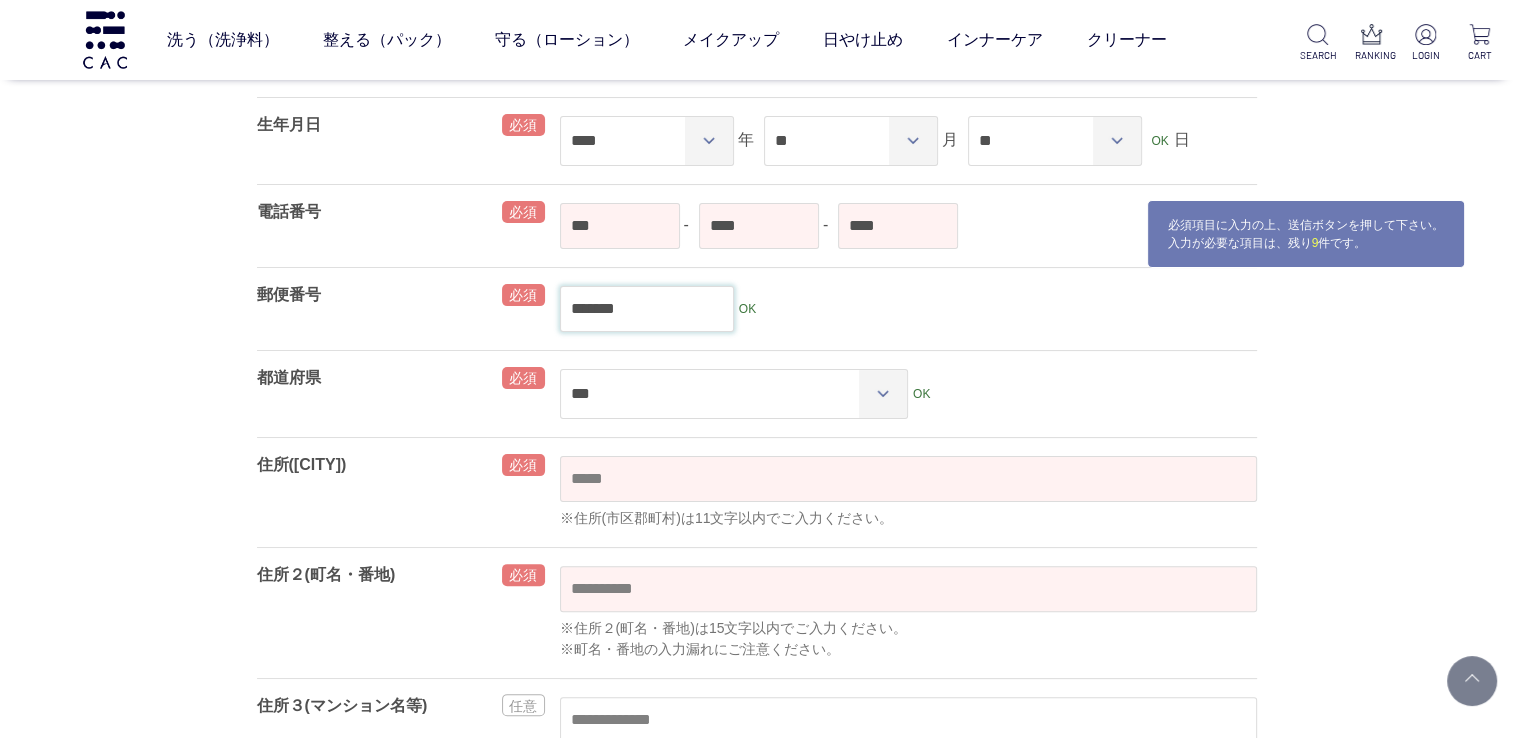type on "***" 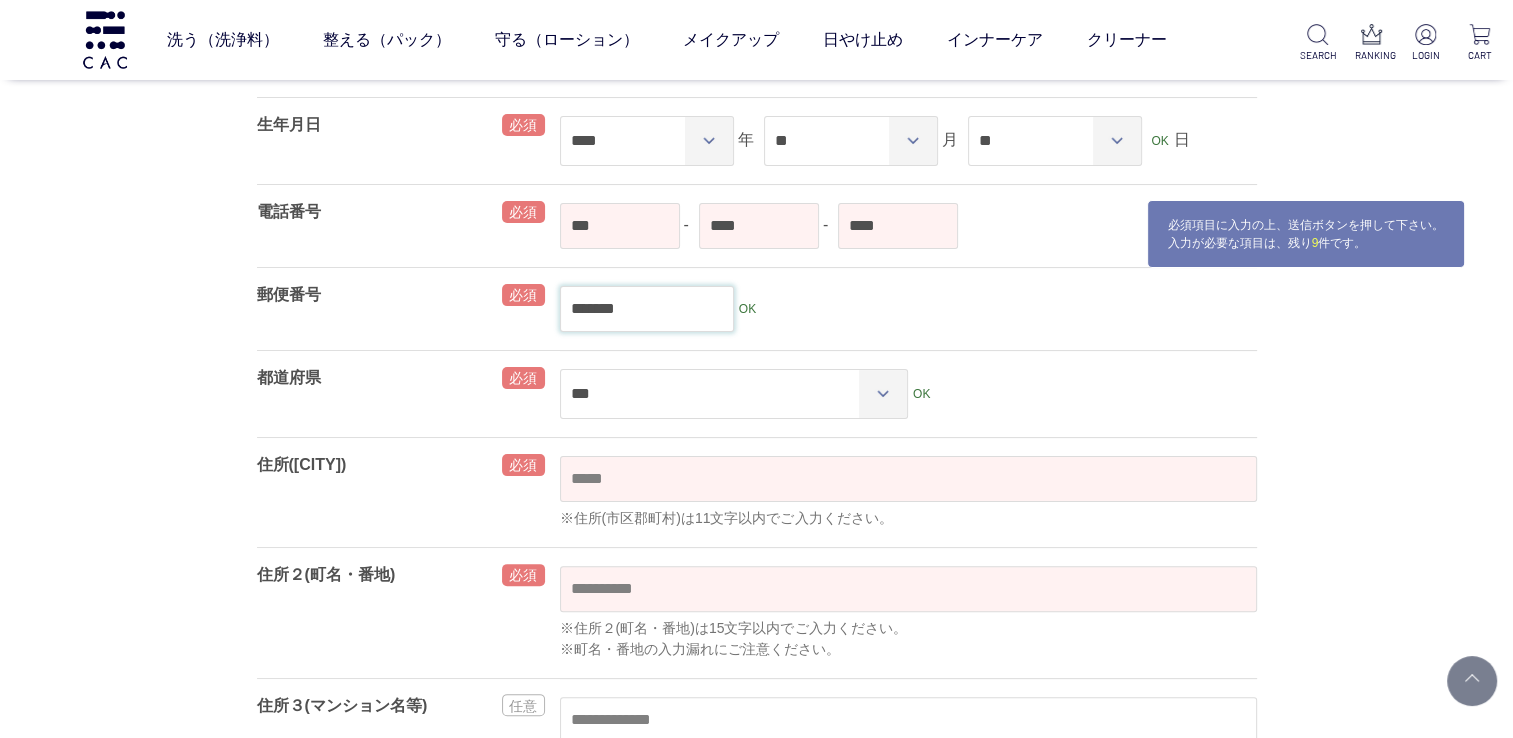 type on "****" 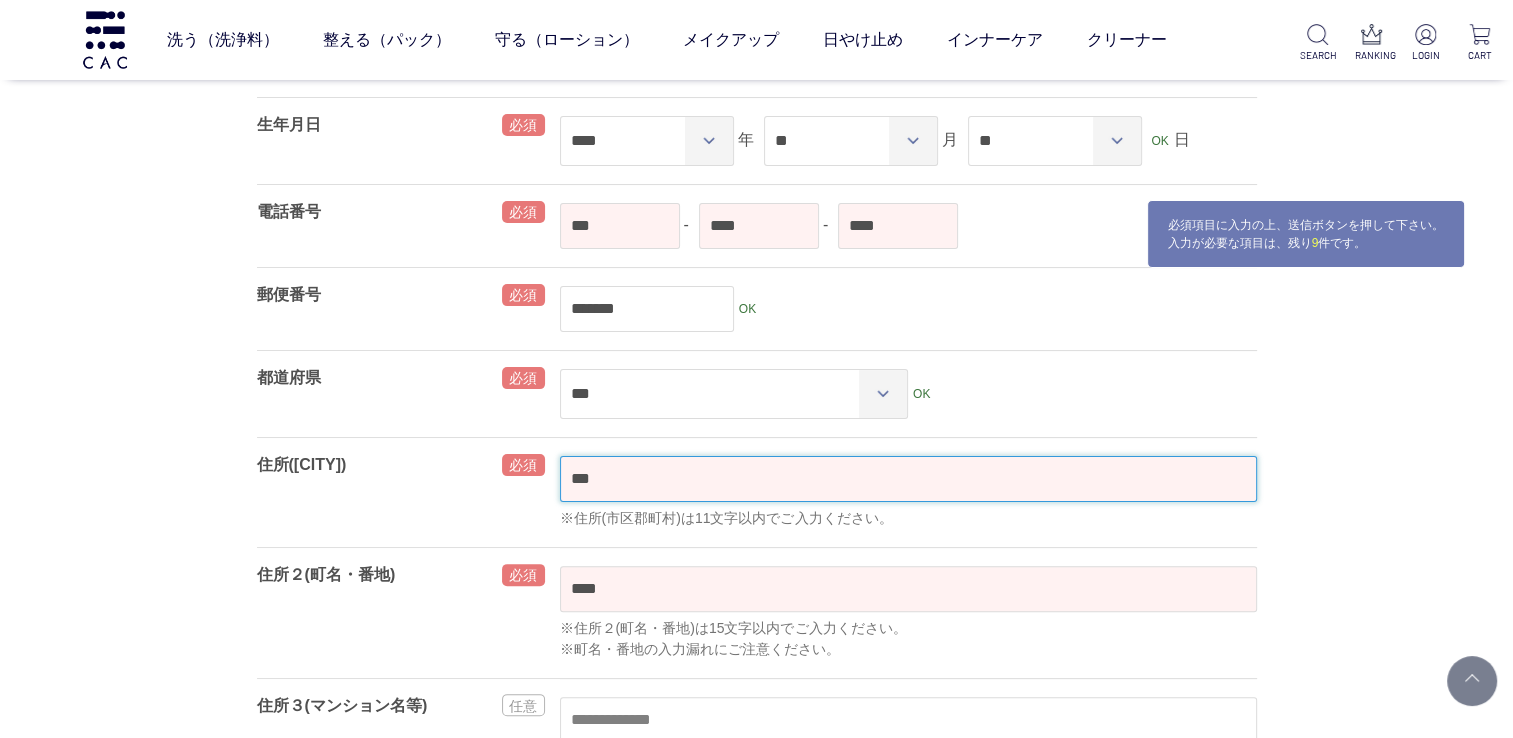 type 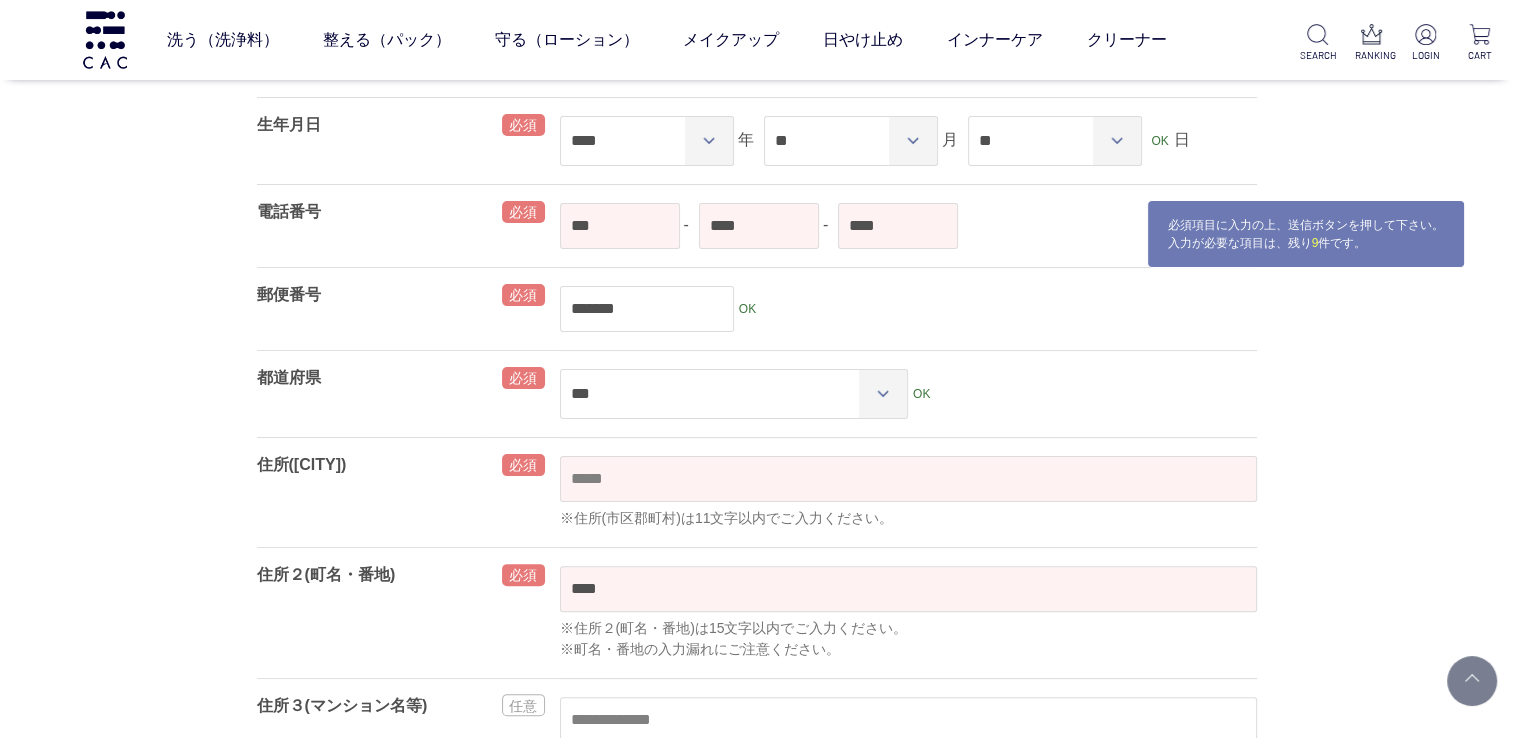 type 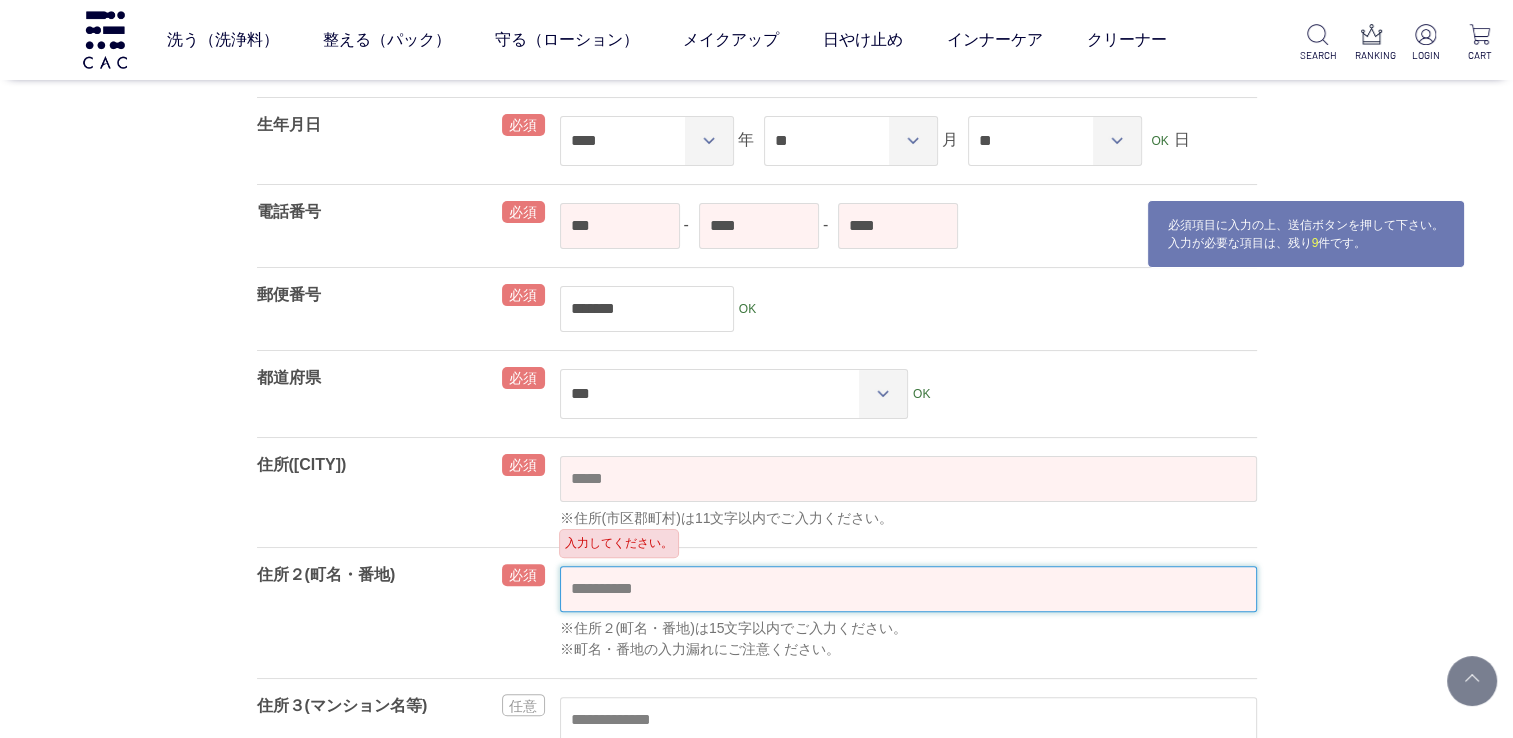 type on "***" 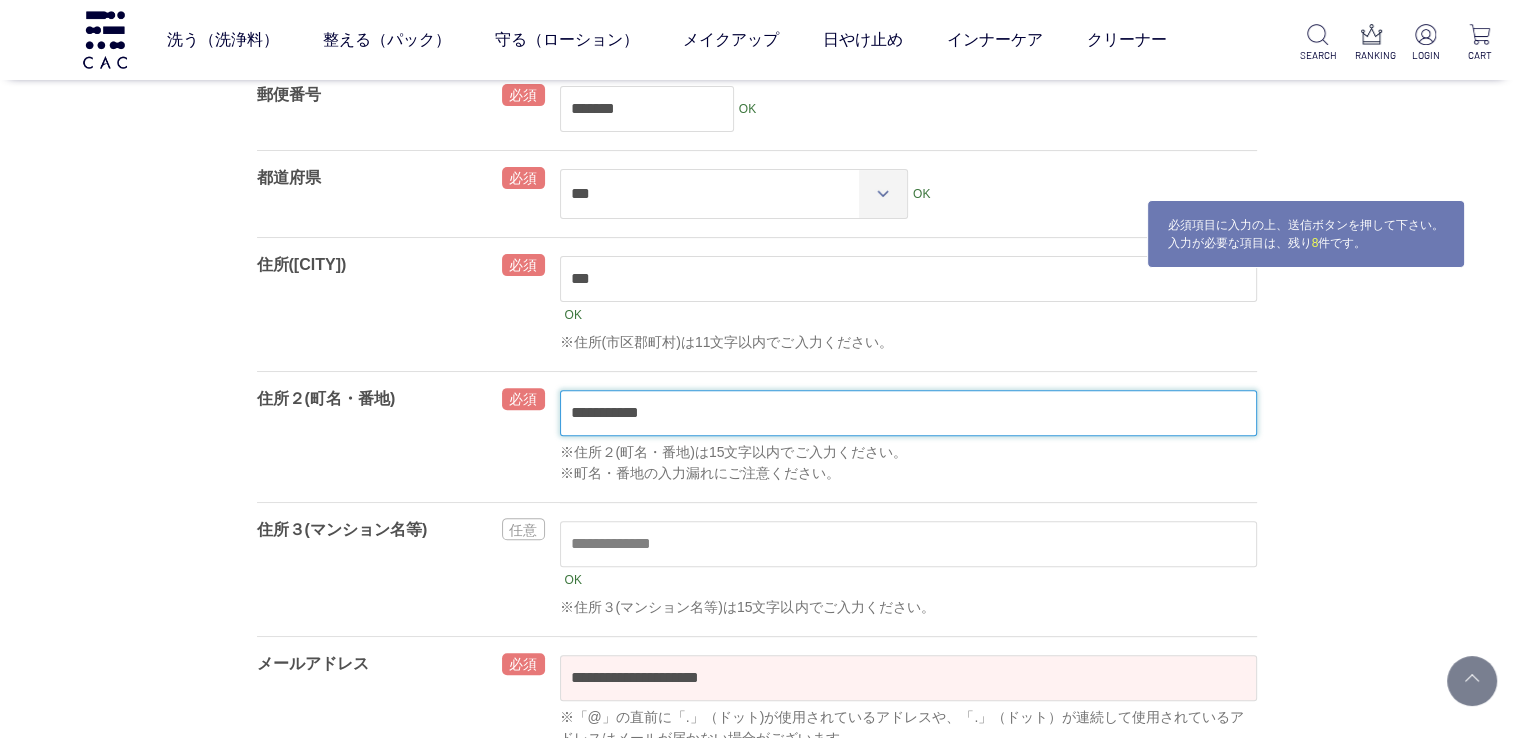 scroll, scrollTop: 700, scrollLeft: 0, axis: vertical 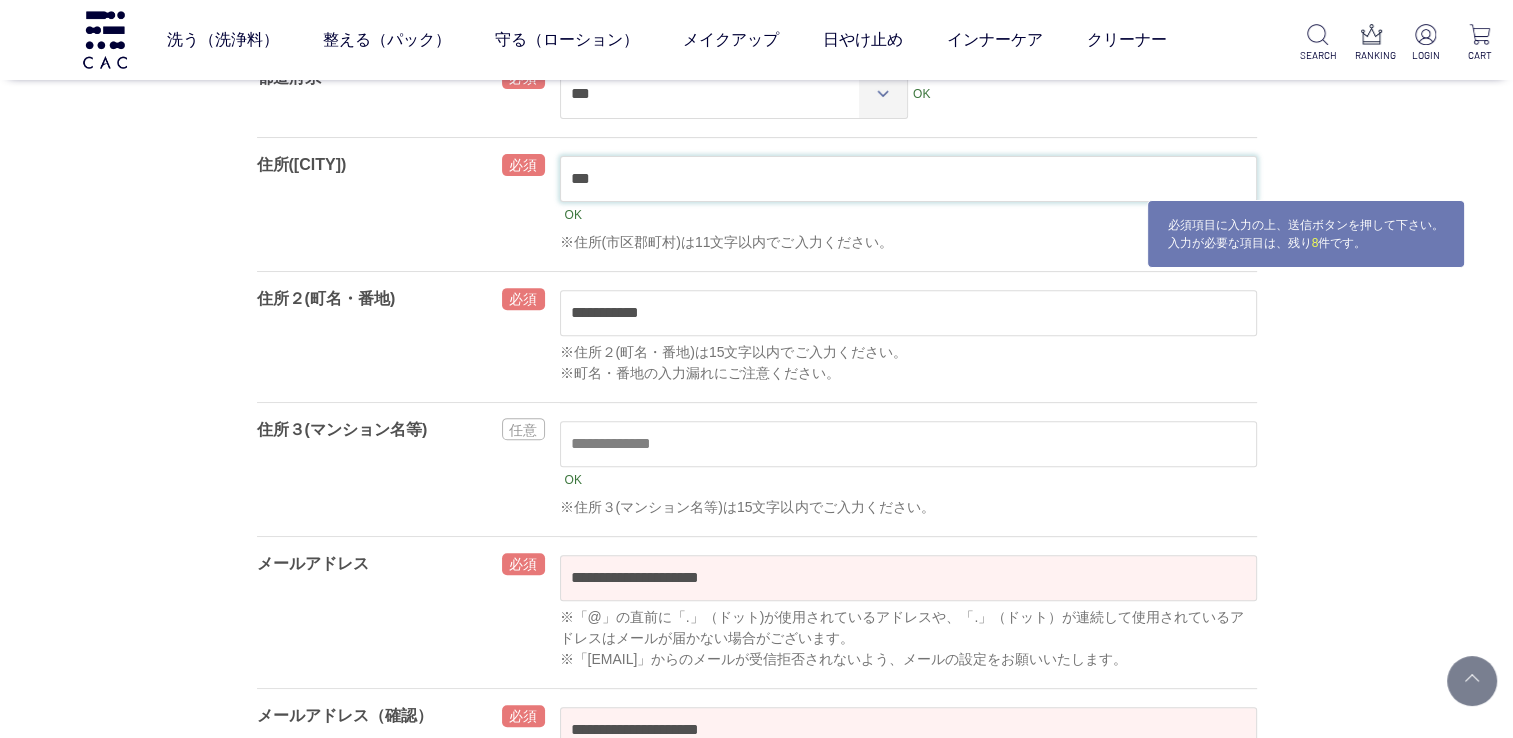 type on "**********" 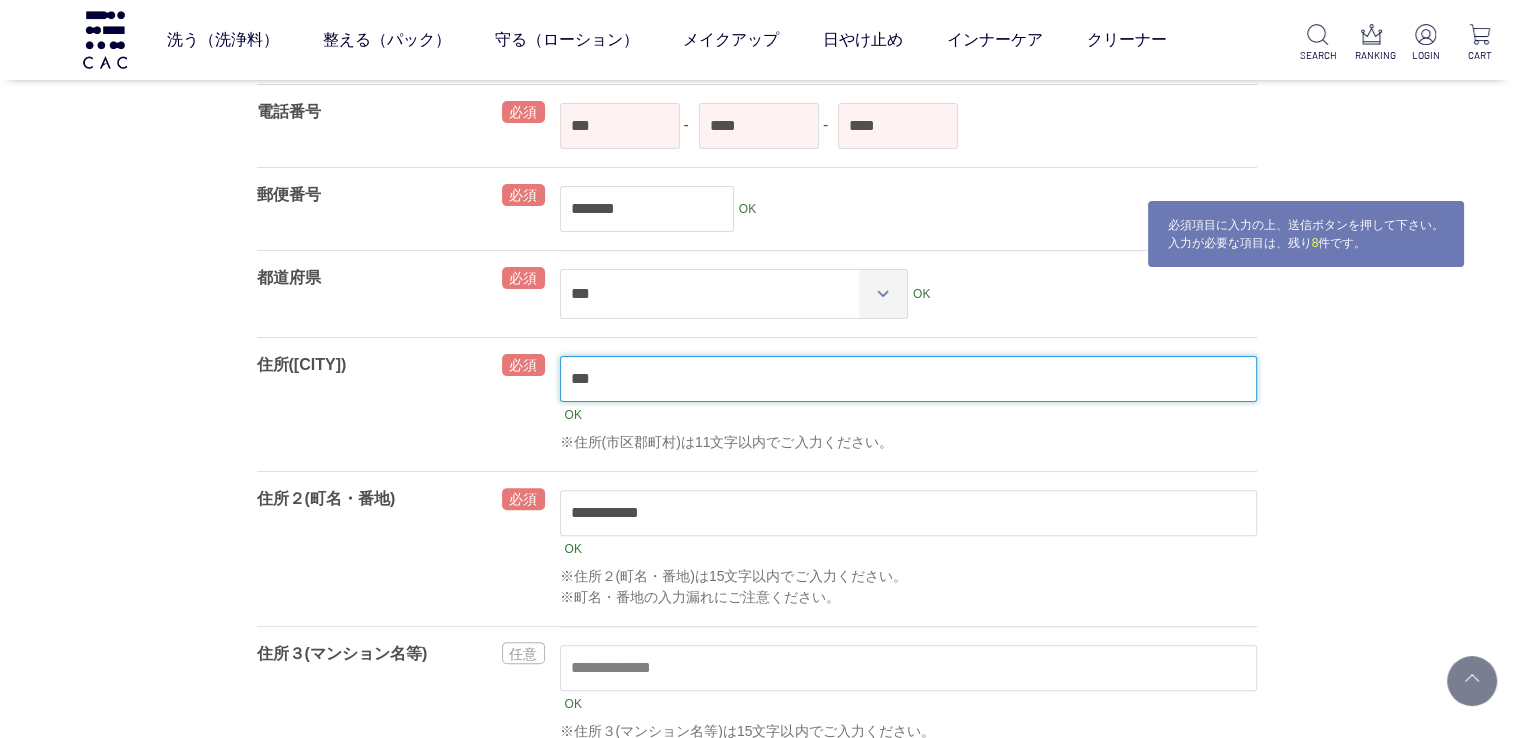 scroll, scrollTop: 500, scrollLeft: 0, axis: vertical 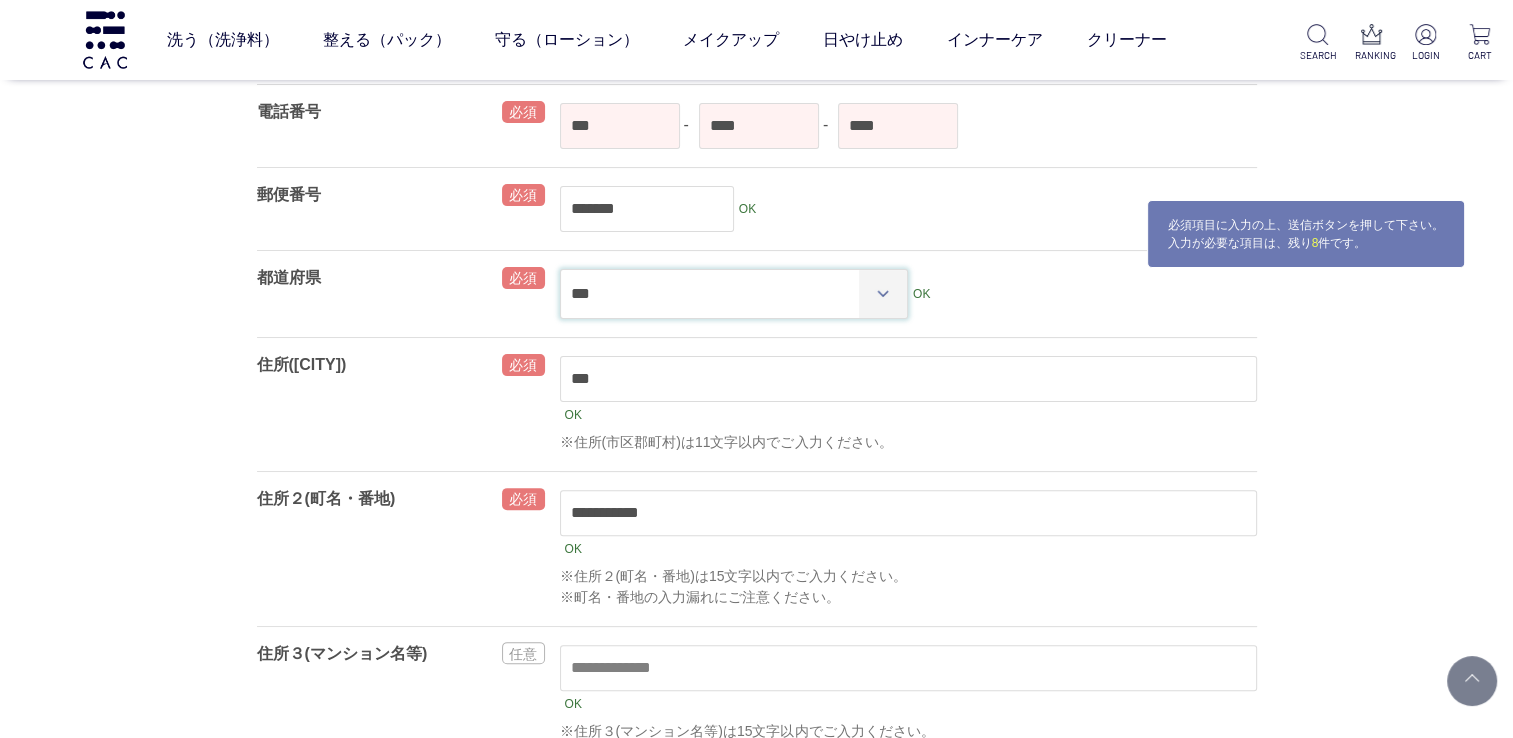 click on "*** *** *** *** *** *** *** *** *** *** *** *** *** **** *** *** *** *** *** *** *** *** *** *** *** *** *** *** *** **** *** *** *** *** *** *** *** *** *** *** *** *** *** *** *** **** ***" at bounding box center [734, 294] 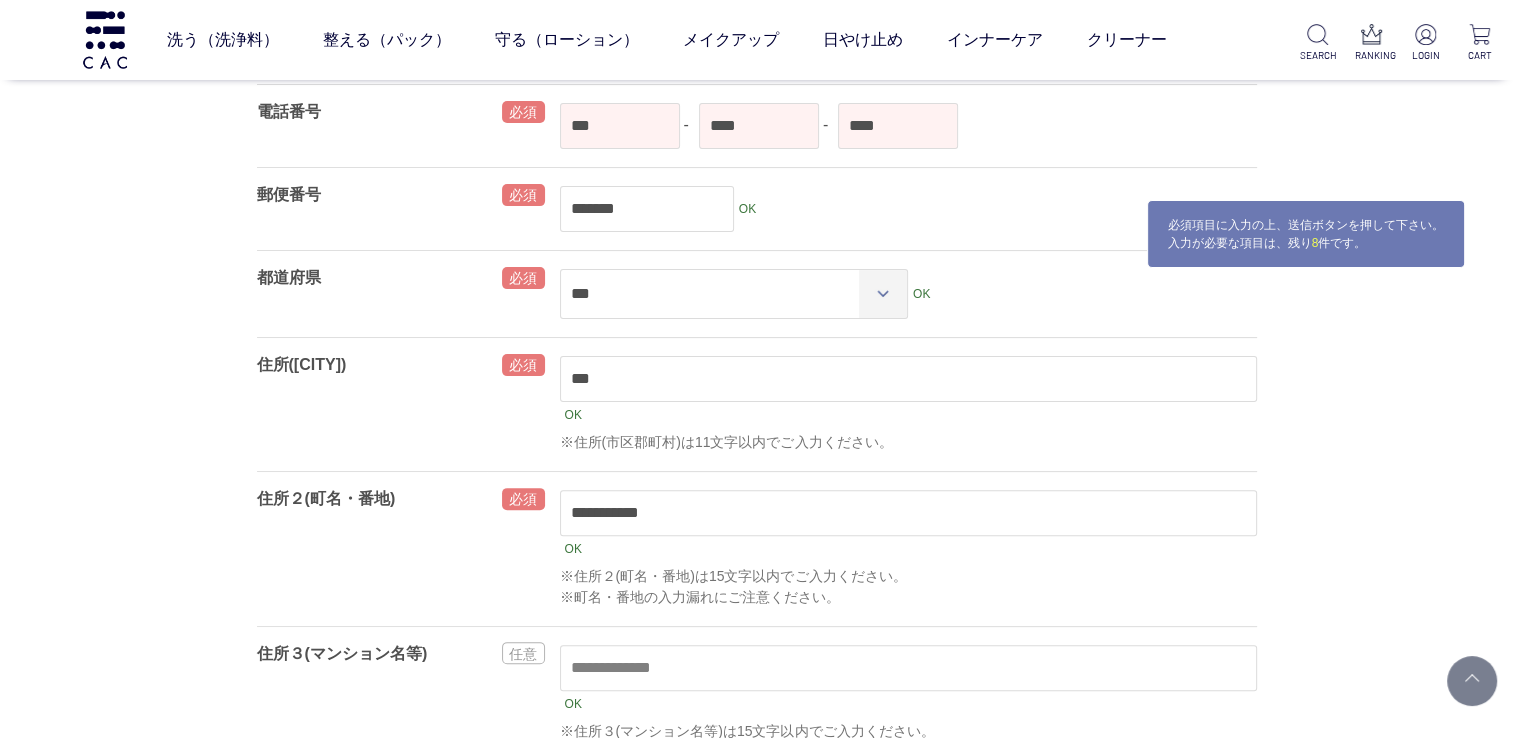 click on "******* OK" at bounding box center [908, 209] 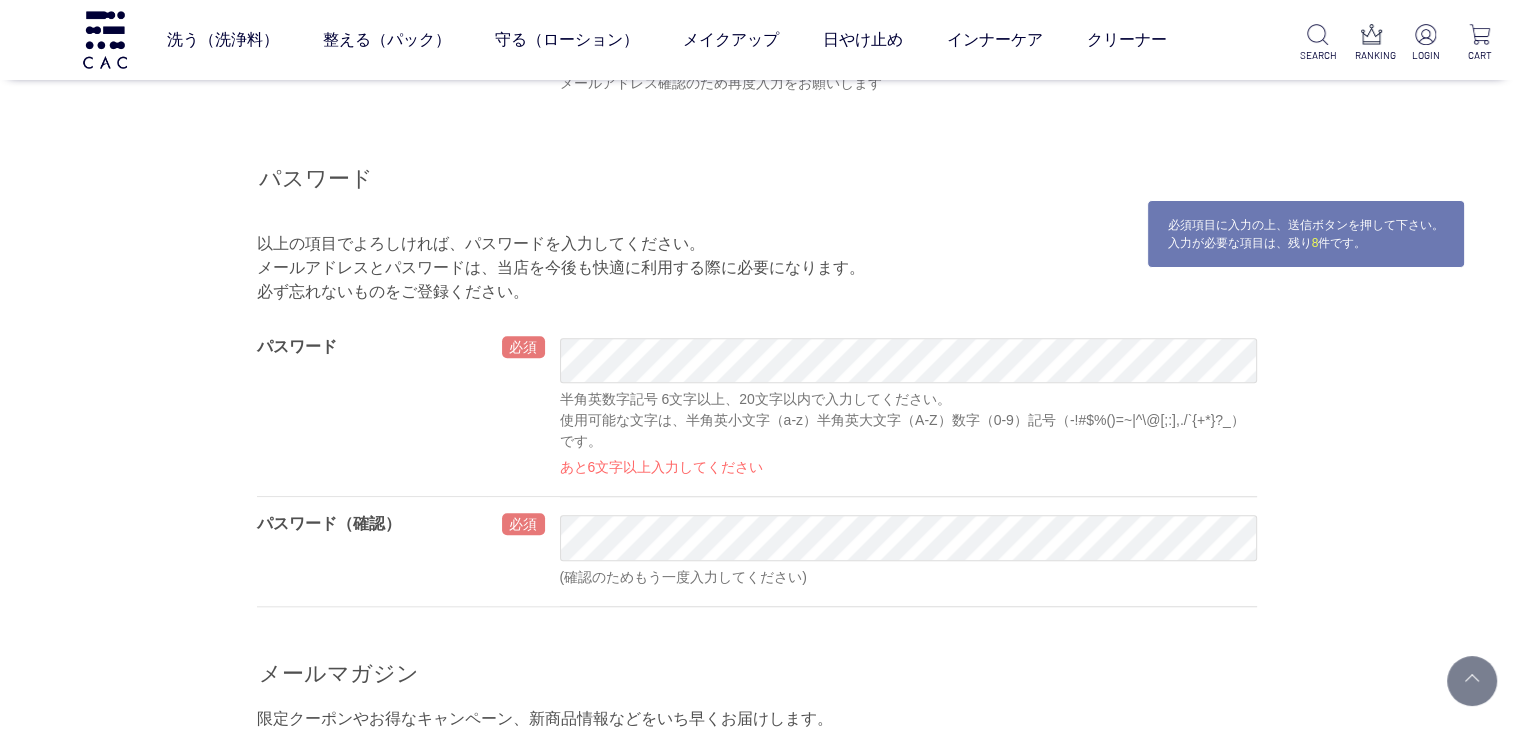 scroll, scrollTop: 1400, scrollLeft: 0, axis: vertical 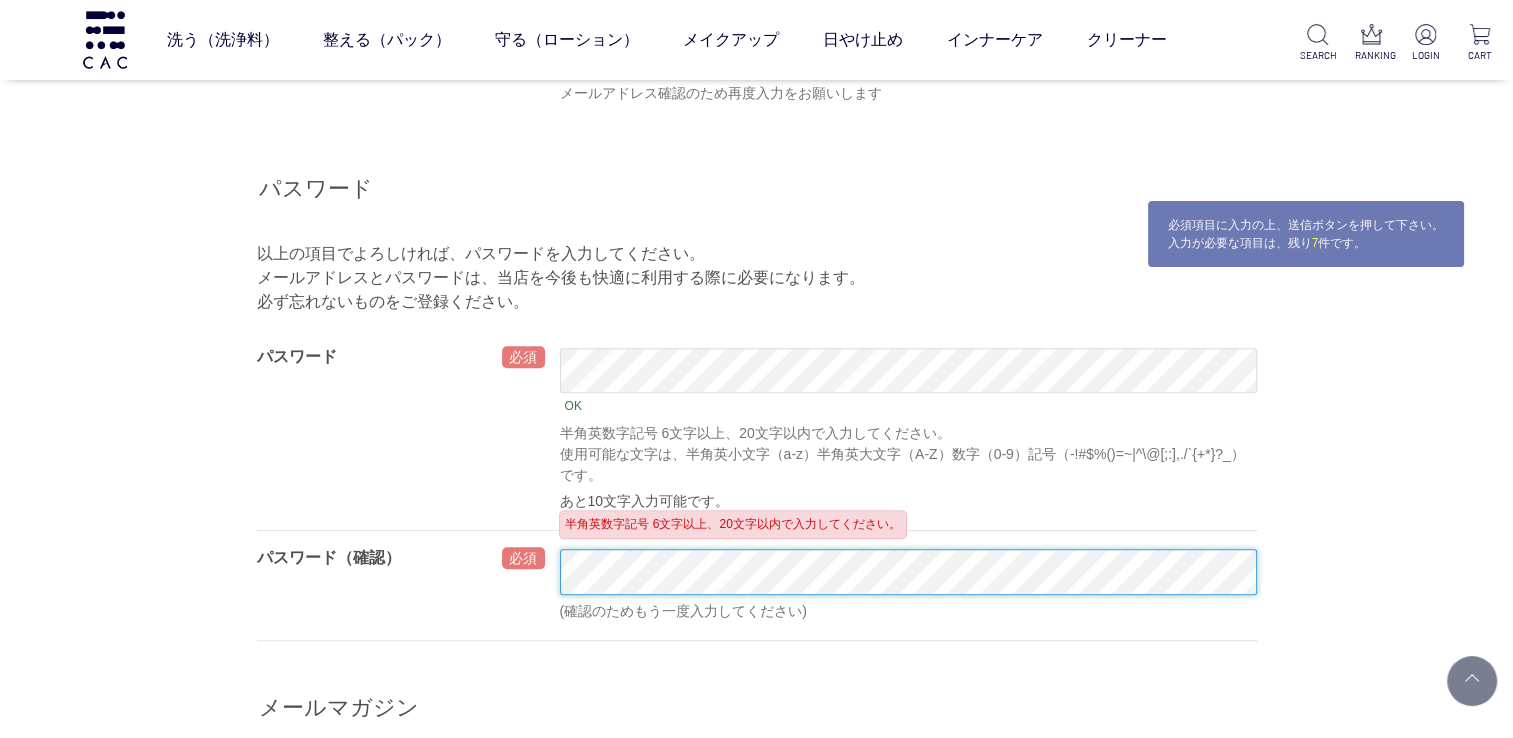 click on "洗う（洗浄料）
液体洗浄料
パウダー洗浄料
泡洗顔料
グッズ
整える（パック）
フェイスパック
ヘアパック
守る（ローション）
保湿化粧水
柔軟化粧水
美容液
ジェル
メイクアップ
ベース
アイ
フェイスカラー
リップ
日やけ止め
インナーケア
クリーナー
SEARCH
RANKING
LOGIN
CART
会員登録
** OK" at bounding box center [756, 1138] 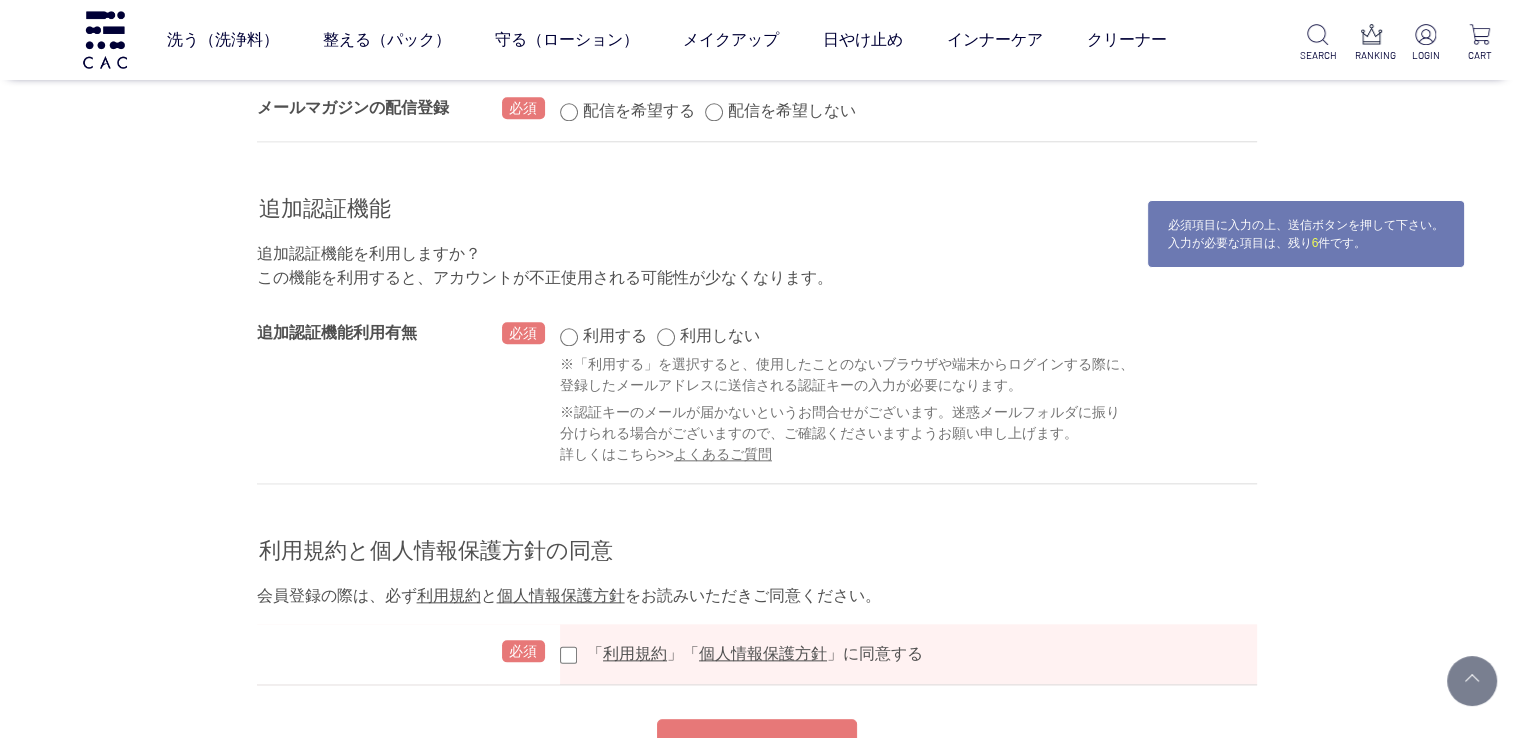 scroll, scrollTop: 2200, scrollLeft: 0, axis: vertical 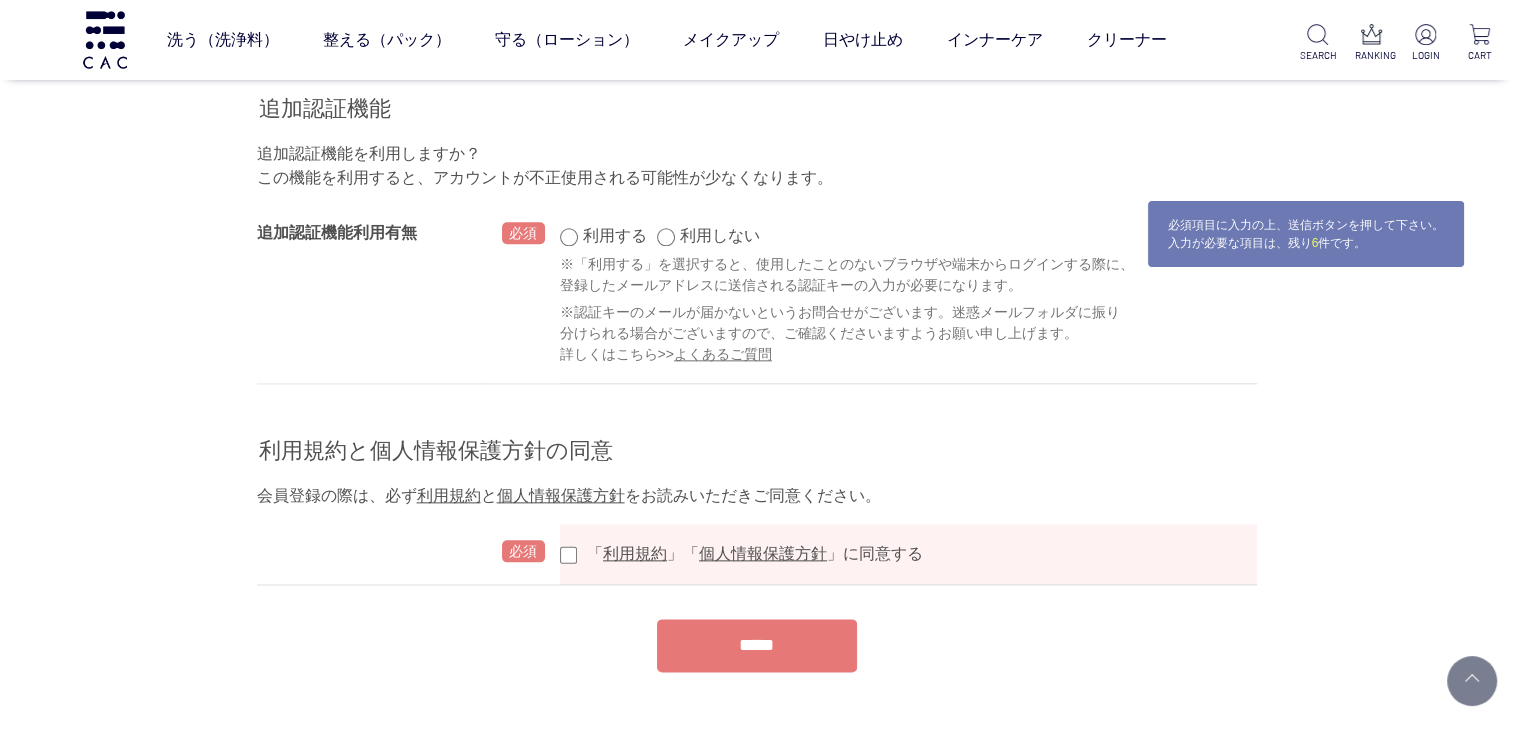 click on "*****" at bounding box center (757, 645) 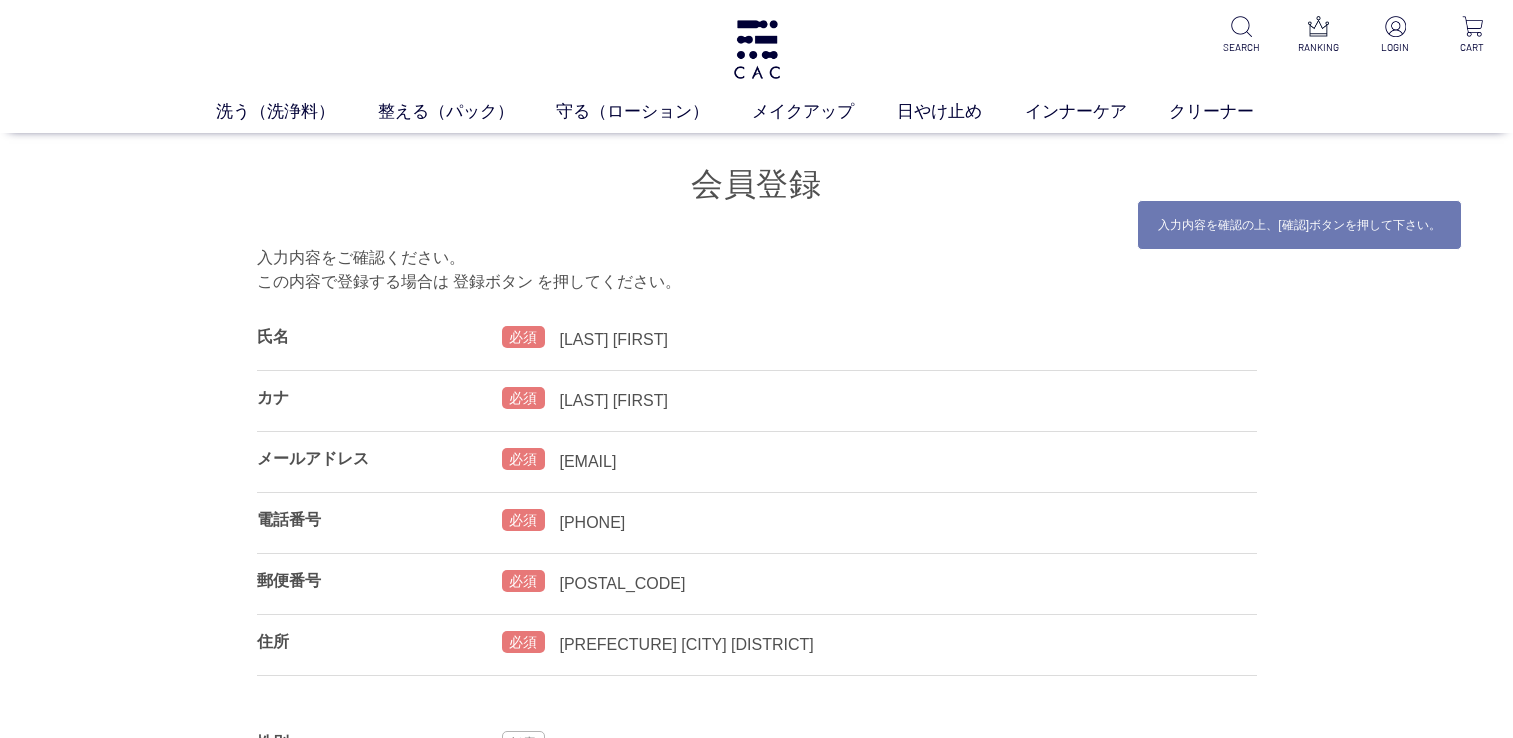 scroll, scrollTop: 0, scrollLeft: 0, axis: both 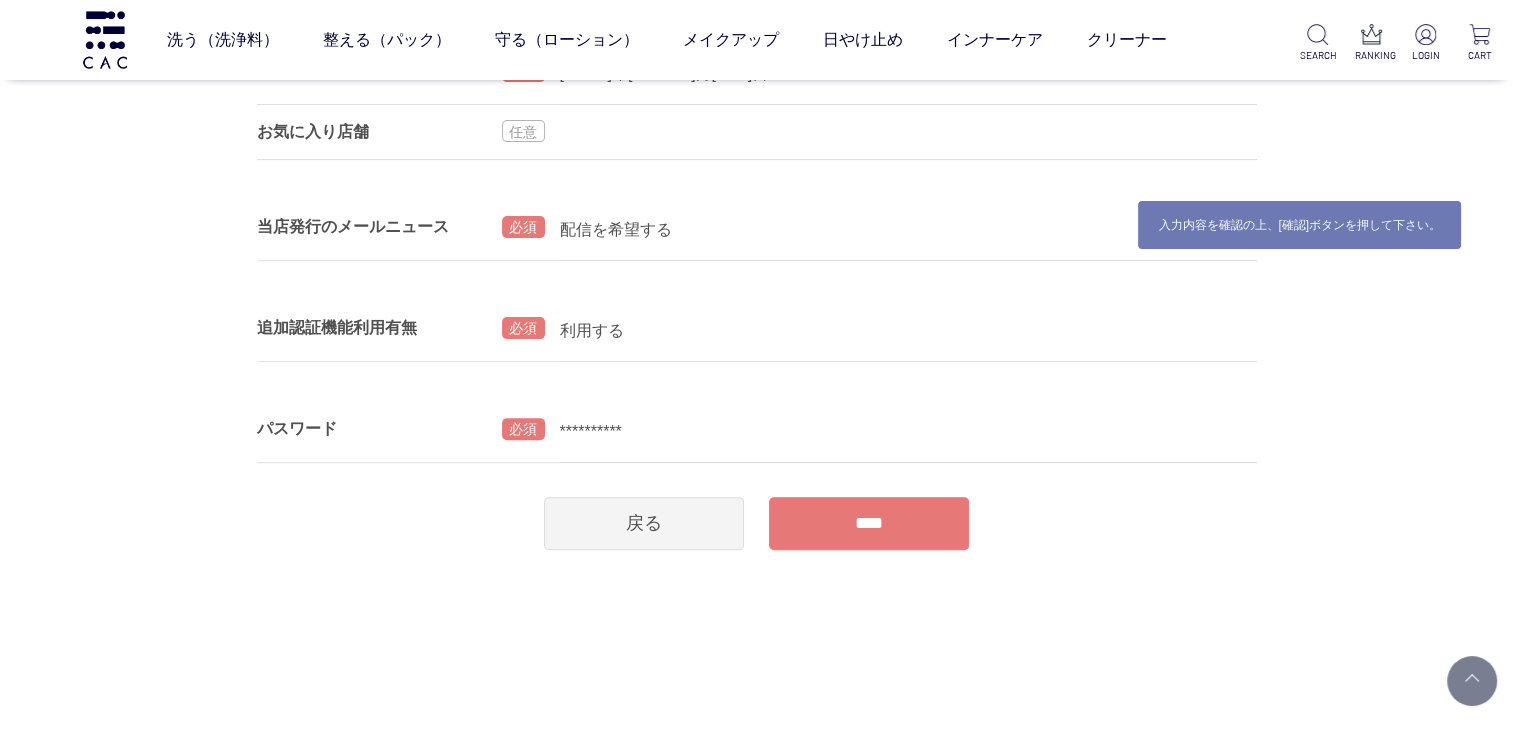 click on "****" at bounding box center (869, 523) 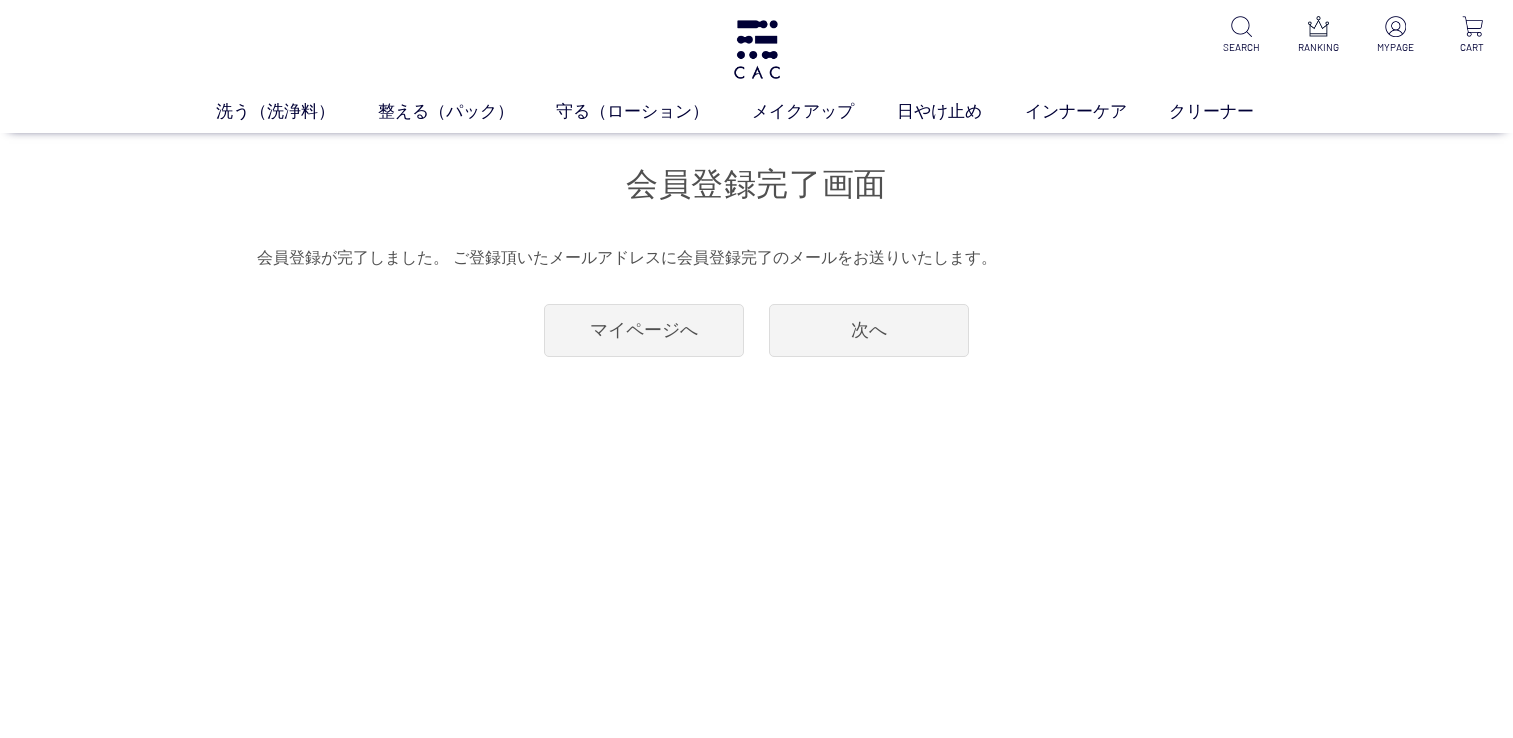 scroll, scrollTop: 0, scrollLeft: 0, axis: both 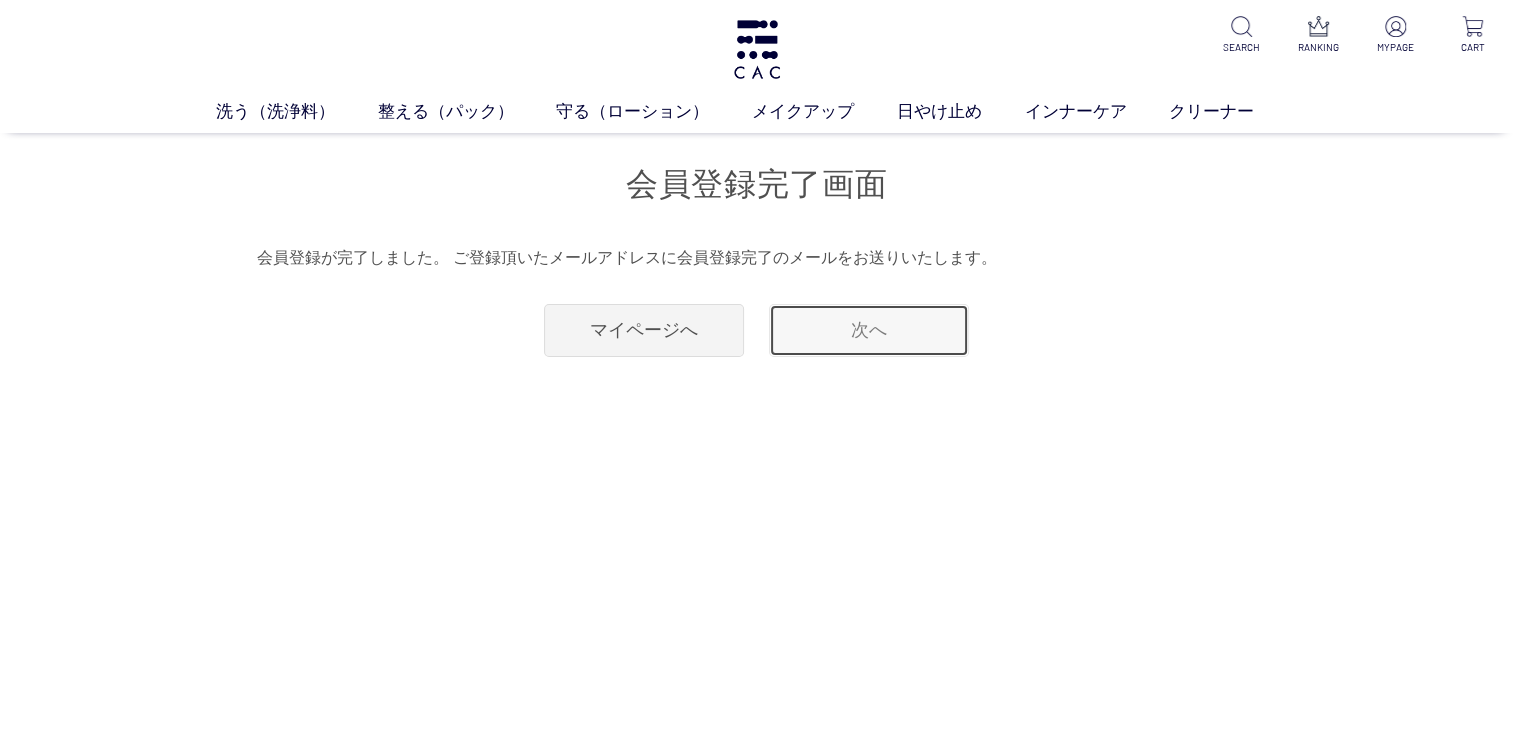 click on "次へ" at bounding box center [869, 330] 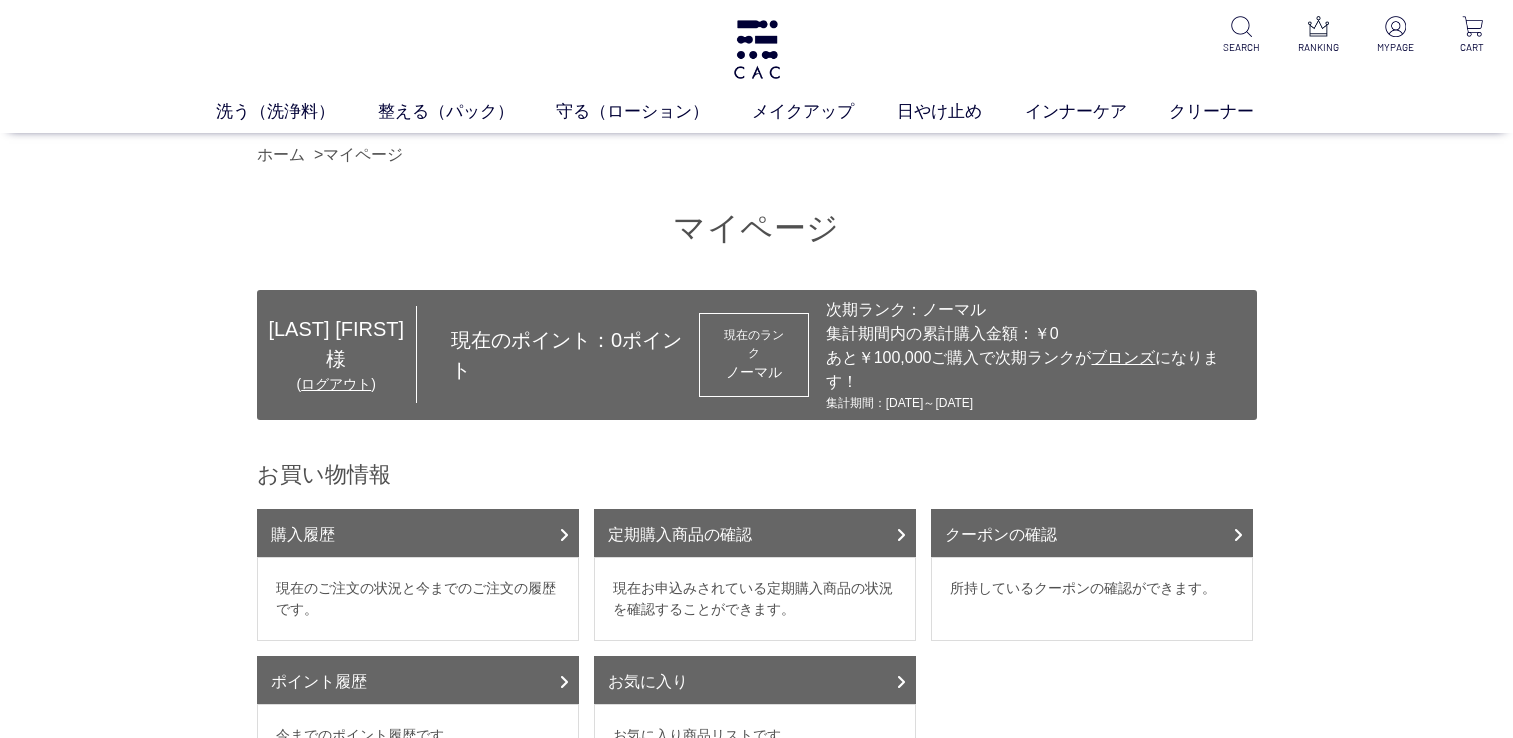 scroll, scrollTop: 0, scrollLeft: 0, axis: both 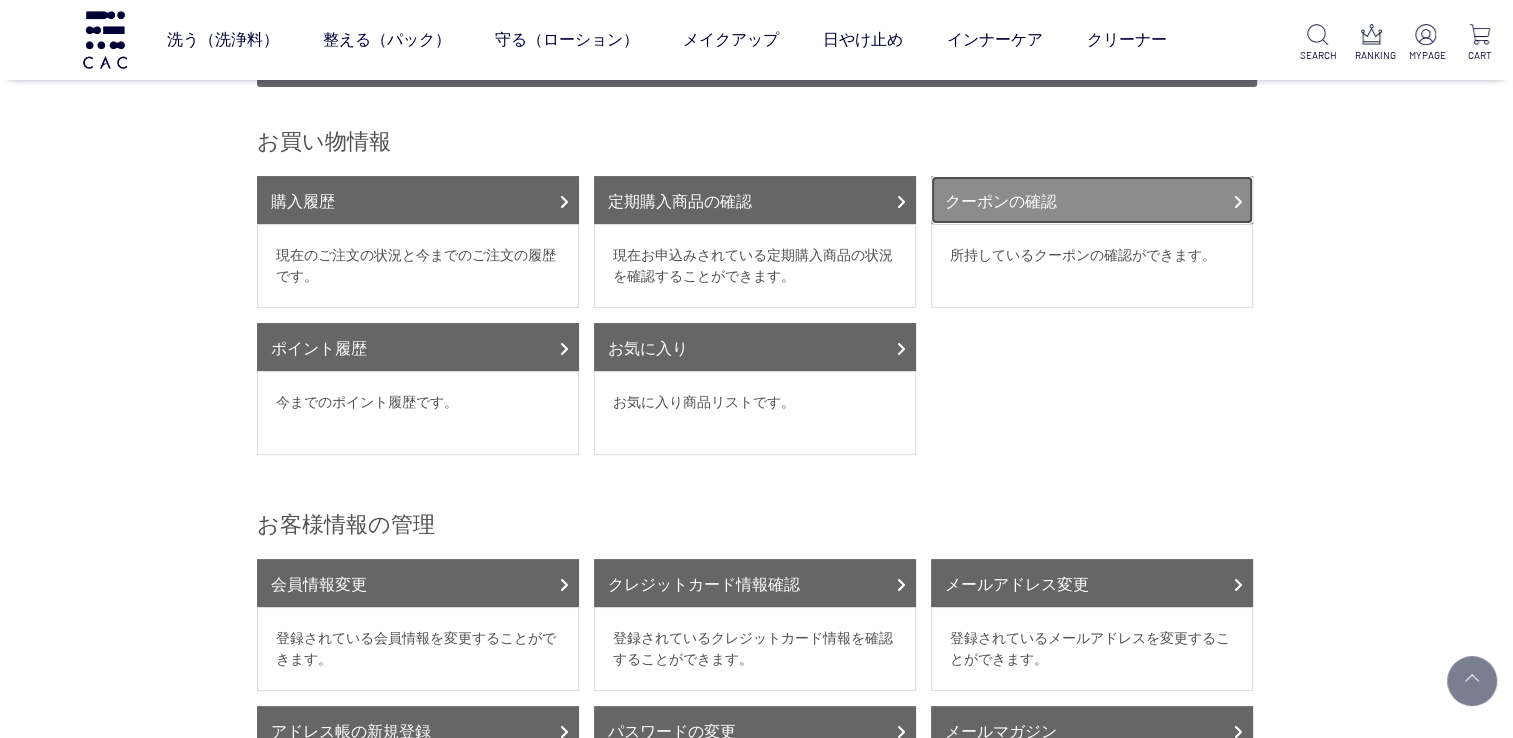 click on "クーポンの確認" at bounding box center [1092, 200] 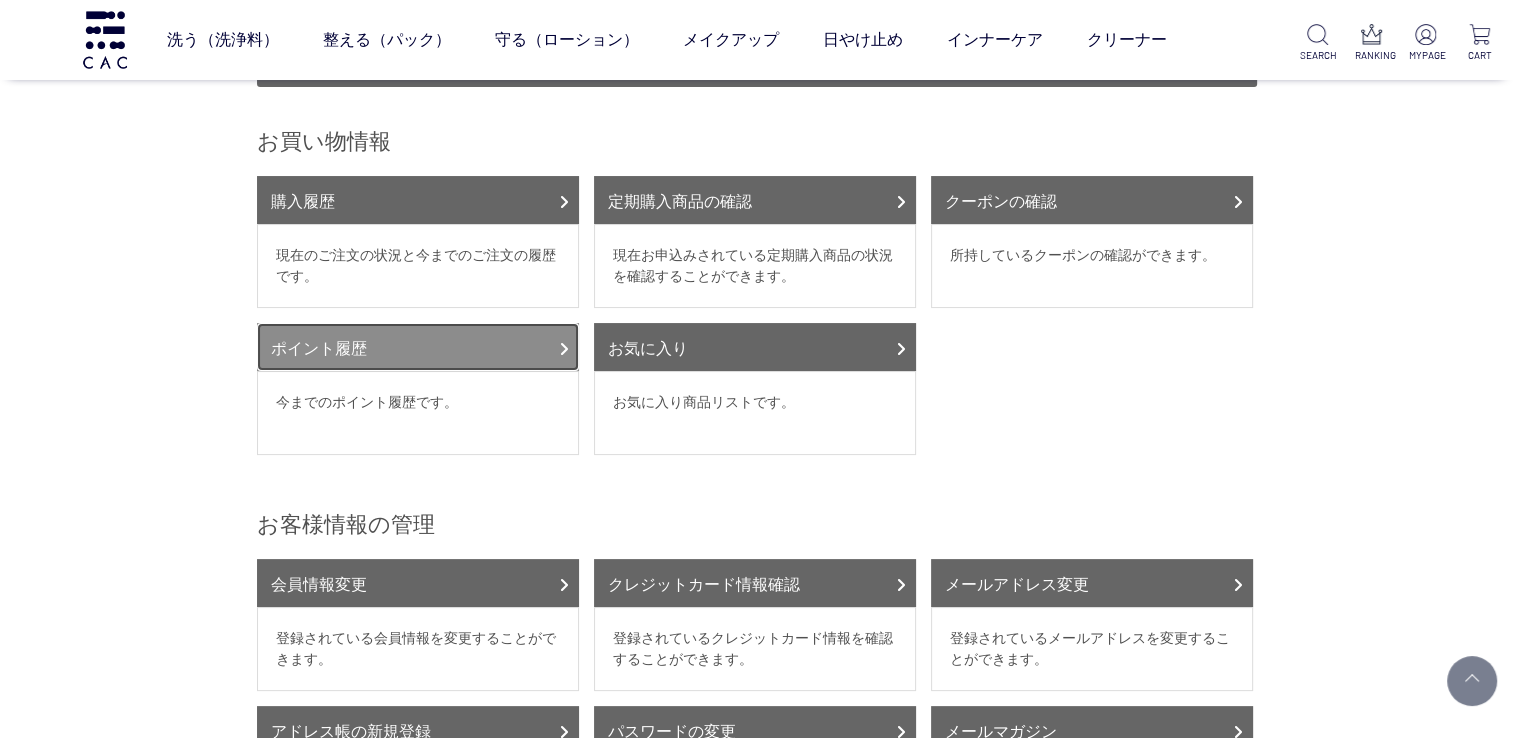 click on "ポイント履歴" at bounding box center [418, 347] 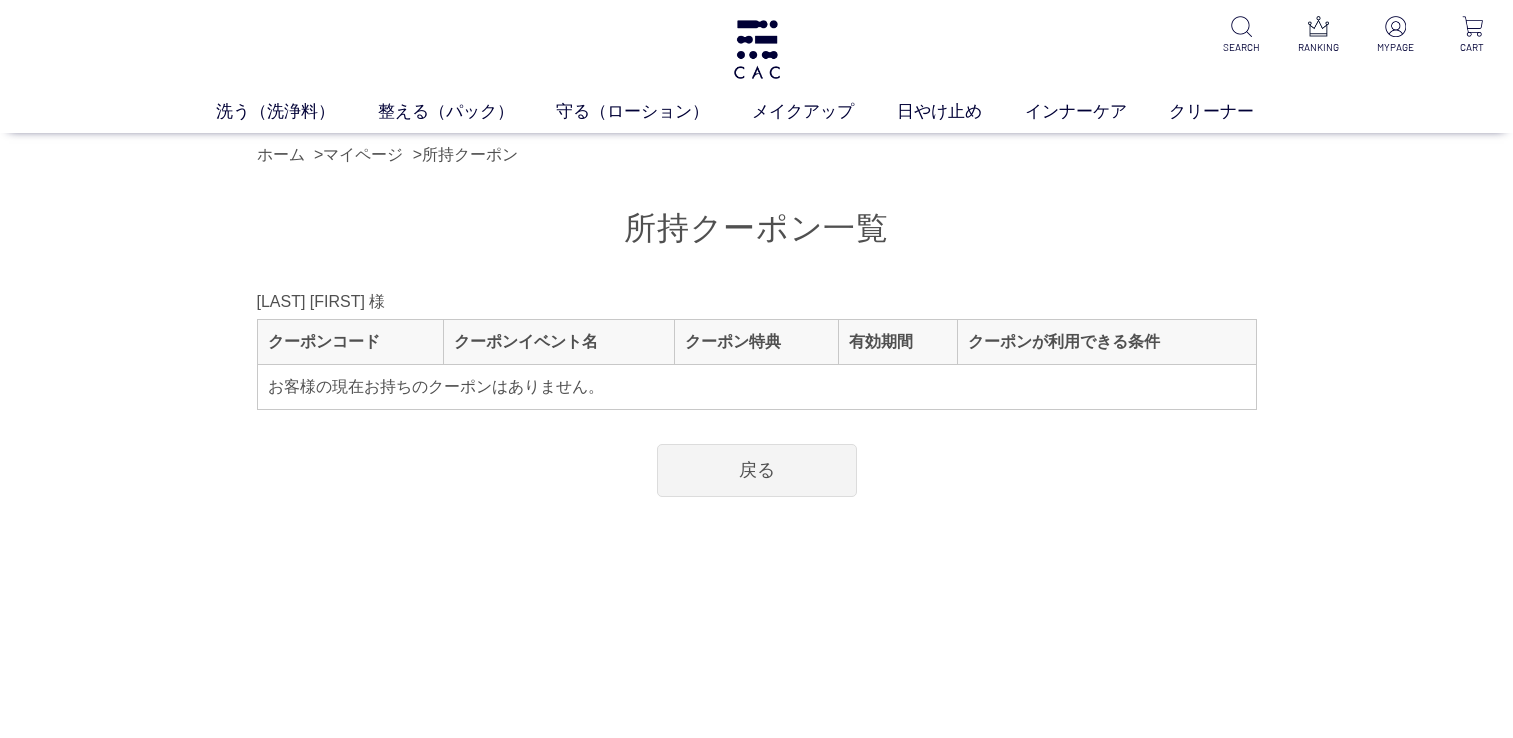 scroll, scrollTop: 0, scrollLeft: 0, axis: both 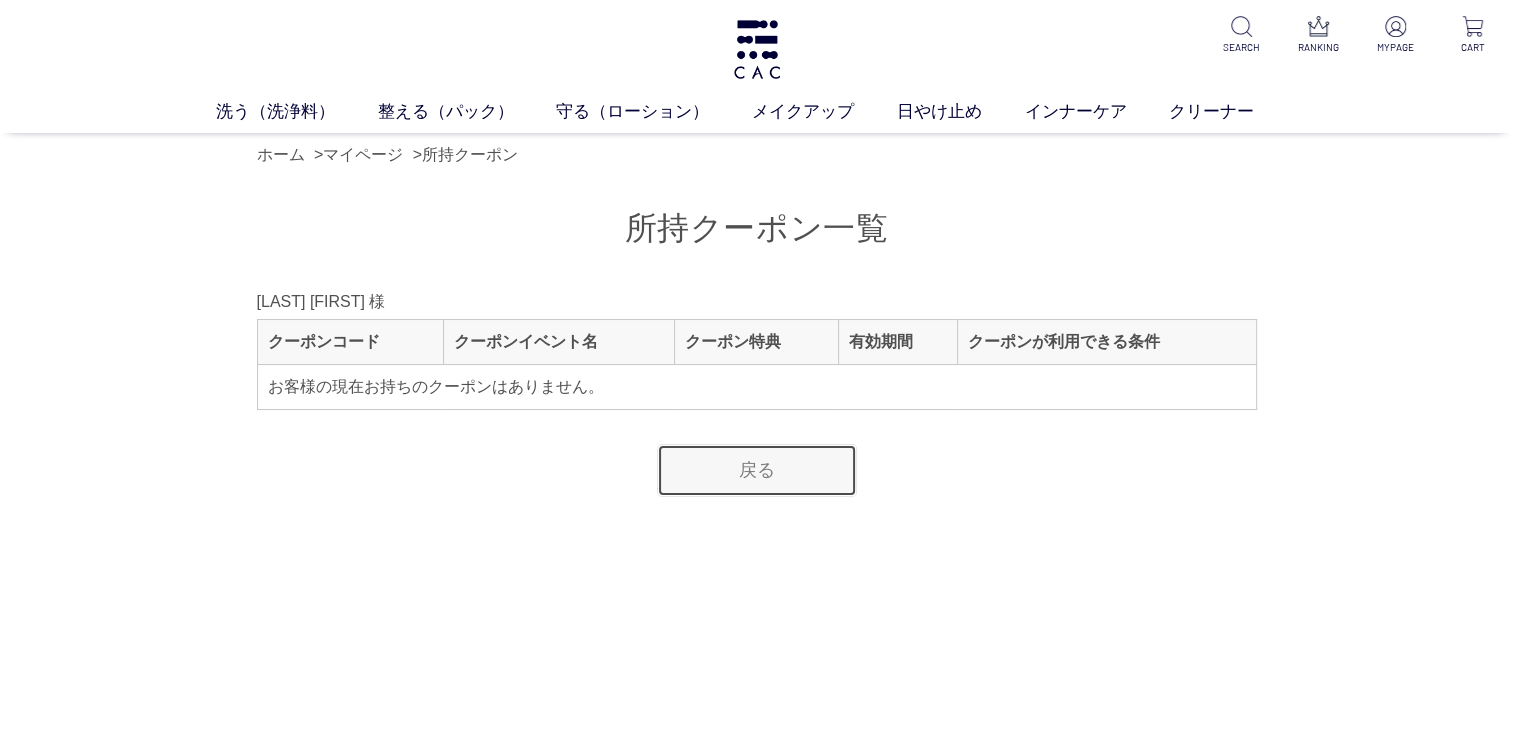 click on "戻る" at bounding box center [757, 470] 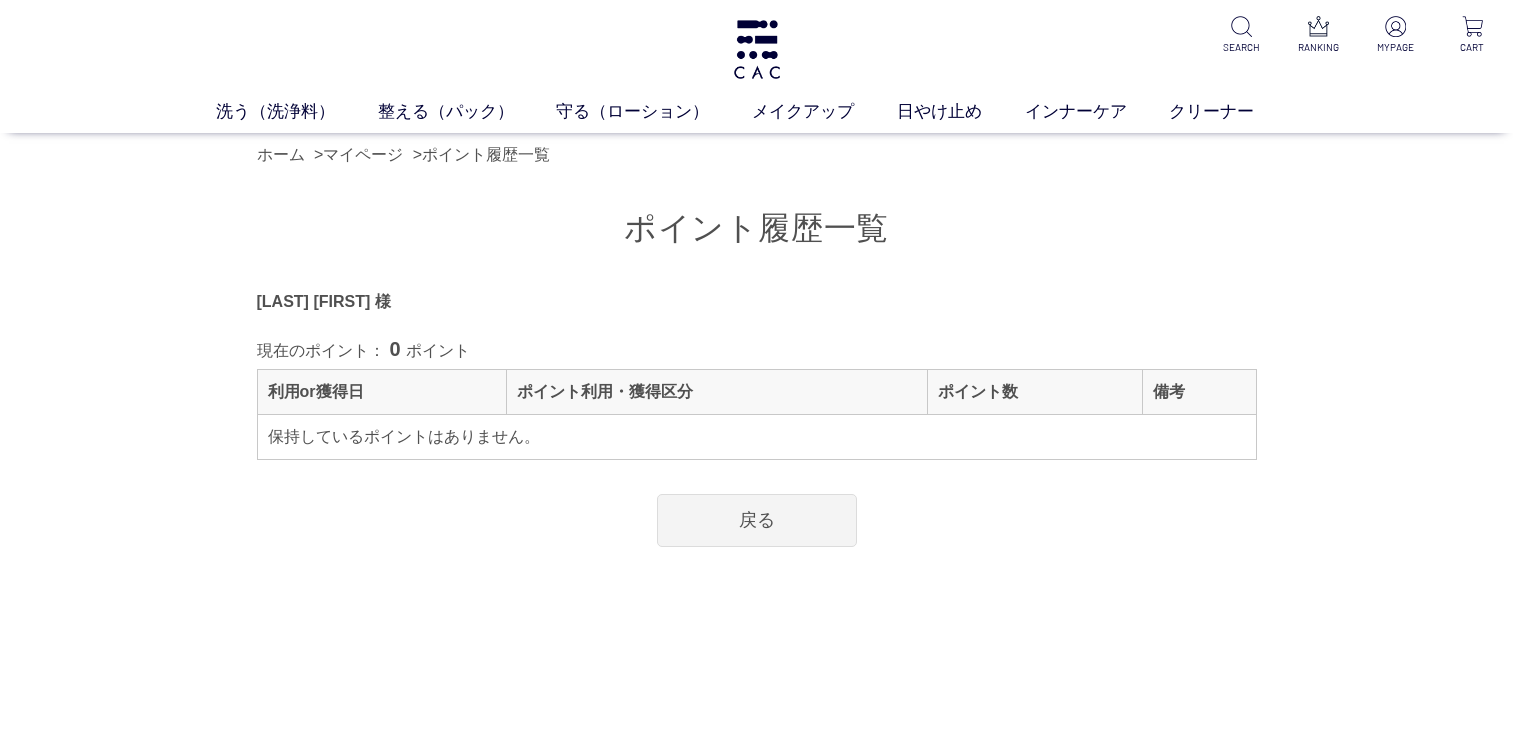 scroll, scrollTop: 0, scrollLeft: 0, axis: both 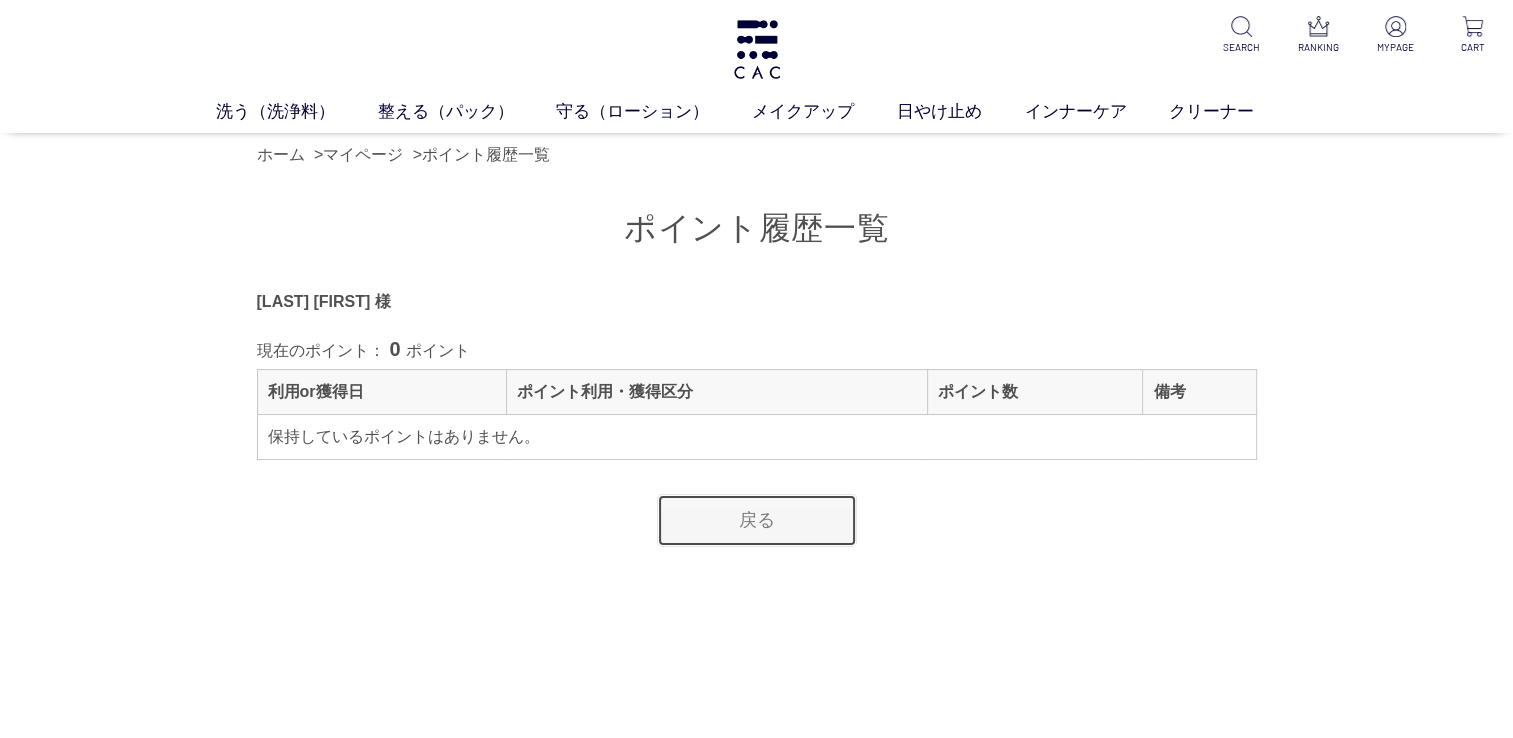 click on "戻る" at bounding box center [757, 520] 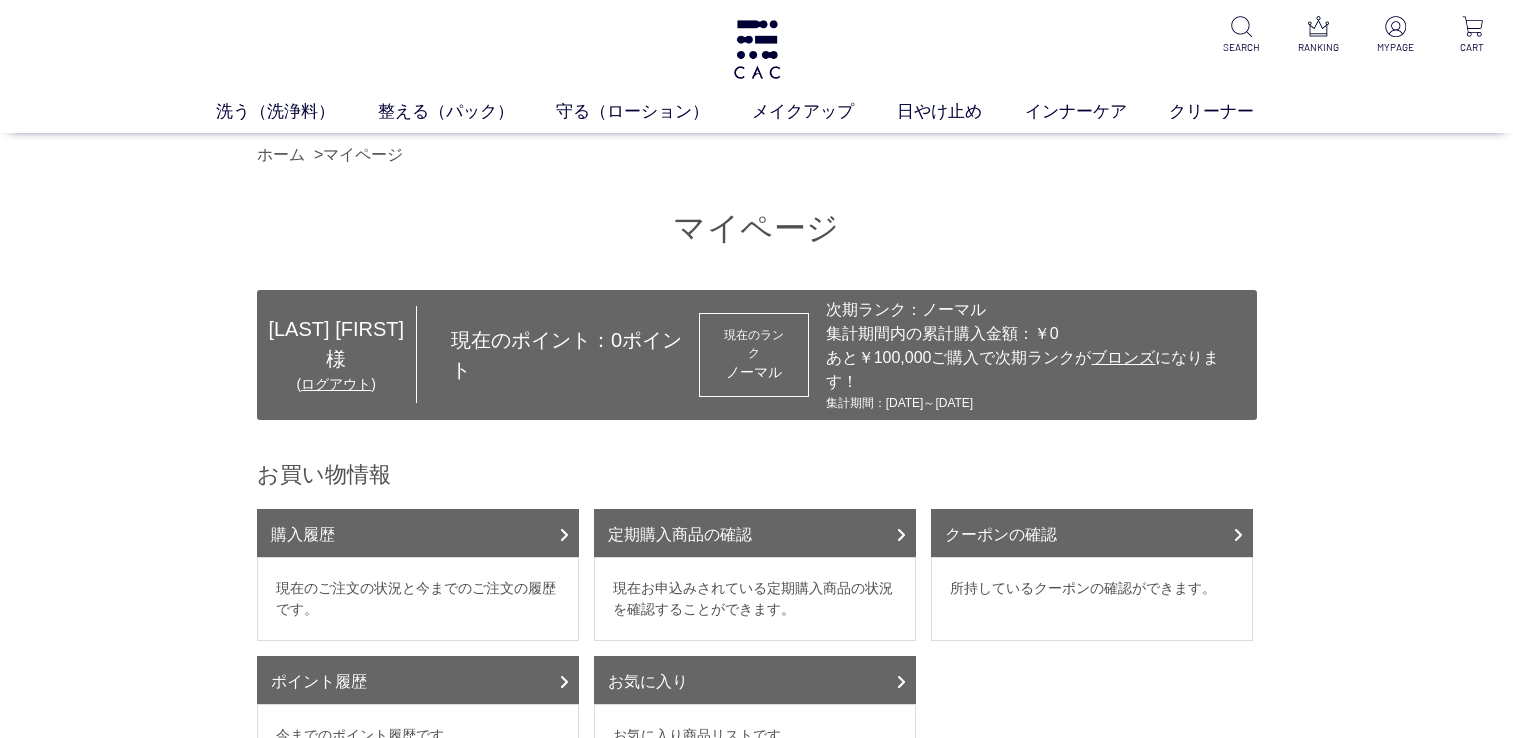 scroll, scrollTop: 0, scrollLeft: 0, axis: both 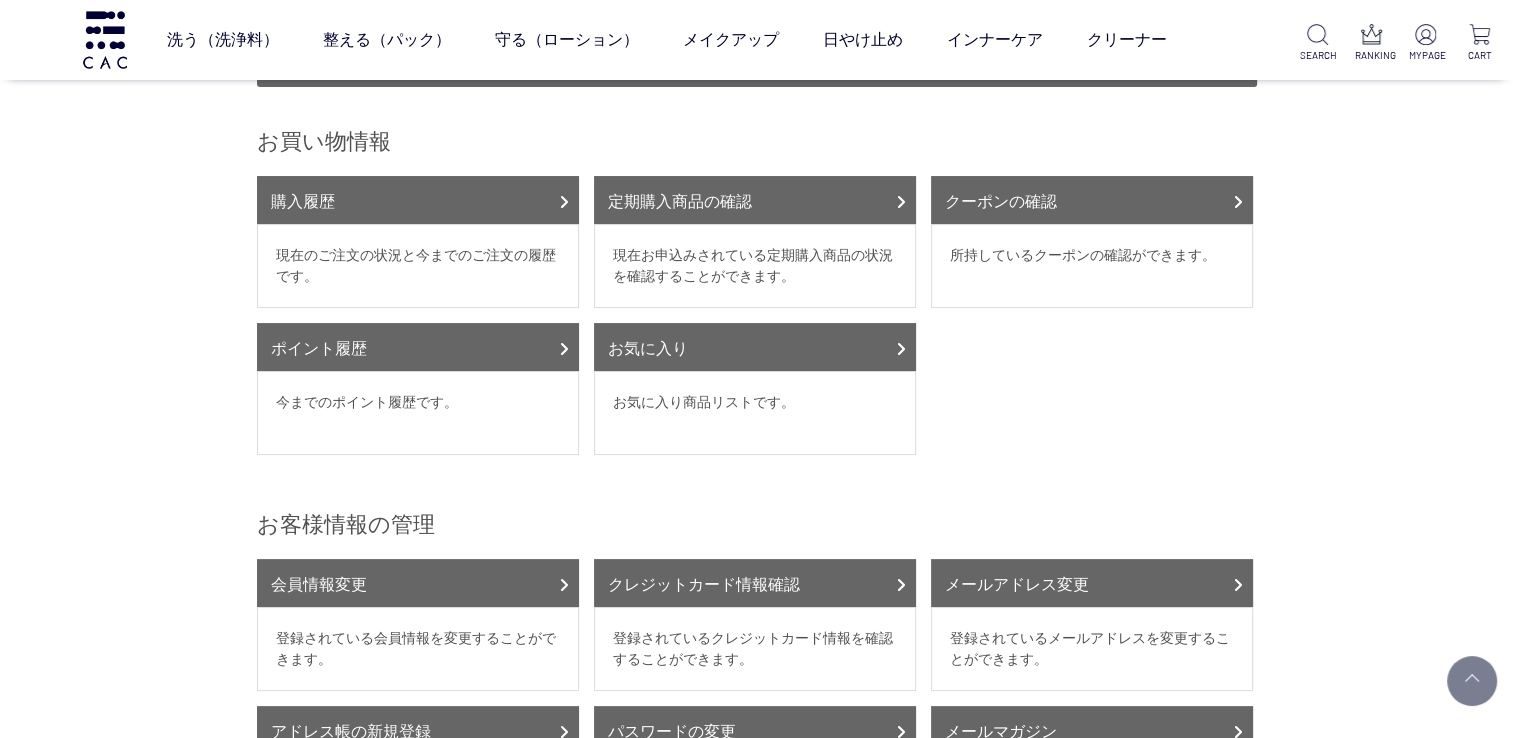 click on "現在のご注文の状況と今までのご注文の履歴です。" at bounding box center [418, 266] 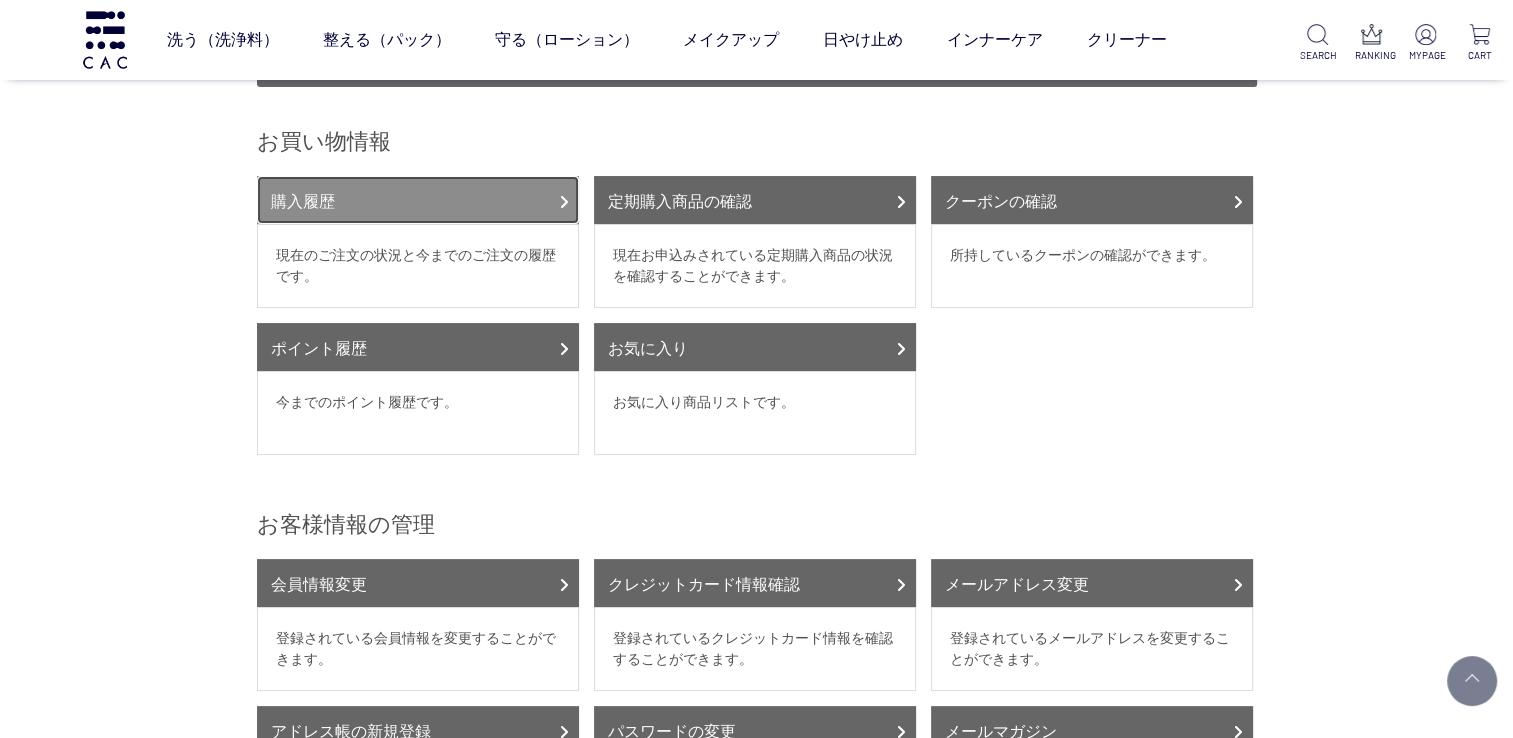 click on "購入履歴" at bounding box center (418, 200) 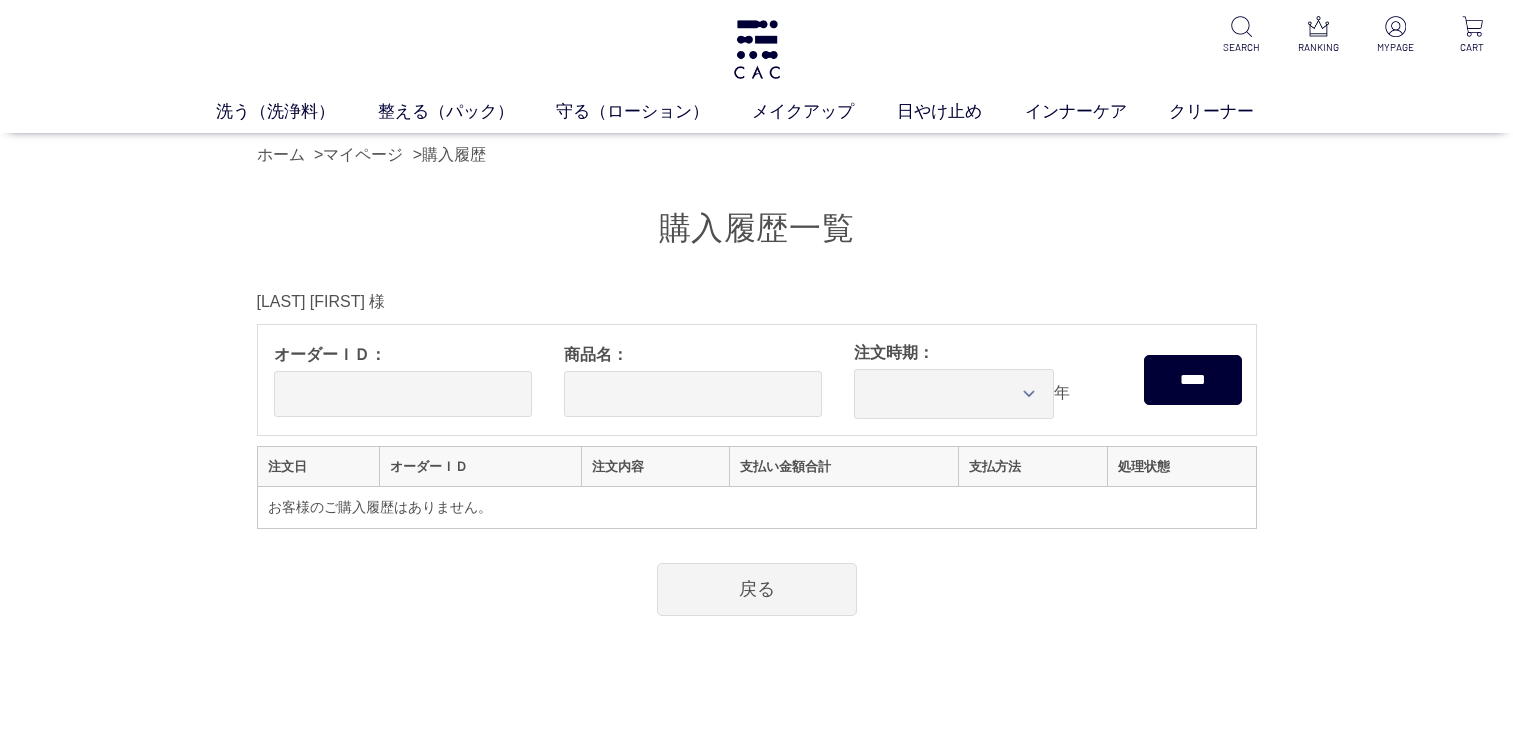scroll, scrollTop: 0, scrollLeft: 0, axis: both 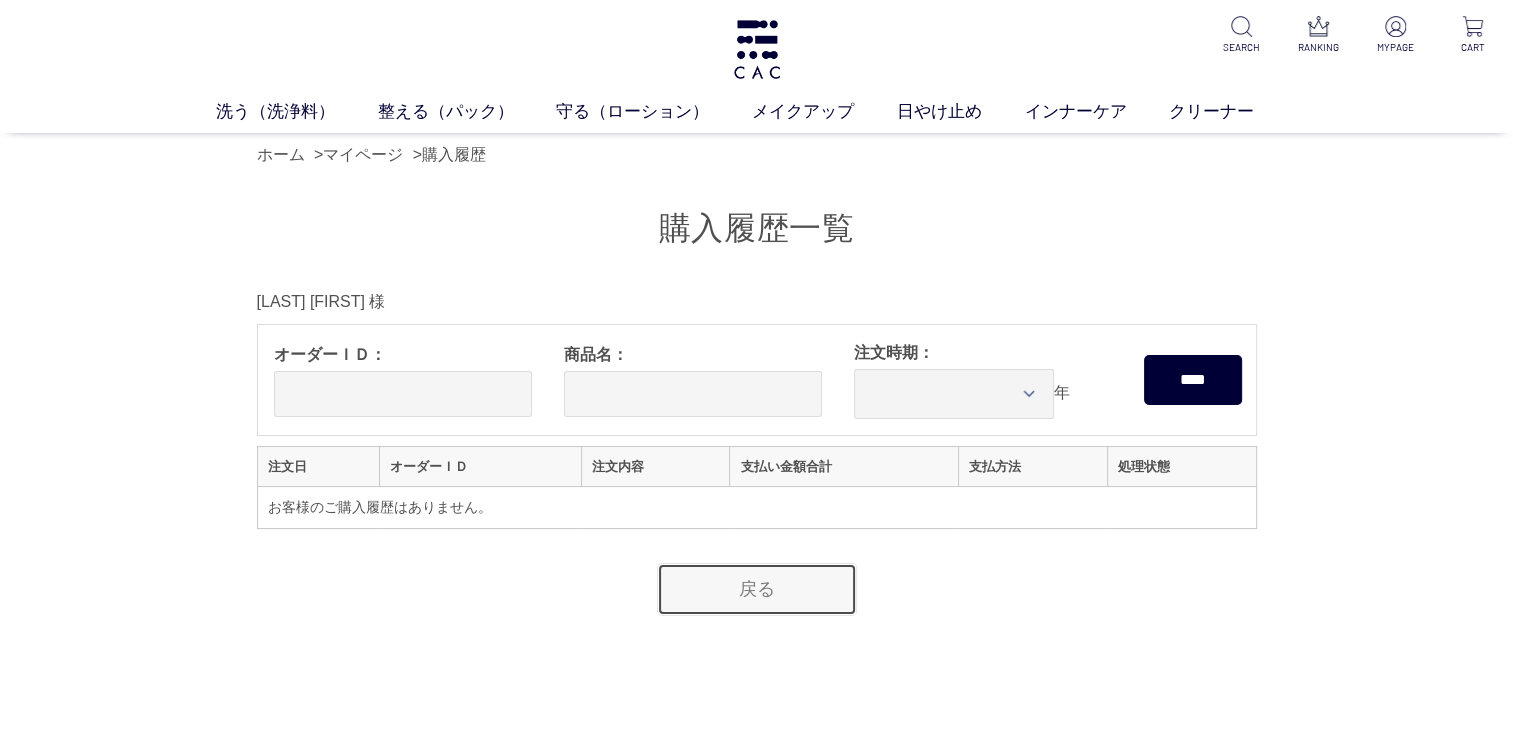 click on "戻る" at bounding box center (757, 589) 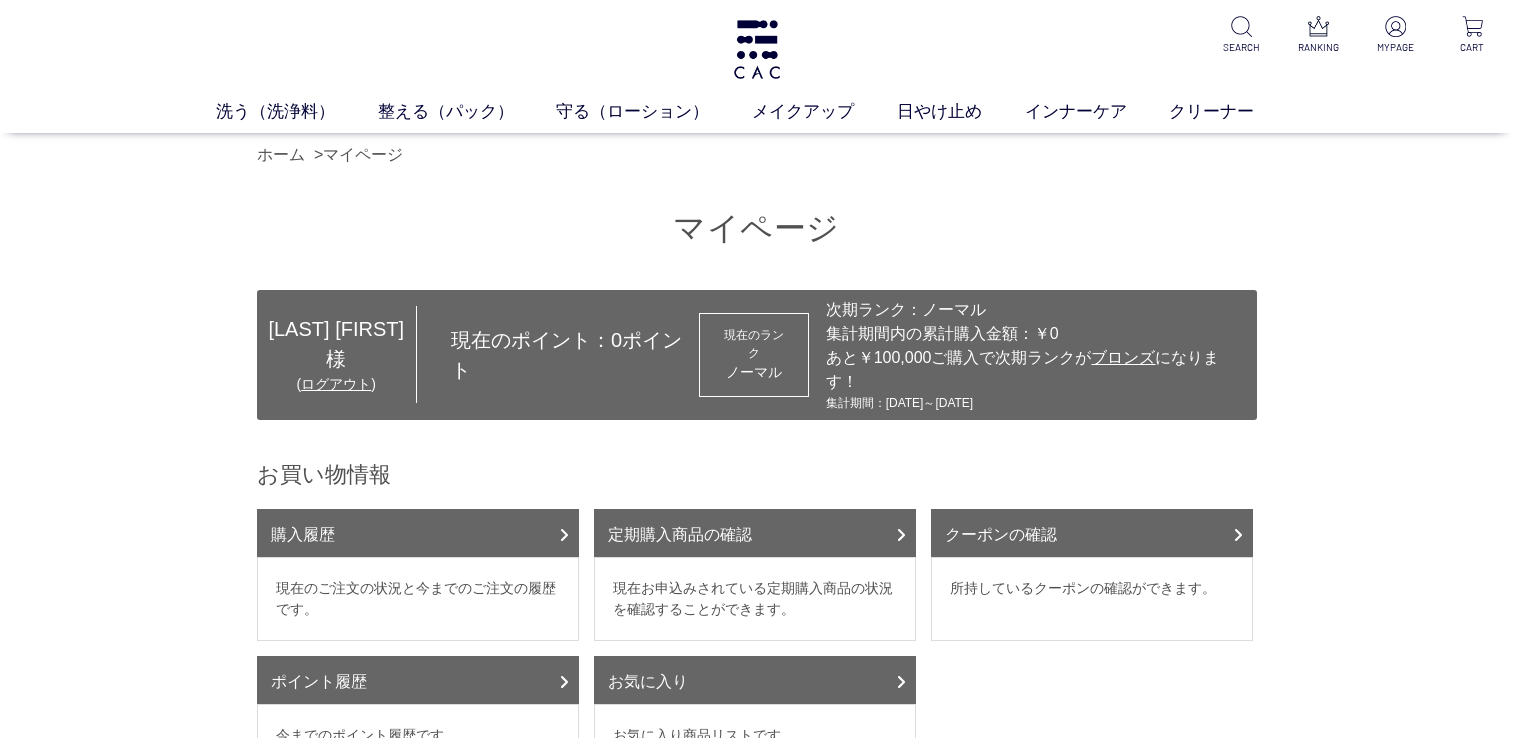 scroll, scrollTop: 0, scrollLeft: 0, axis: both 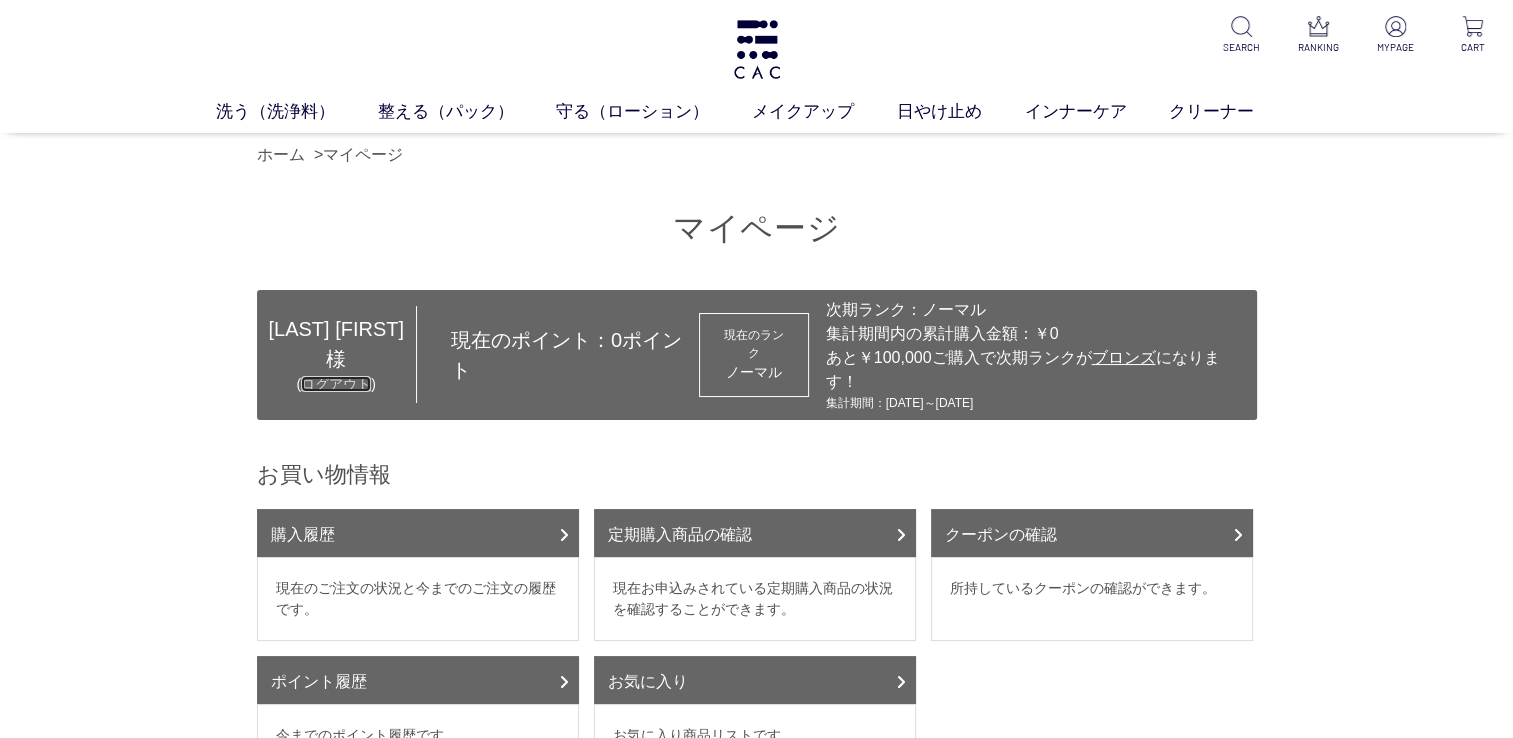 click on "ログアウト" at bounding box center [336, 384] 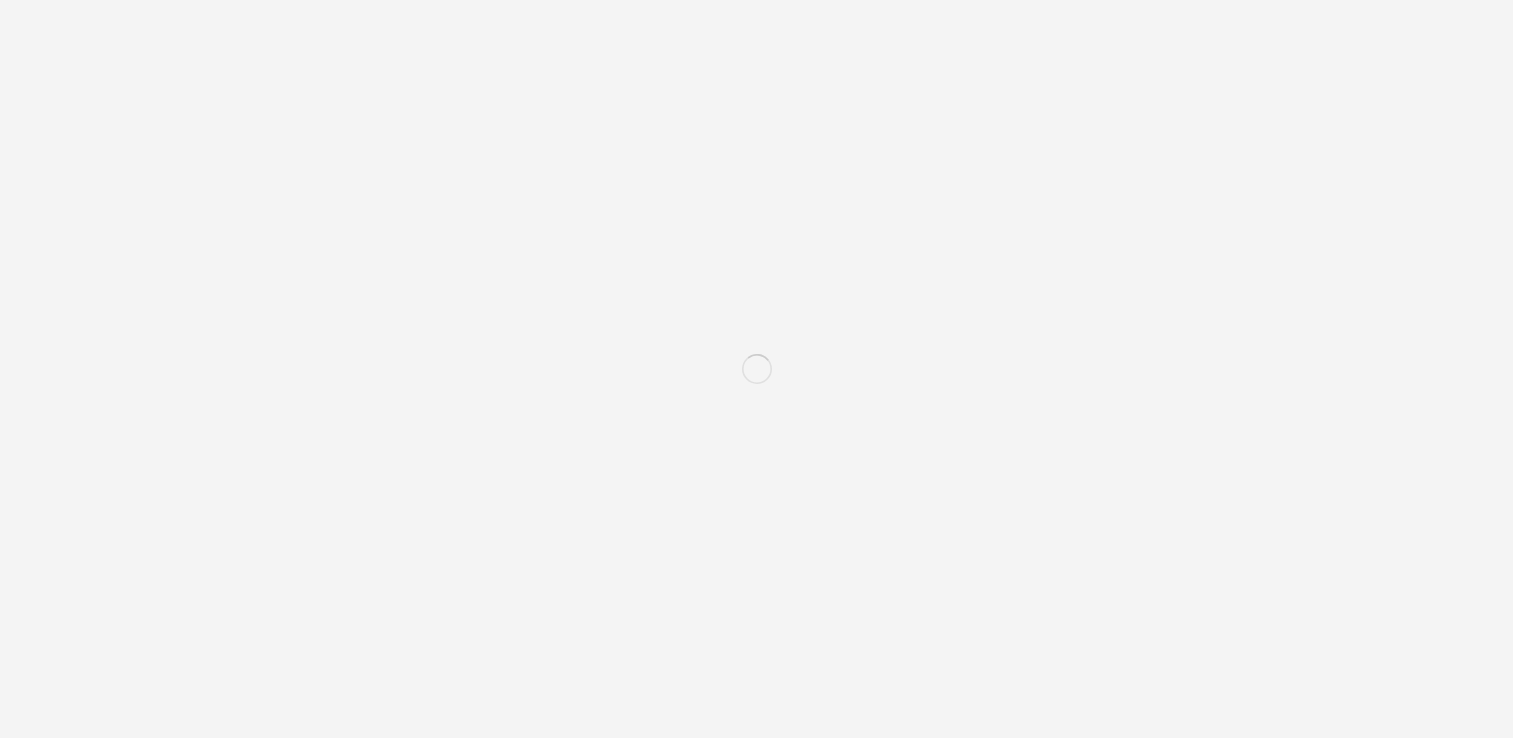 scroll, scrollTop: 0, scrollLeft: 0, axis: both 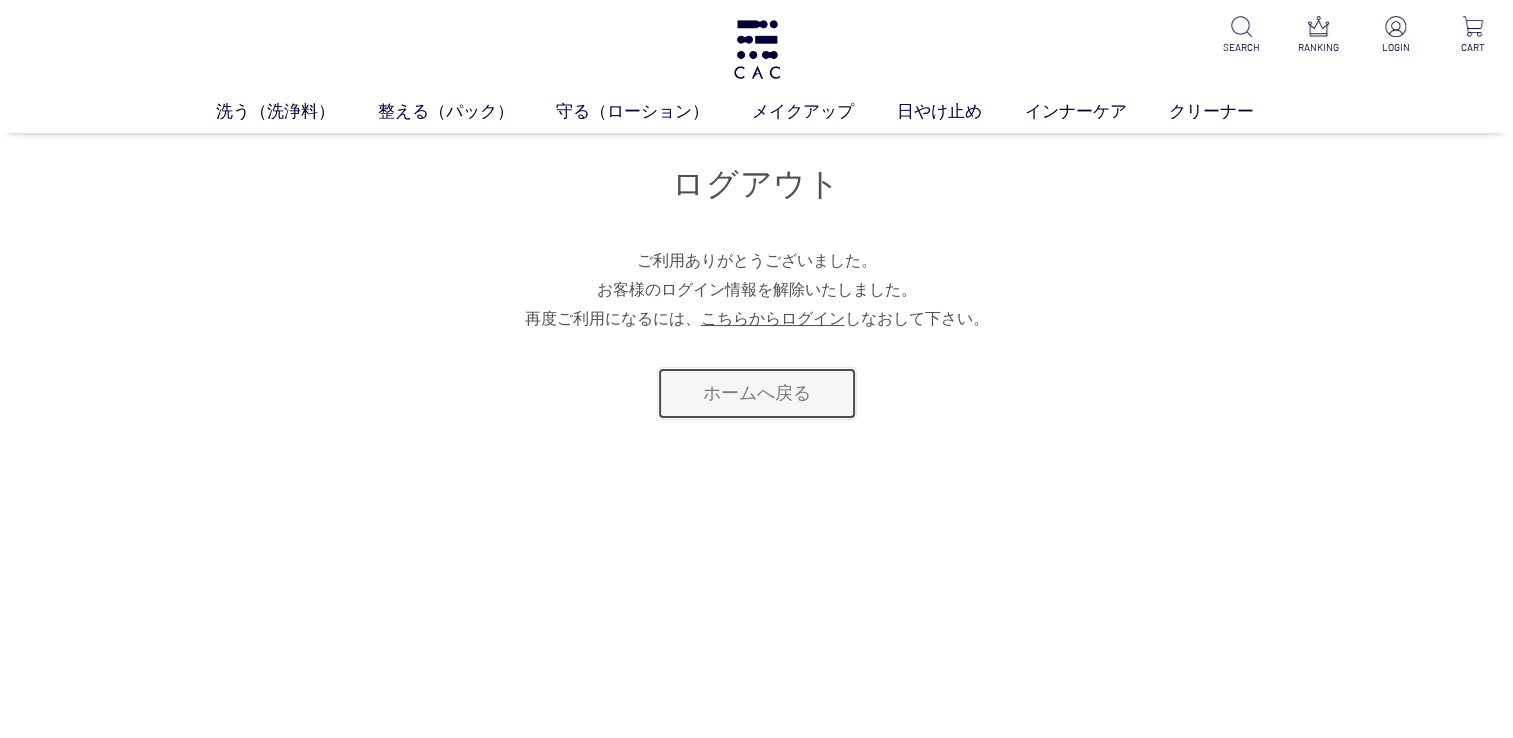 click on "ホームへ戻る" at bounding box center (757, 393) 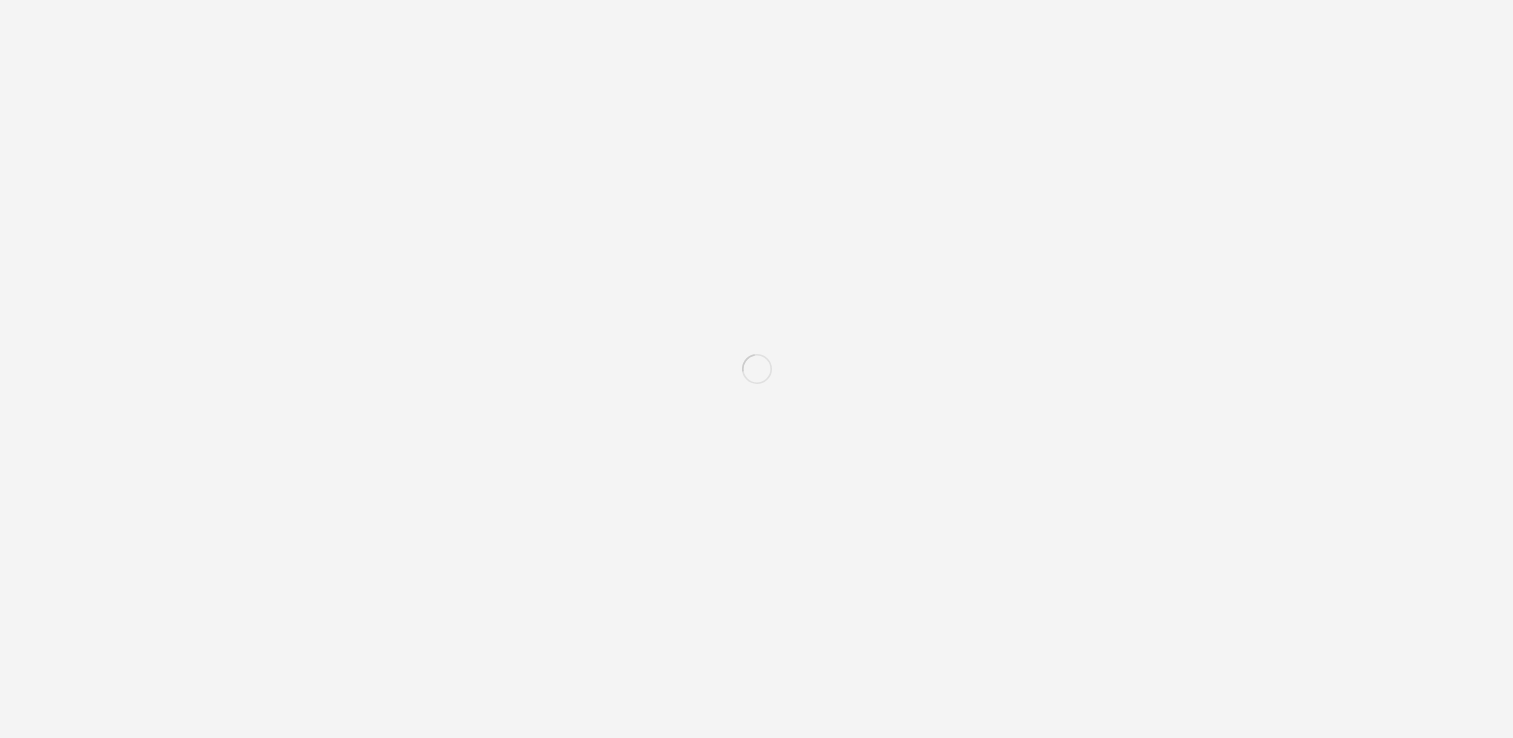 scroll, scrollTop: 0, scrollLeft: 0, axis: both 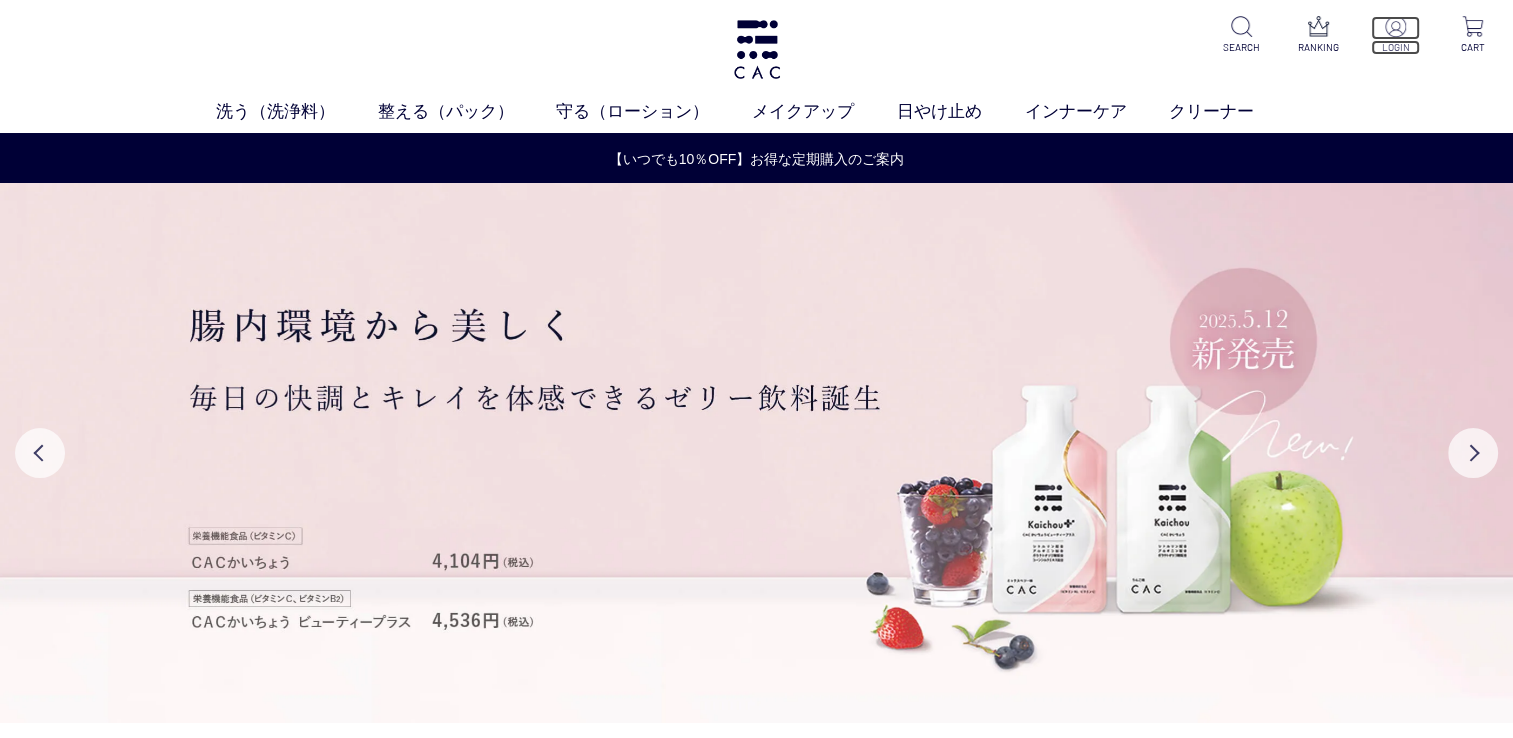 click at bounding box center [1395, 26] 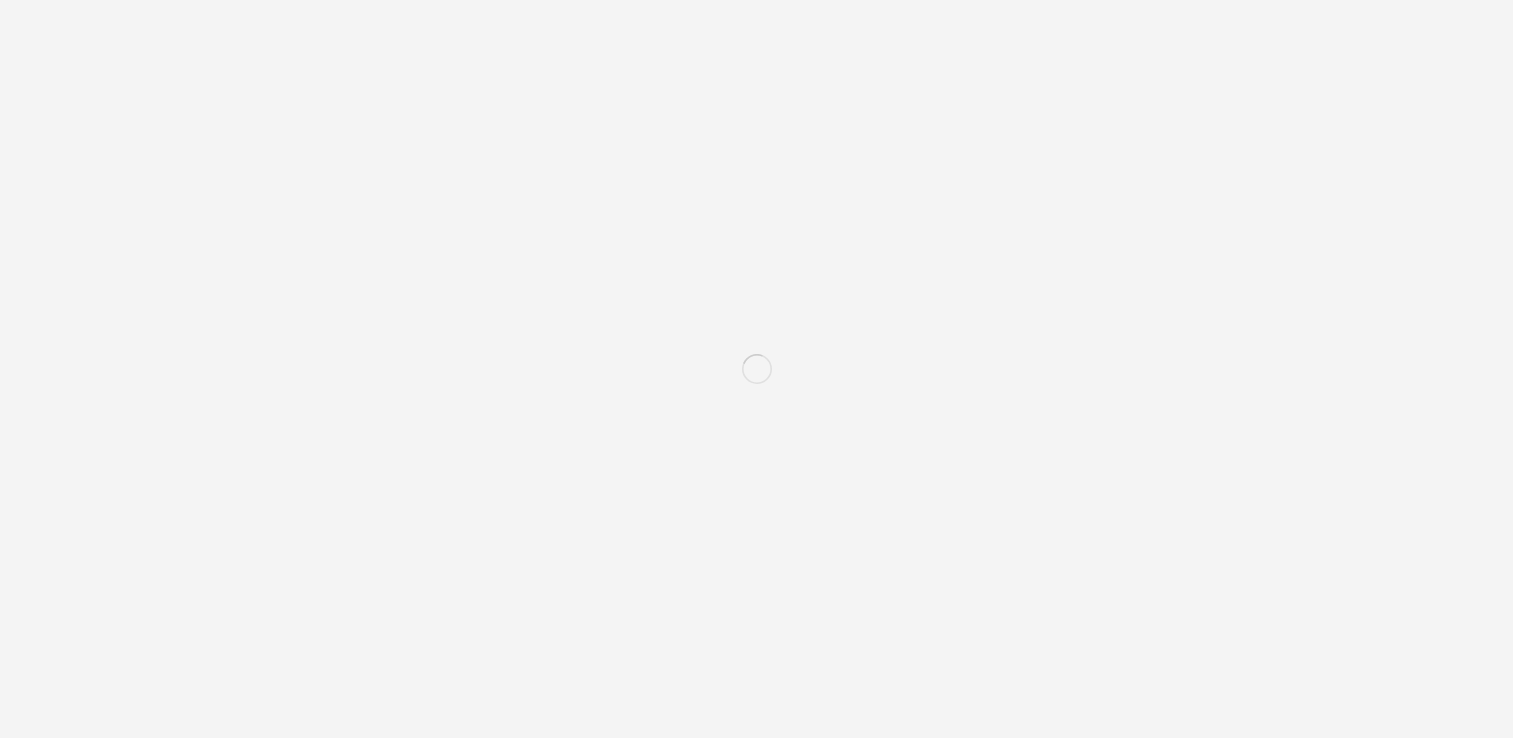 scroll, scrollTop: 0, scrollLeft: 0, axis: both 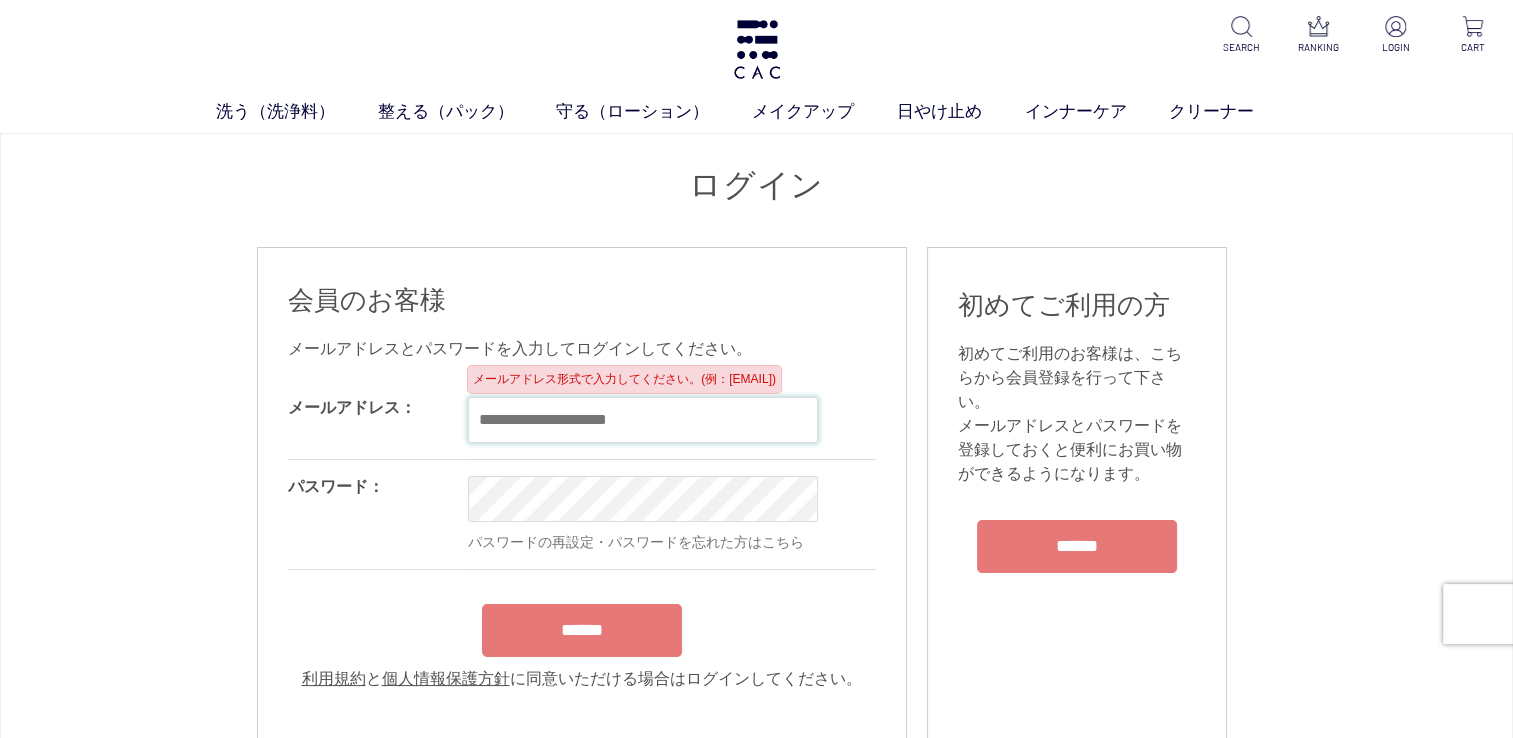 click at bounding box center [643, 420] 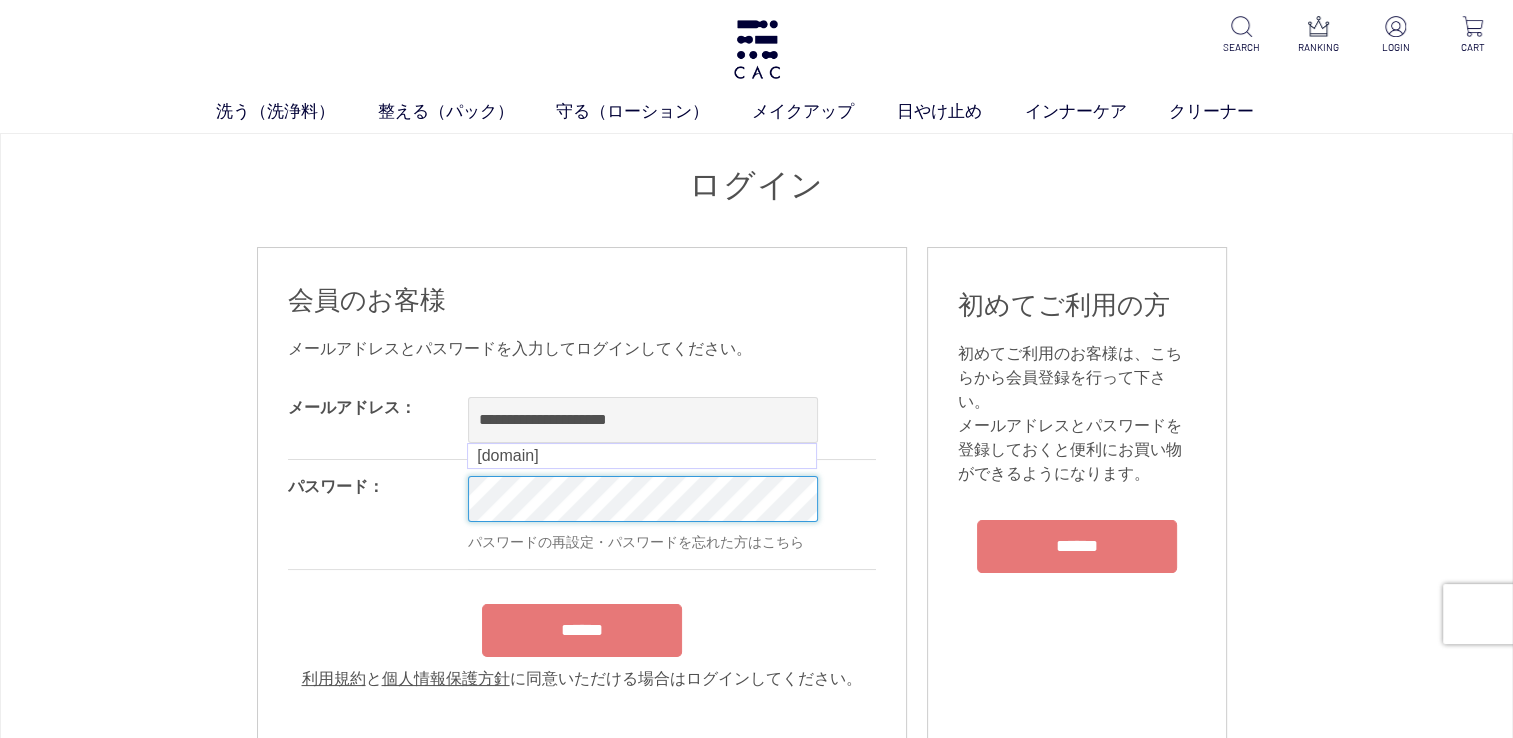 click on "洗う（洗浄料）
液体洗浄料
パウダー洗浄料
泡洗顔料
グッズ
整える（パック）
フェイスパック
ヘアパック
守る（ローション）
保湿化粧水
柔軟化粧水
美容液
ジェル
メイクアップ
ベース
アイ
フェイスカラー
リップ
日やけ止め
インナーケア
クリーナー
SEARCH
RANKING
LOGIN
CART
ログイン
会員のお客様
OK OK" at bounding box center [756, 1778] 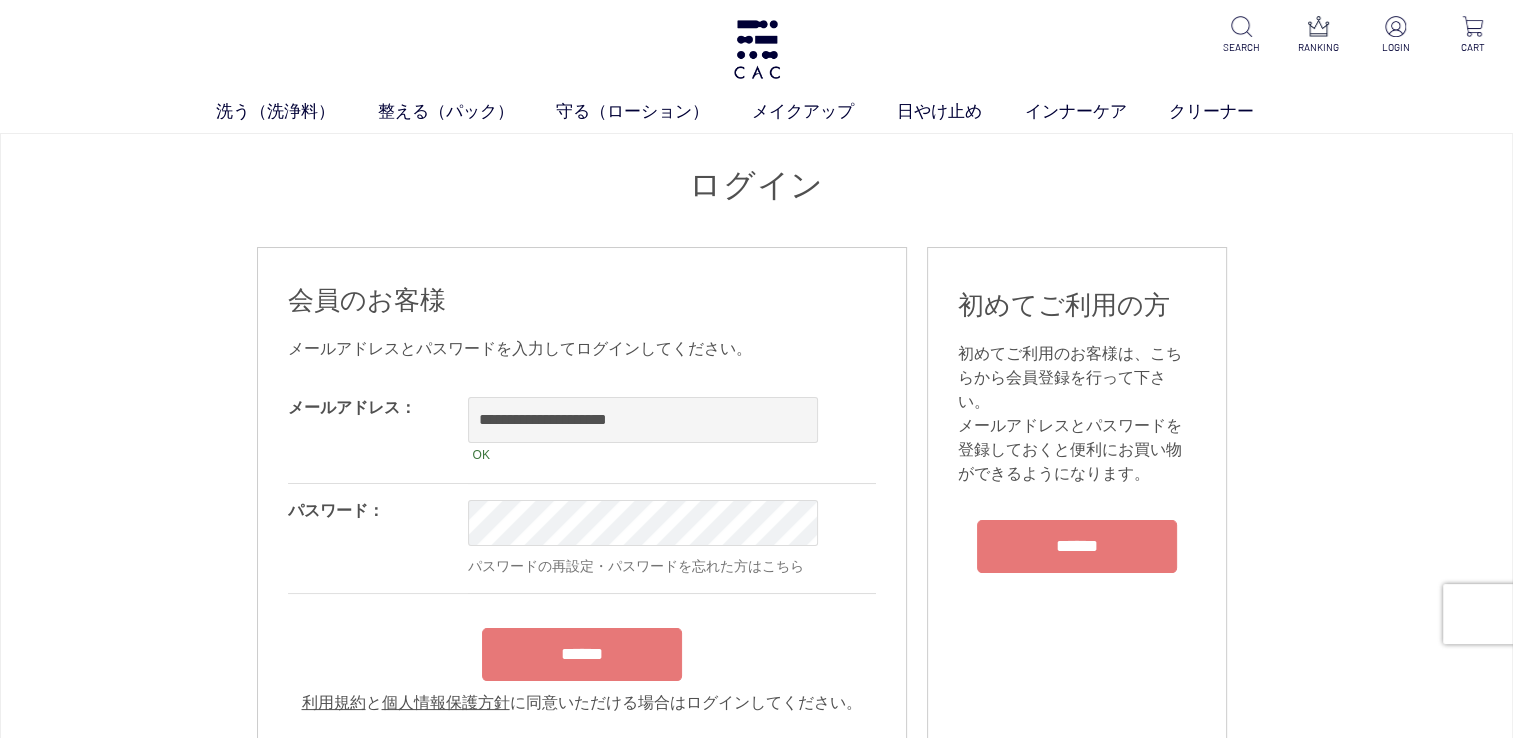 click on "******" at bounding box center [582, 654] 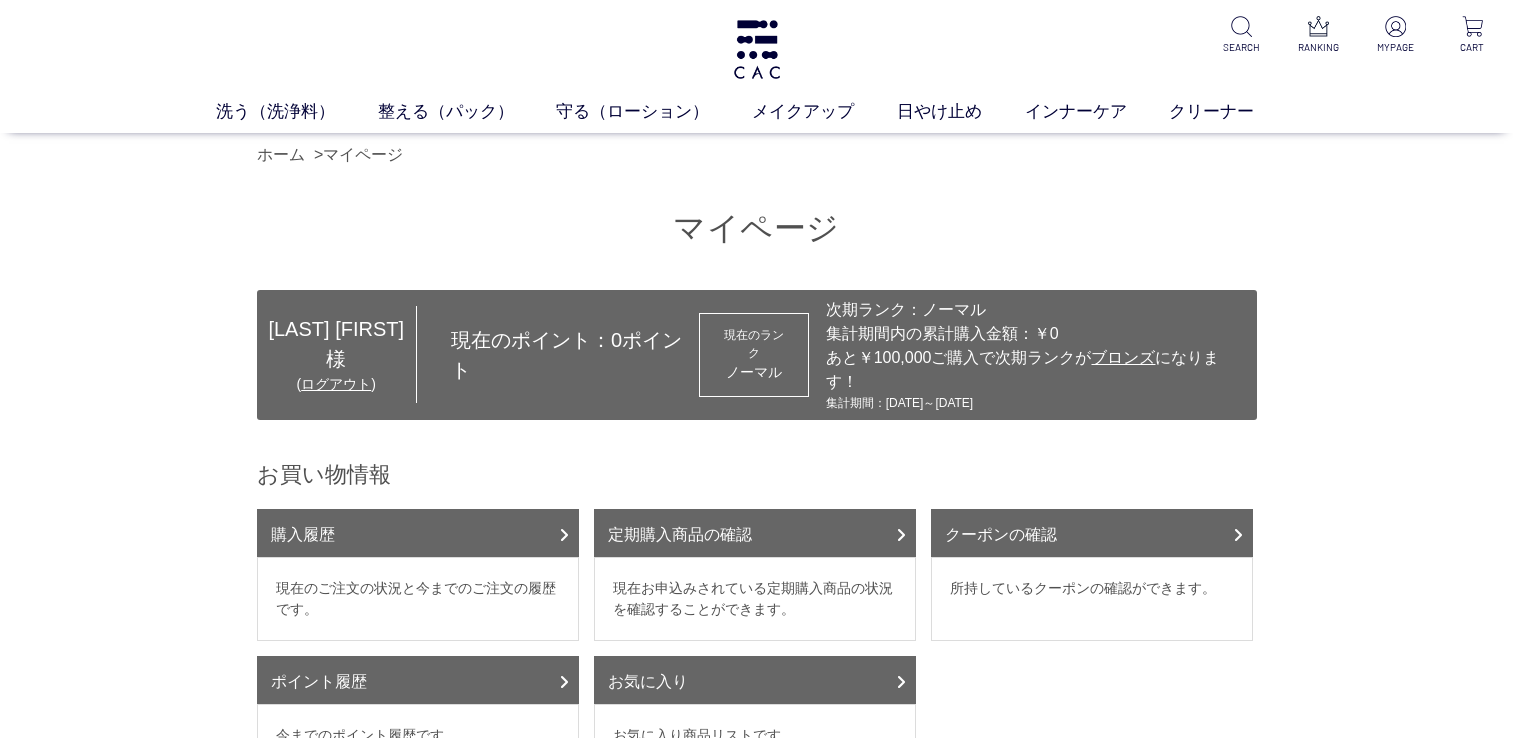 scroll, scrollTop: 0, scrollLeft: 0, axis: both 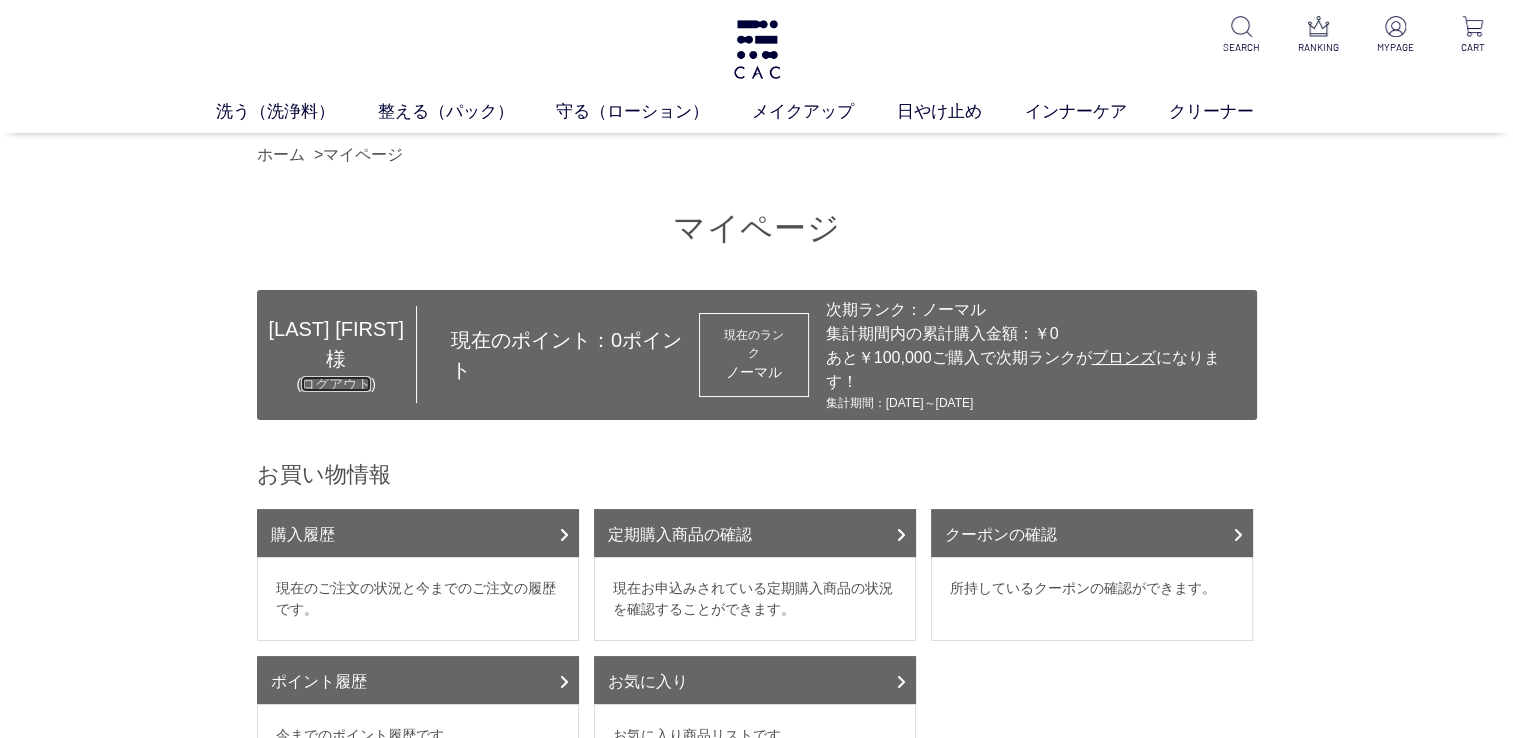 click on "ログアウト" at bounding box center [336, 384] 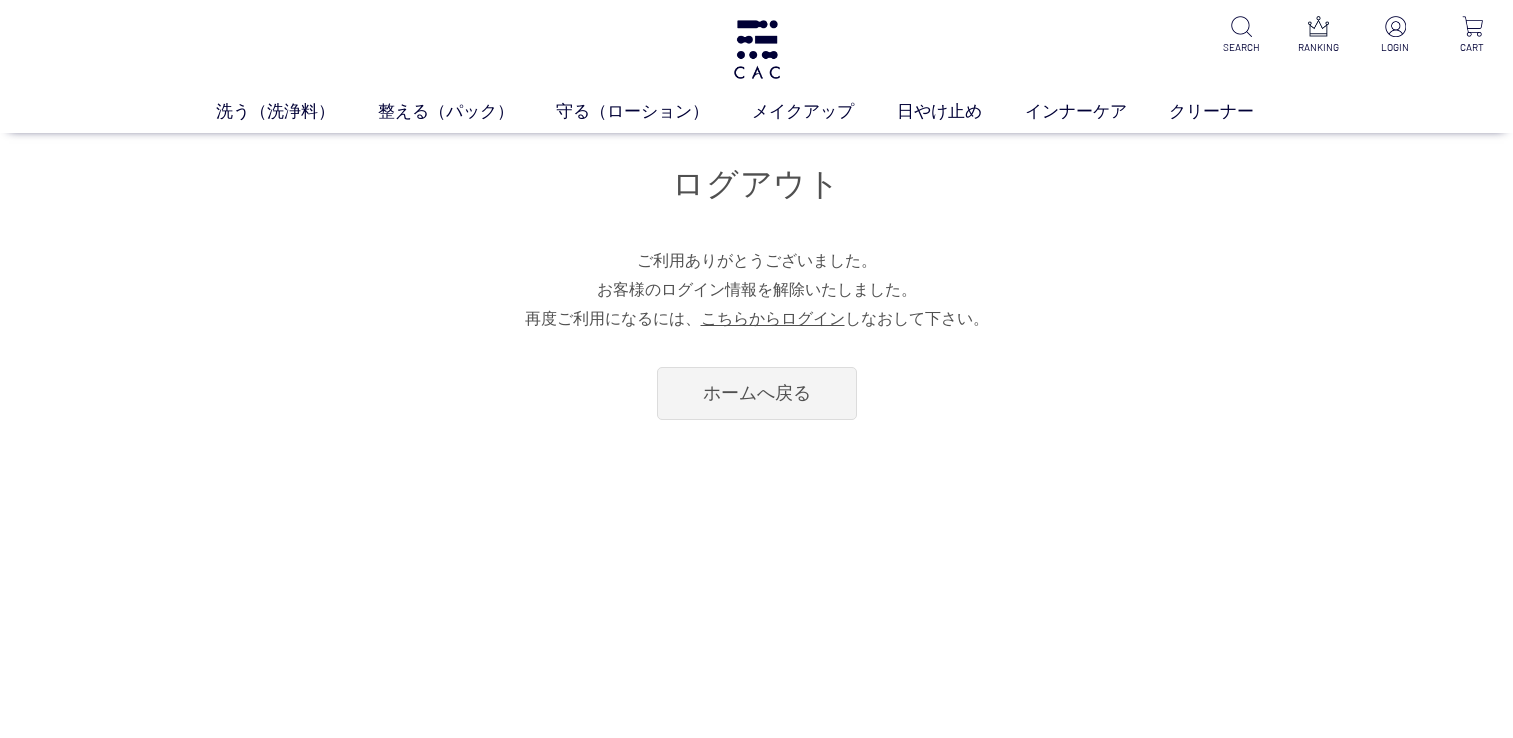 scroll, scrollTop: 0, scrollLeft: 0, axis: both 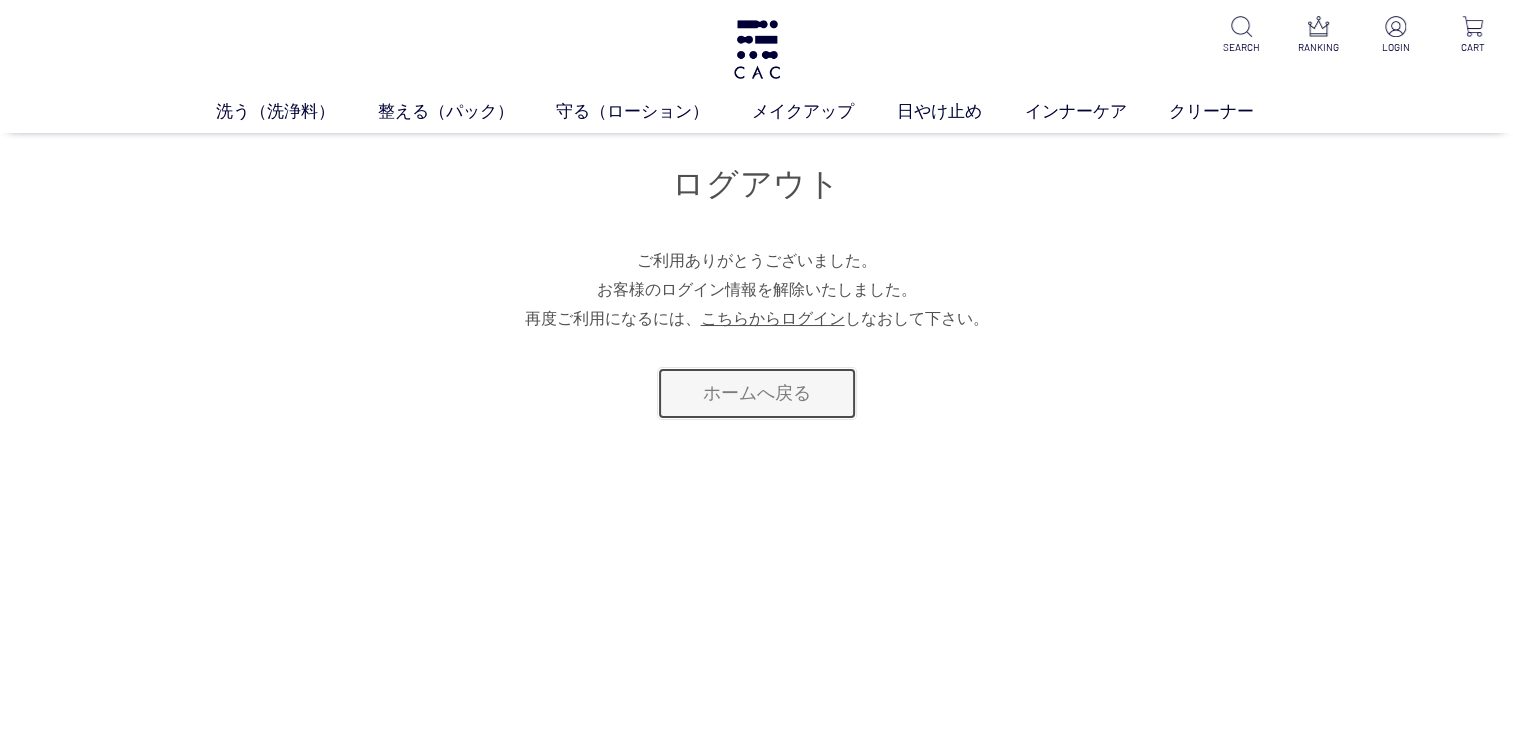 click on "ホームへ戻る" at bounding box center [757, 393] 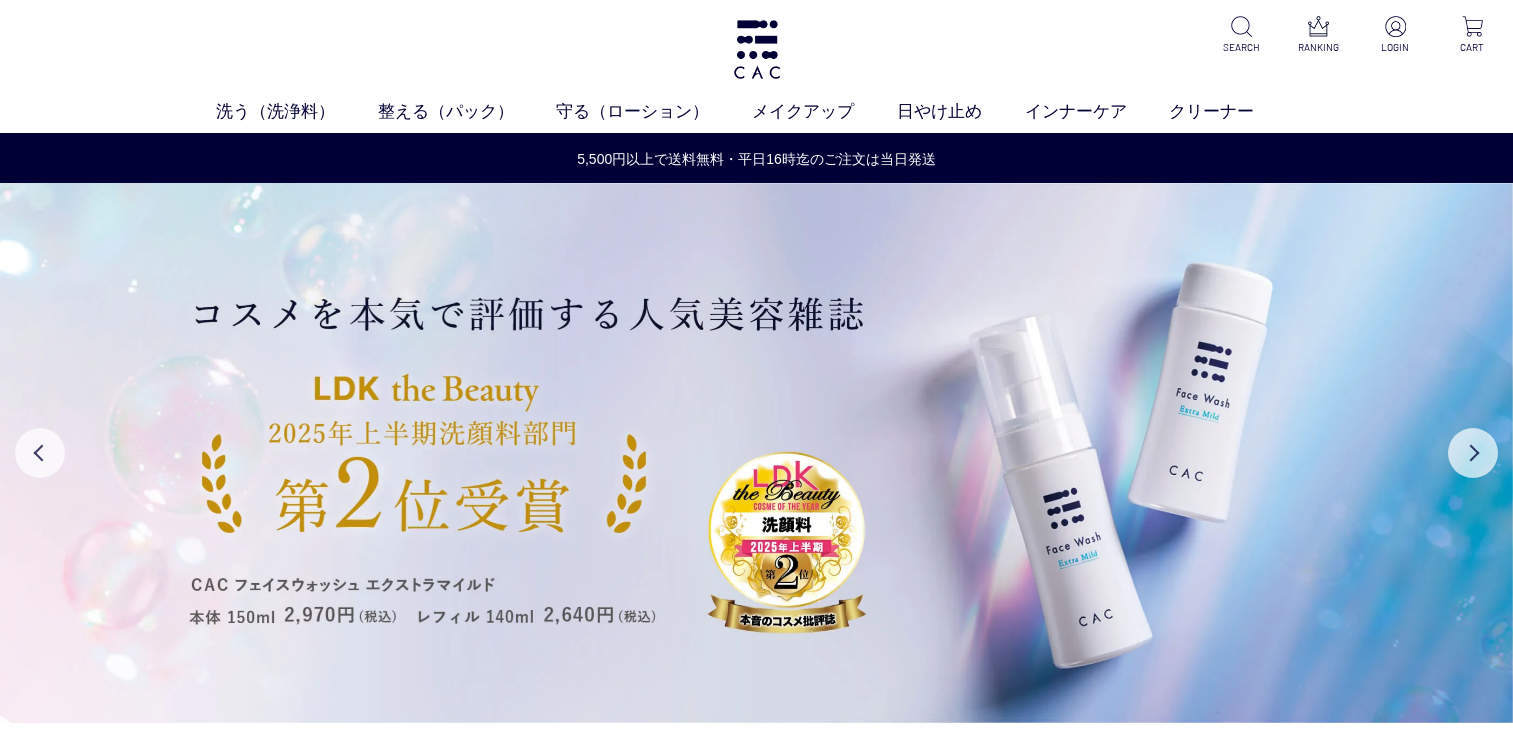 scroll, scrollTop: 0, scrollLeft: 0, axis: both 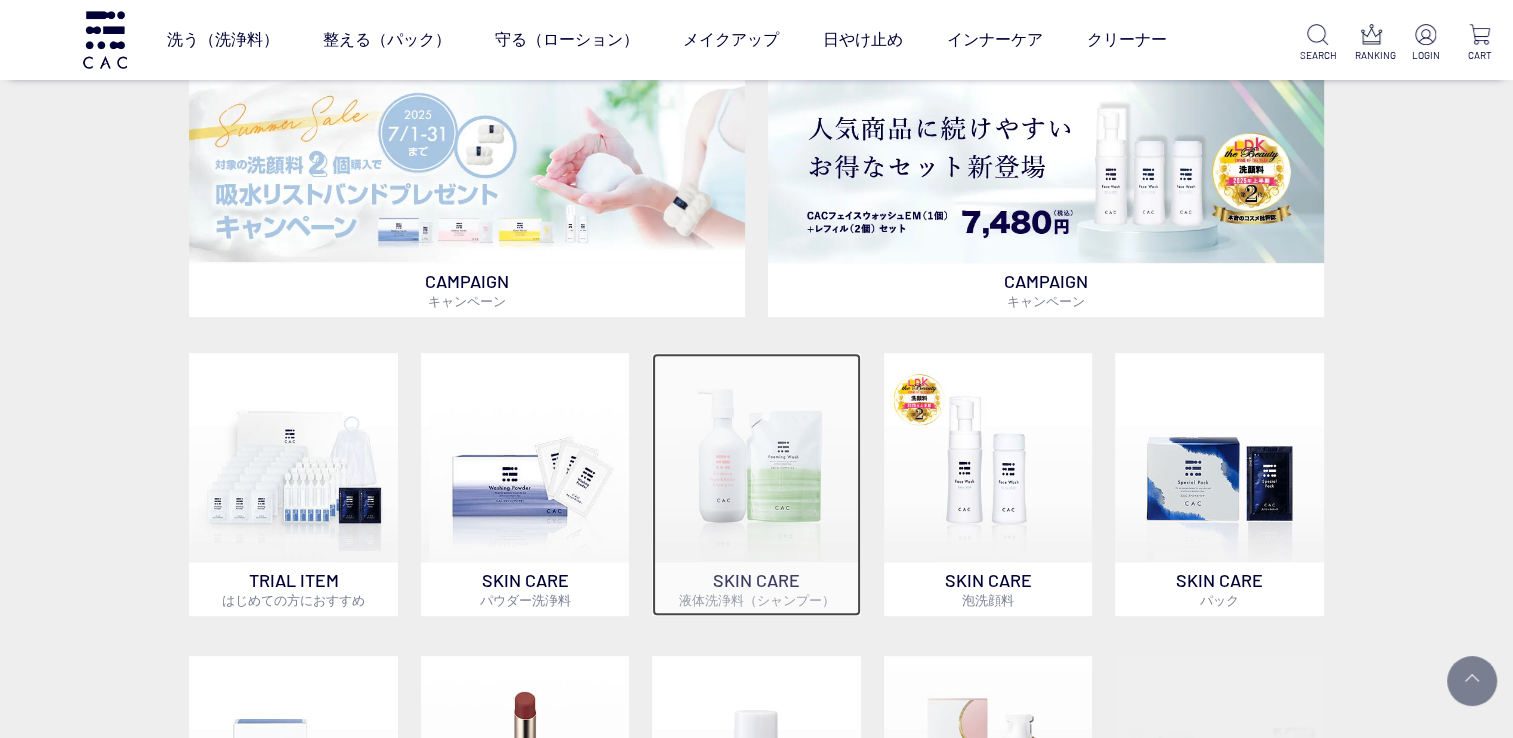 click at bounding box center [756, 457] 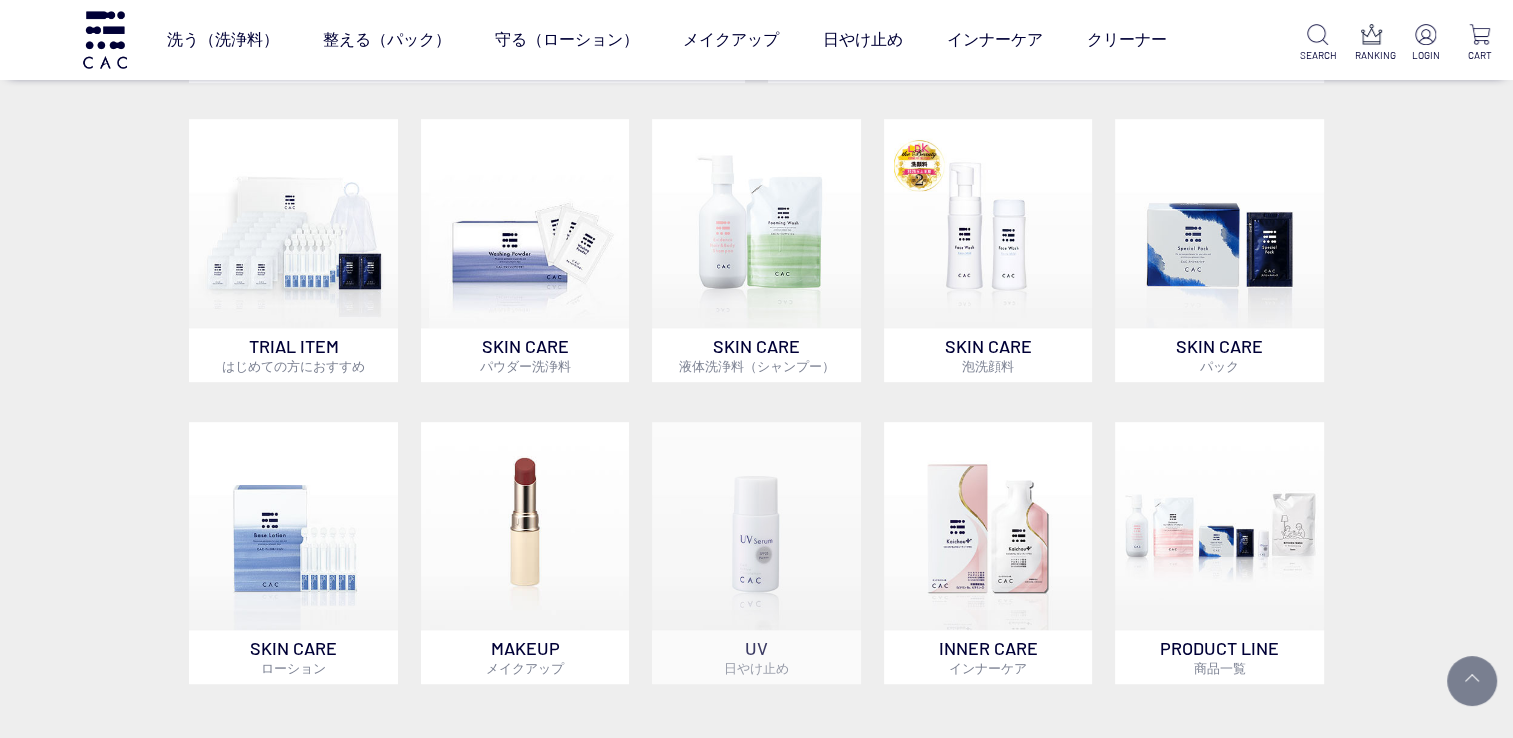 scroll, scrollTop: 800, scrollLeft: 0, axis: vertical 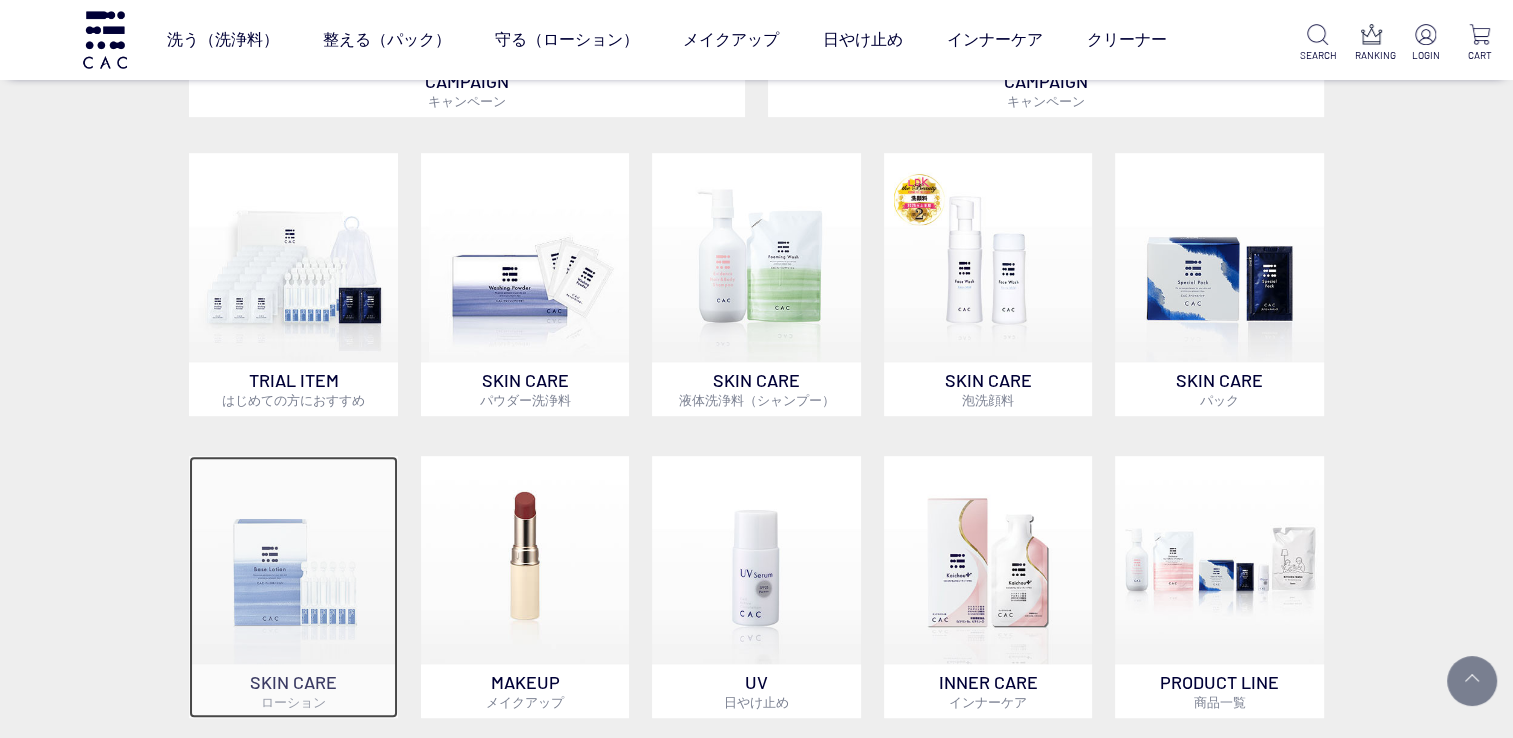 click at bounding box center (293, 560) 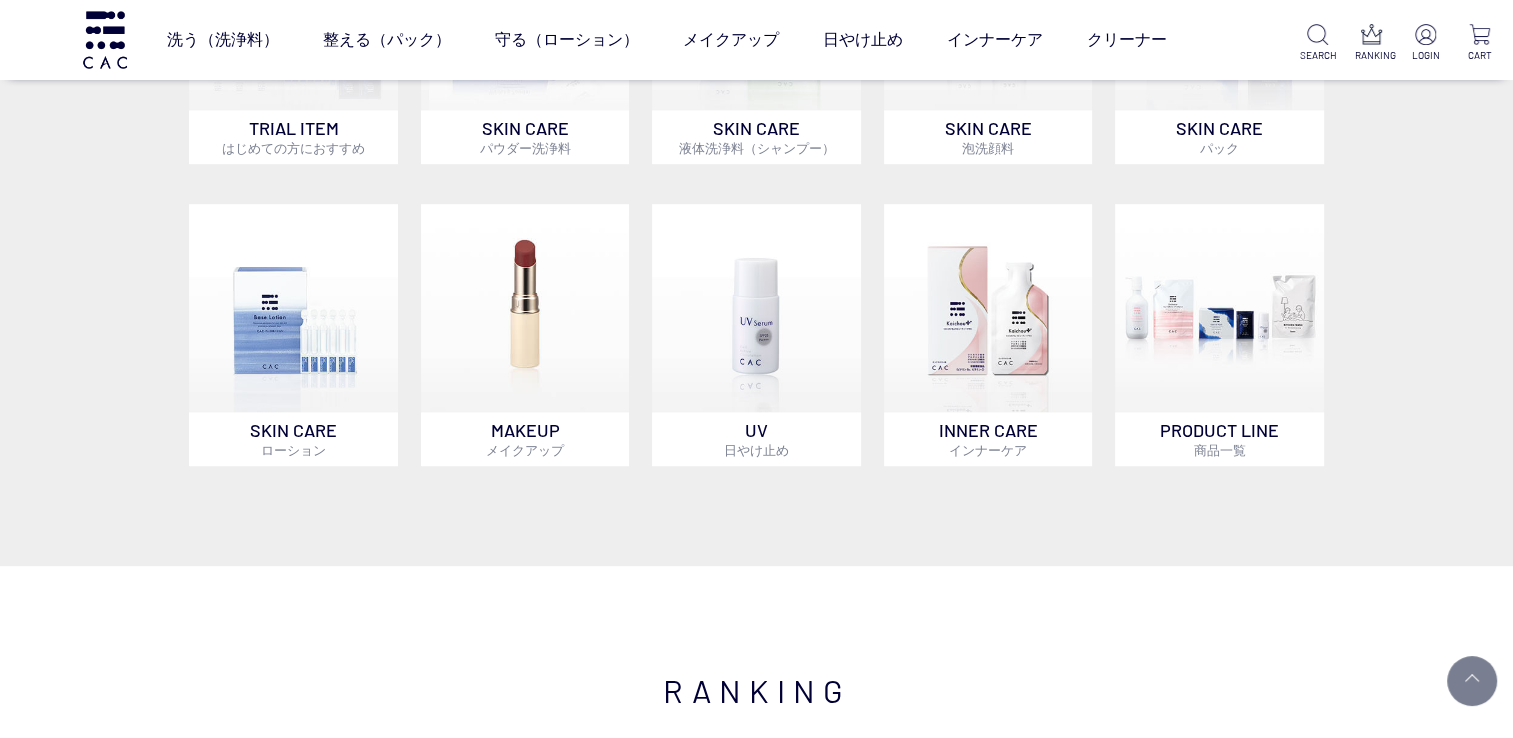 scroll, scrollTop: 900, scrollLeft: 0, axis: vertical 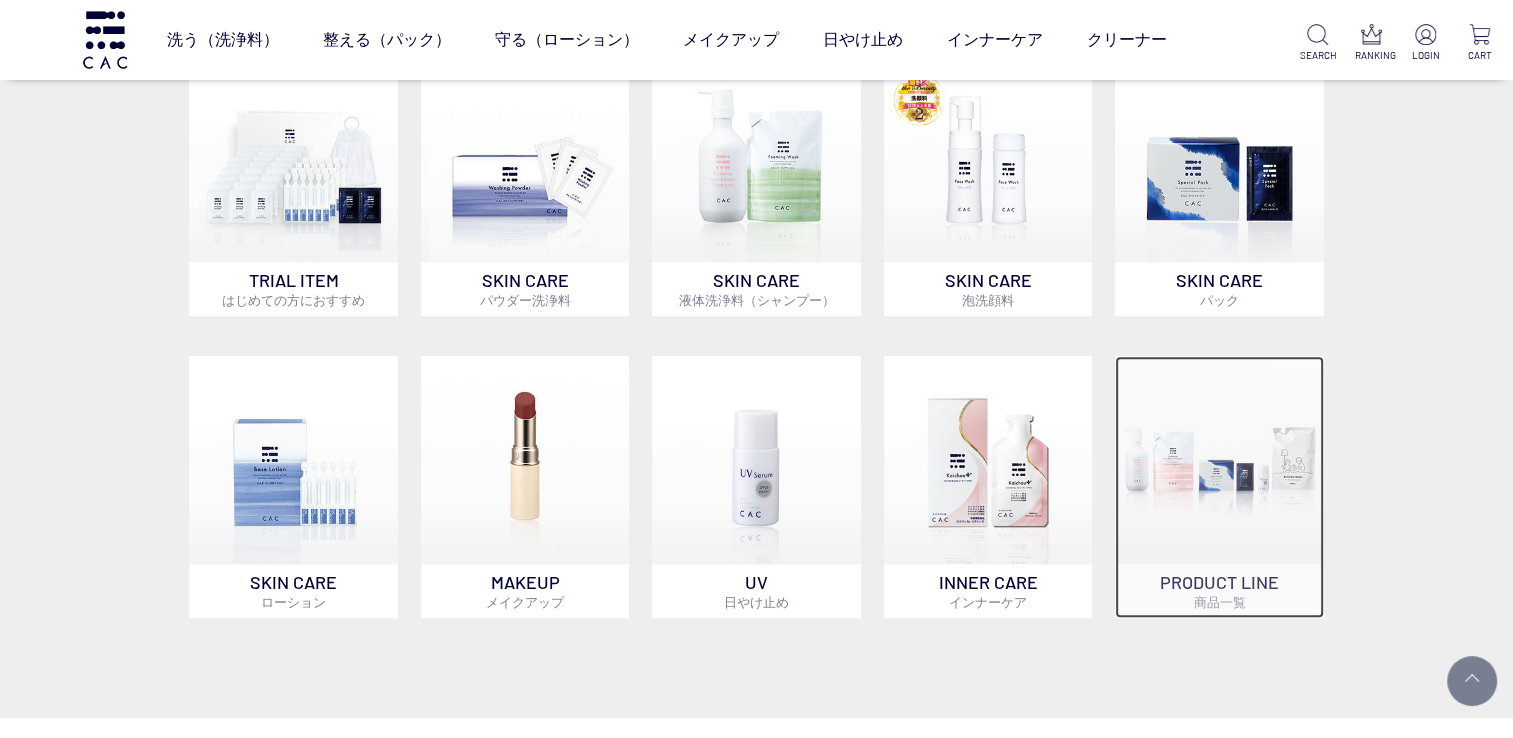 click at bounding box center (1219, 460) 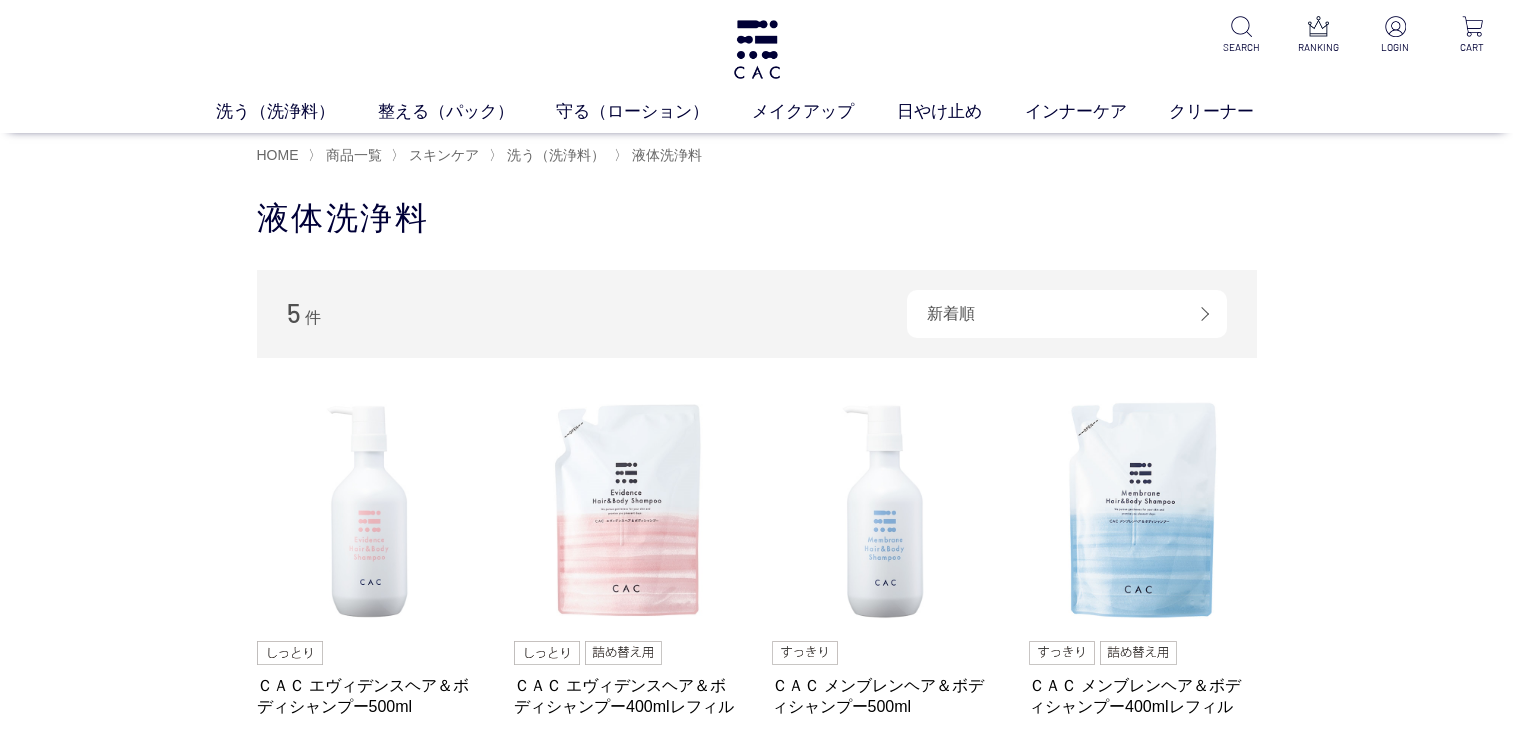 scroll, scrollTop: 0, scrollLeft: 0, axis: both 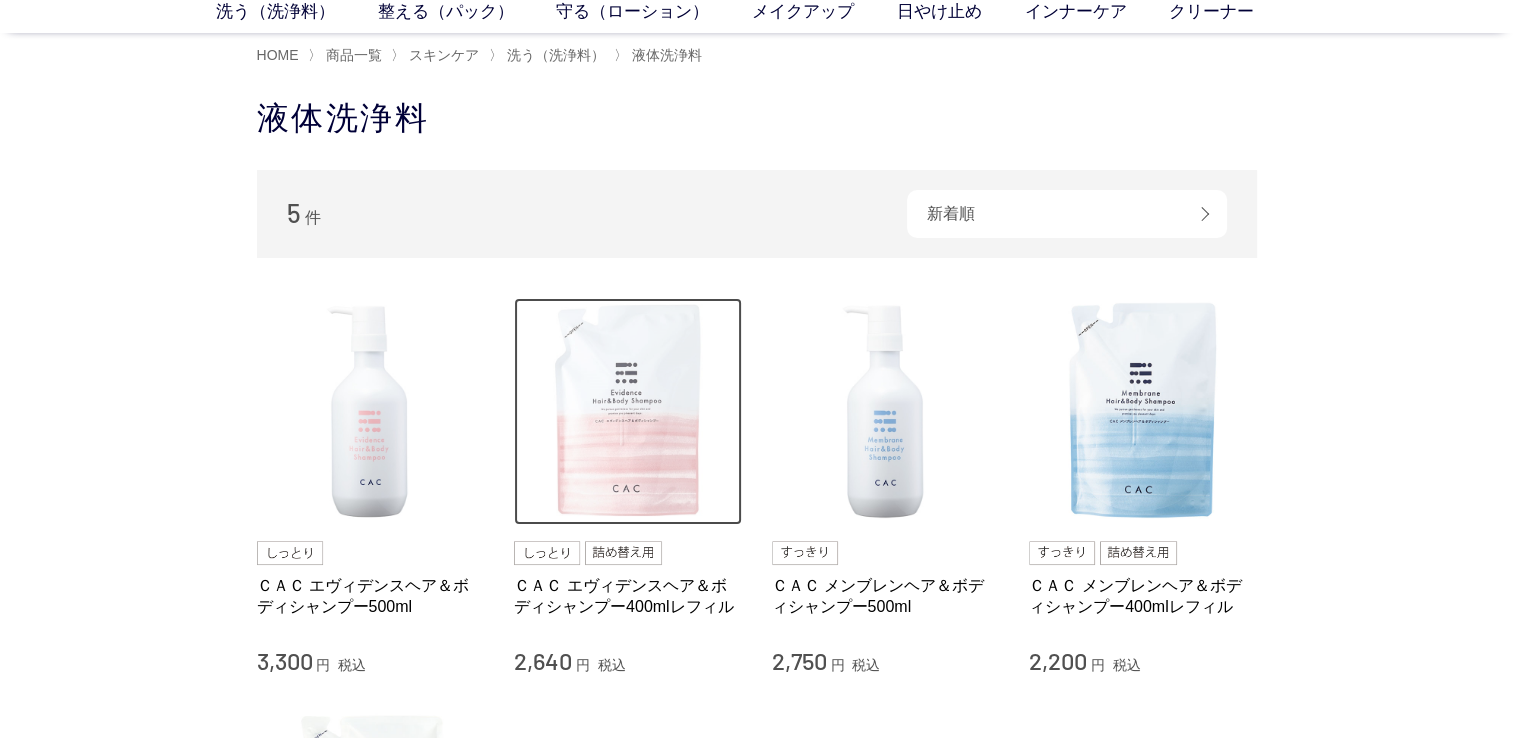 click at bounding box center (628, 412) 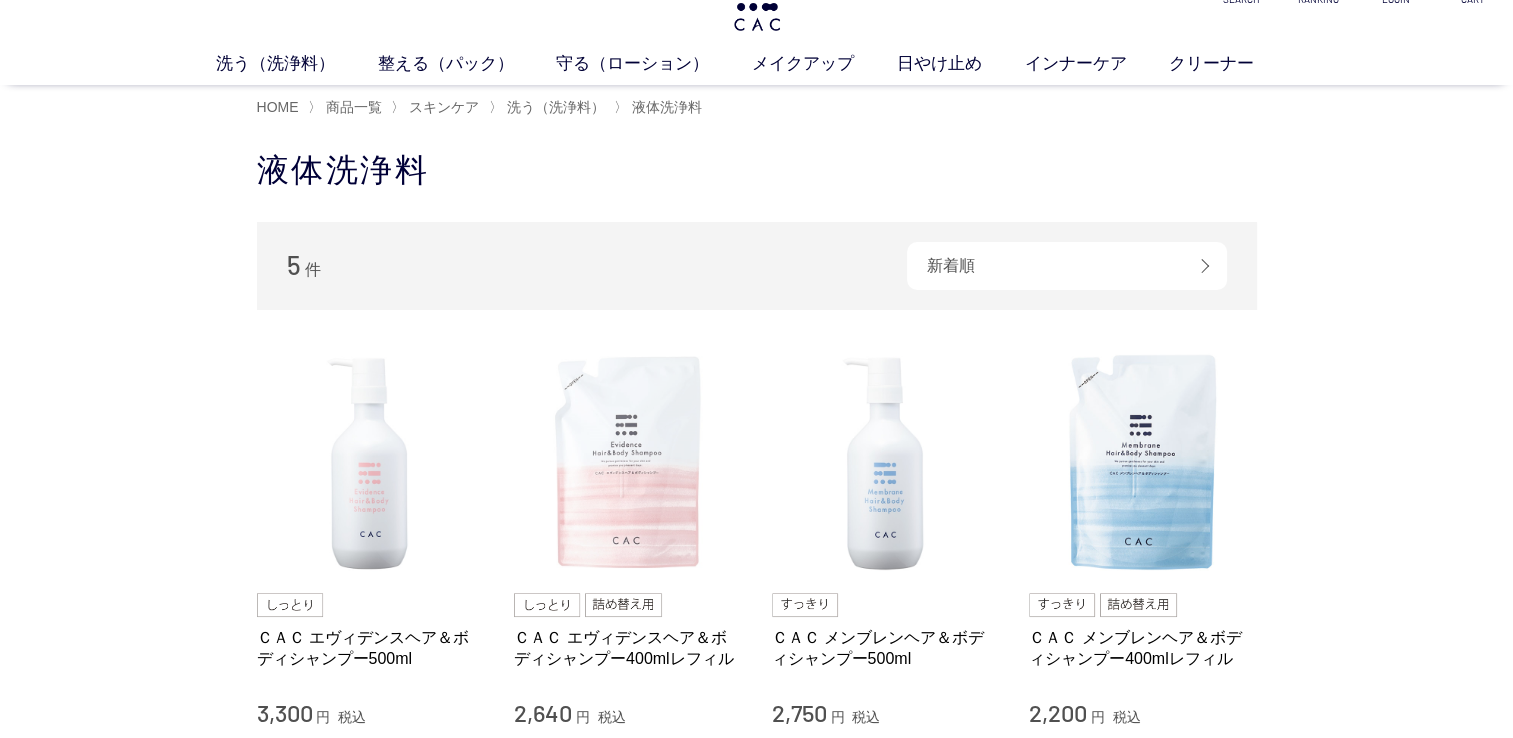 scroll, scrollTop: 0, scrollLeft: 0, axis: both 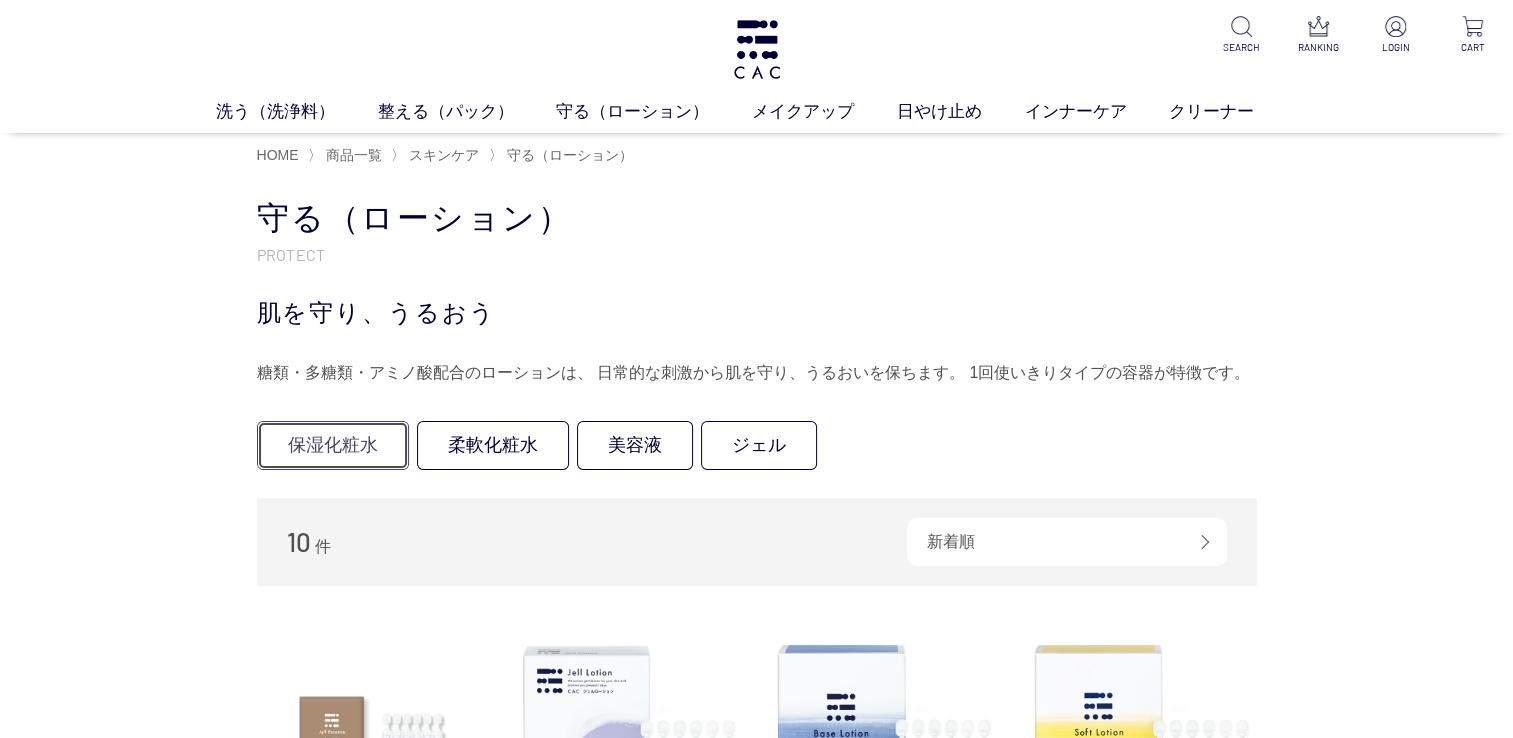 click on "保湿化粧水" at bounding box center (333, 445) 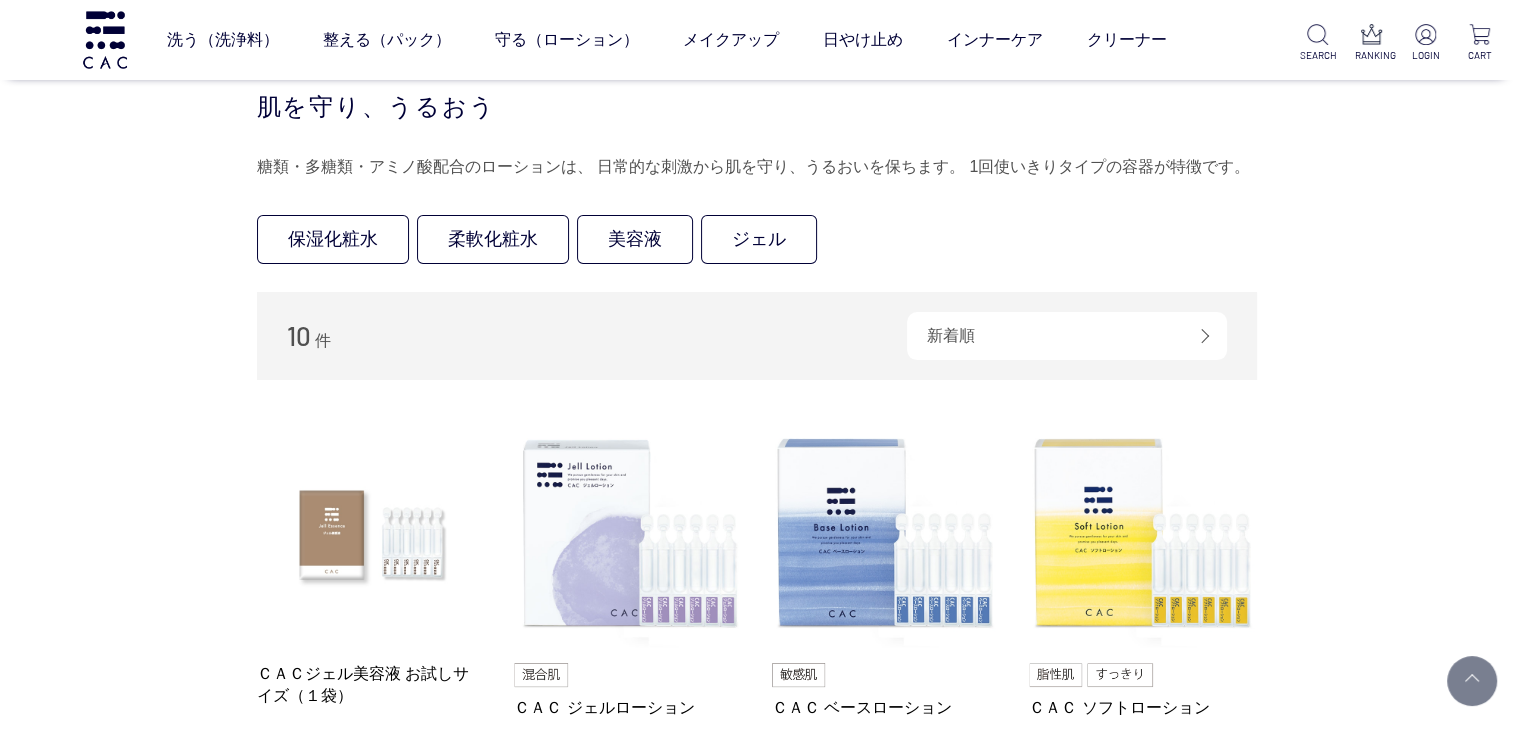 scroll, scrollTop: 0, scrollLeft: 0, axis: both 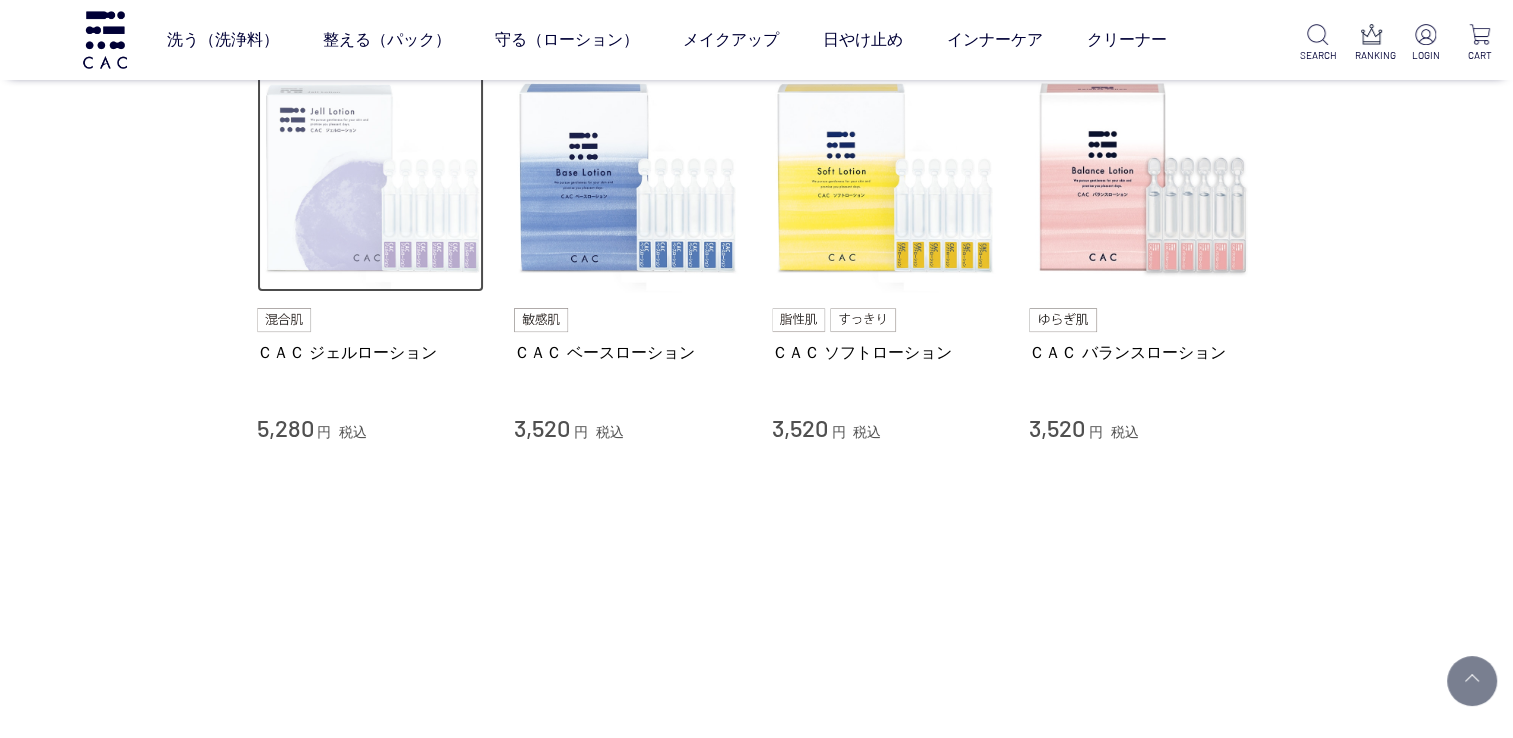 click at bounding box center (371, 179) 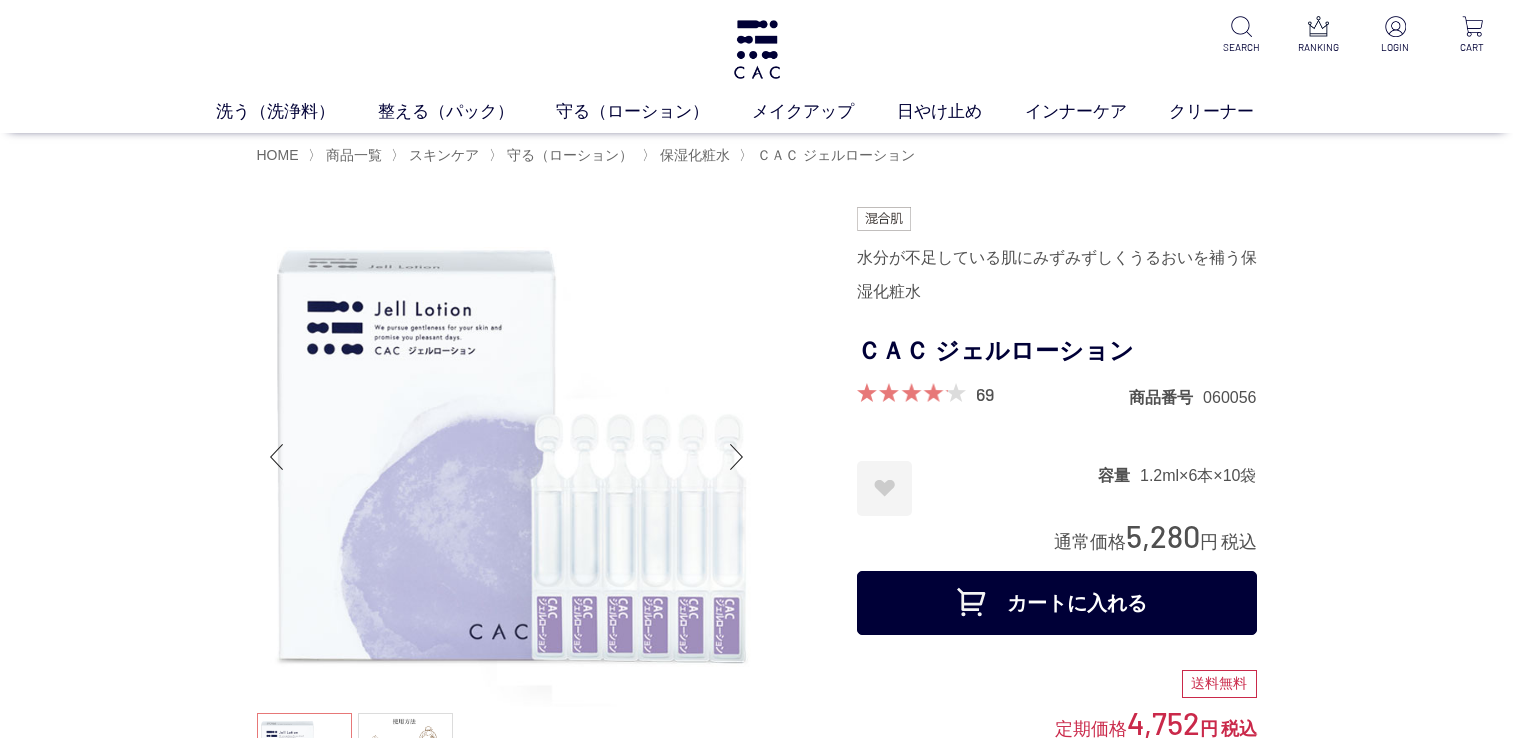 scroll, scrollTop: 0, scrollLeft: 0, axis: both 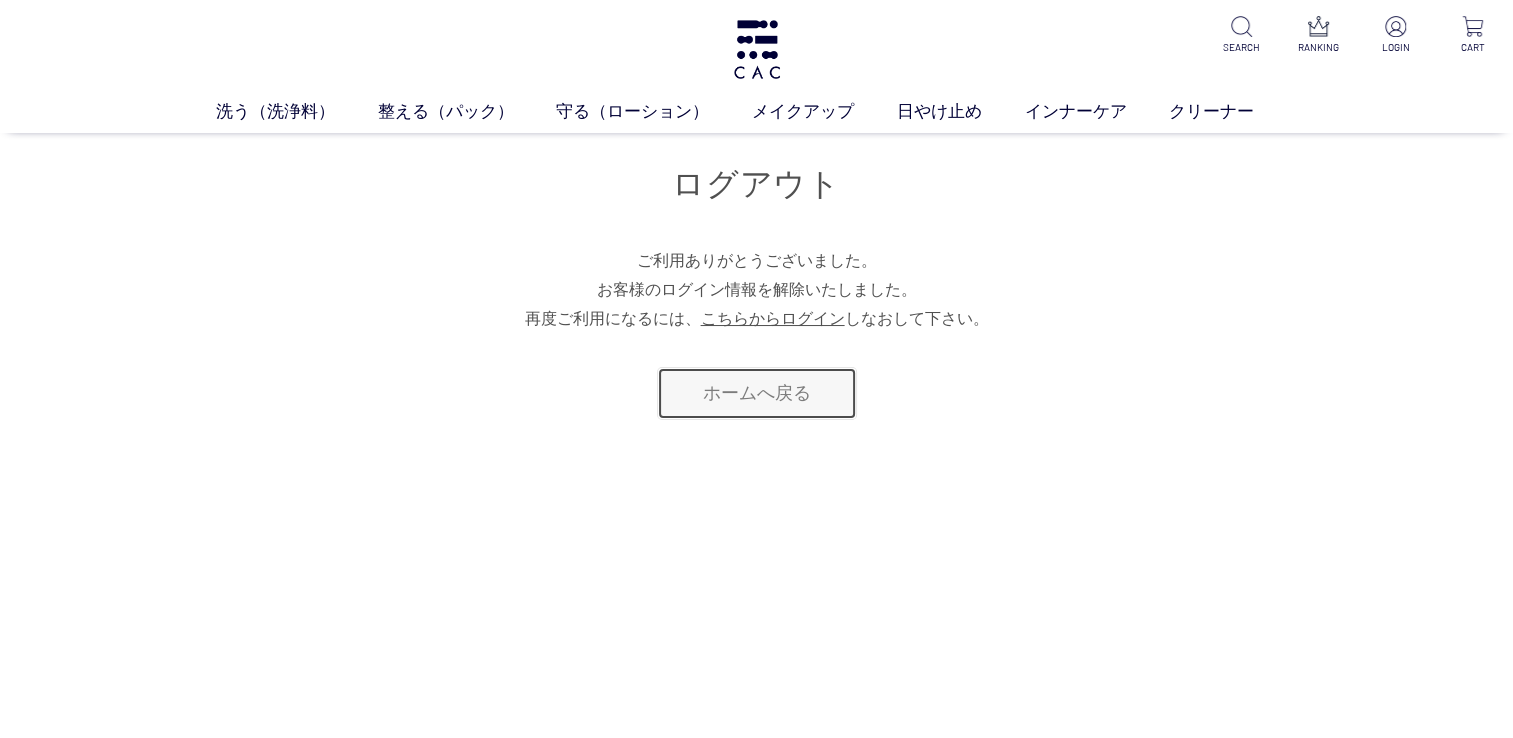 click on "ホームへ戻る" at bounding box center [757, 393] 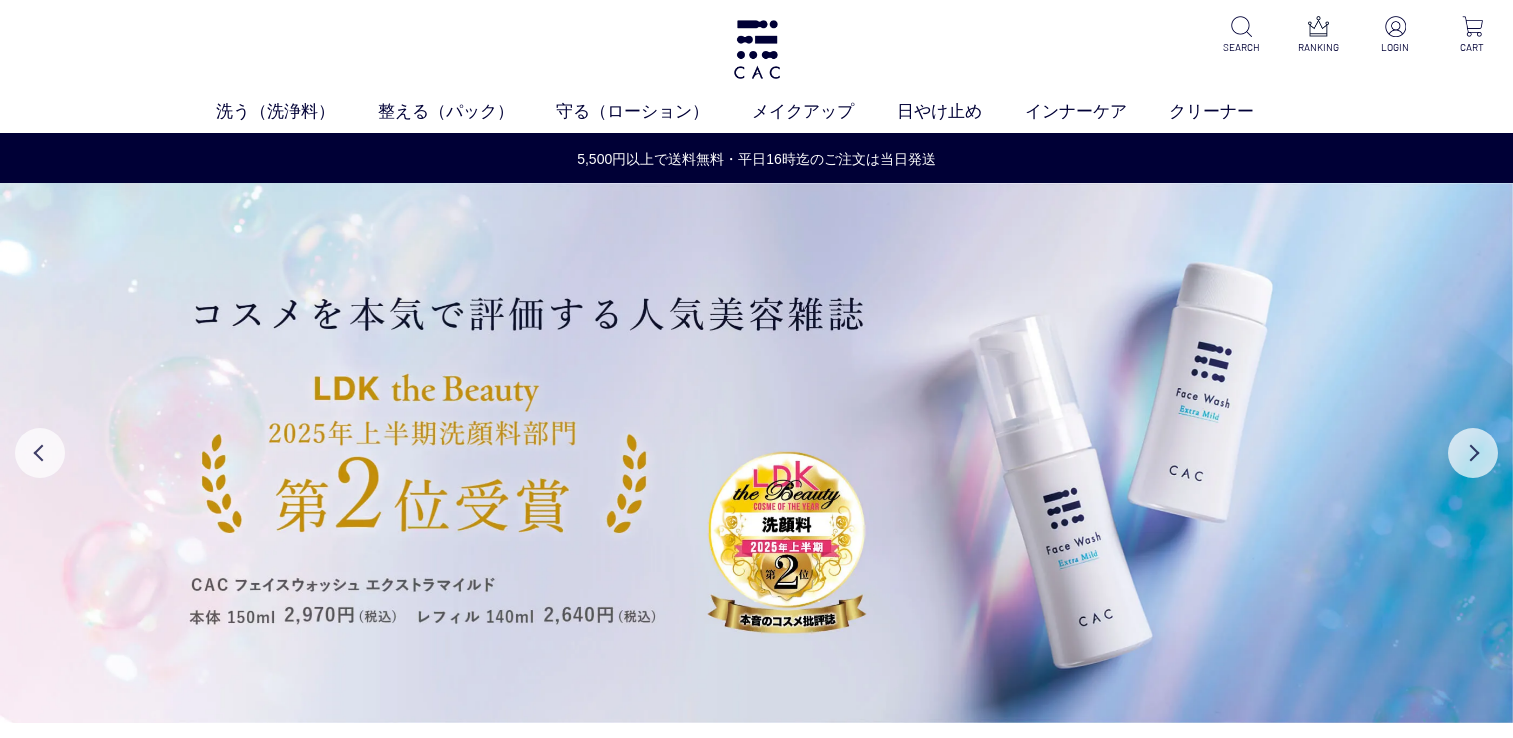 scroll, scrollTop: 0, scrollLeft: 0, axis: both 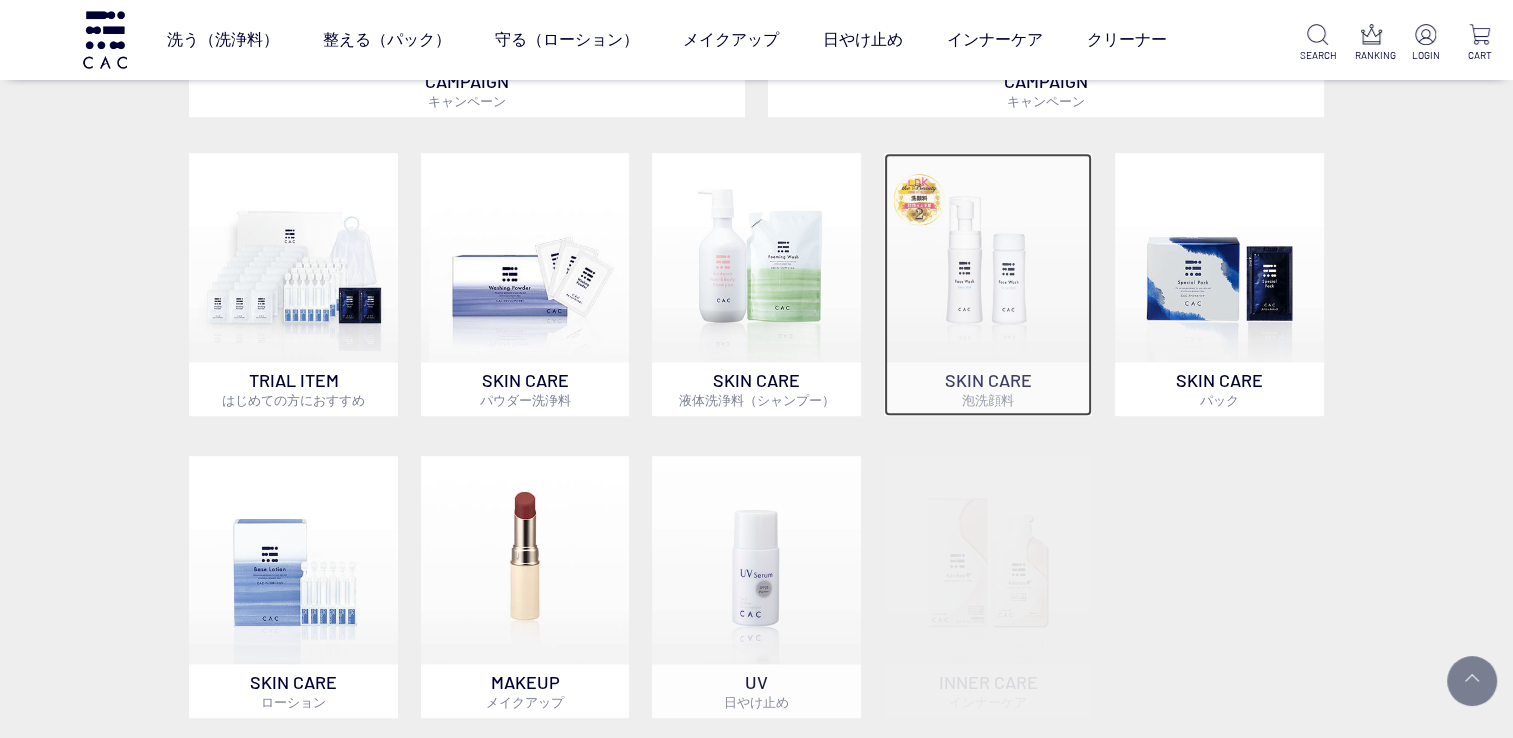 click at bounding box center [988, 257] 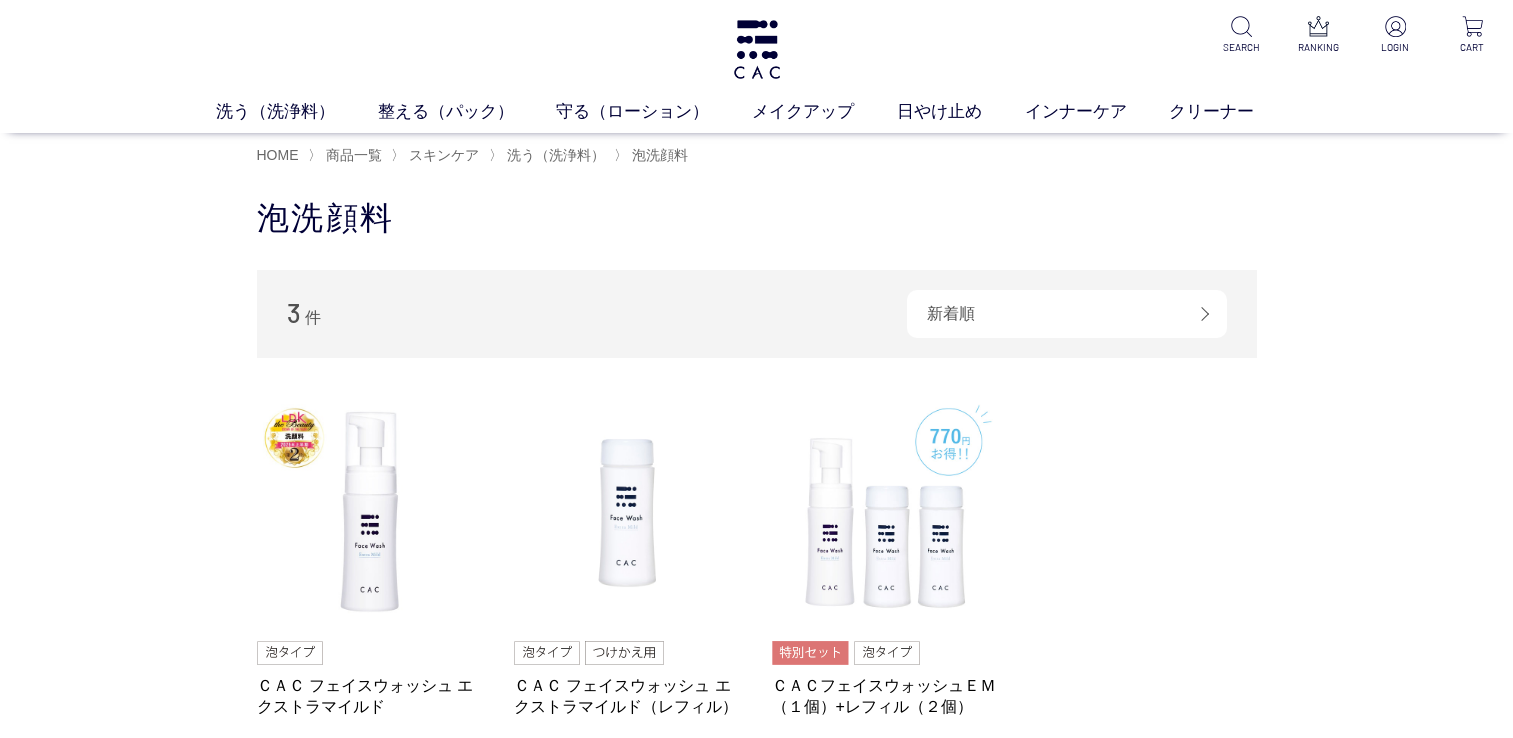 scroll, scrollTop: 0, scrollLeft: 0, axis: both 